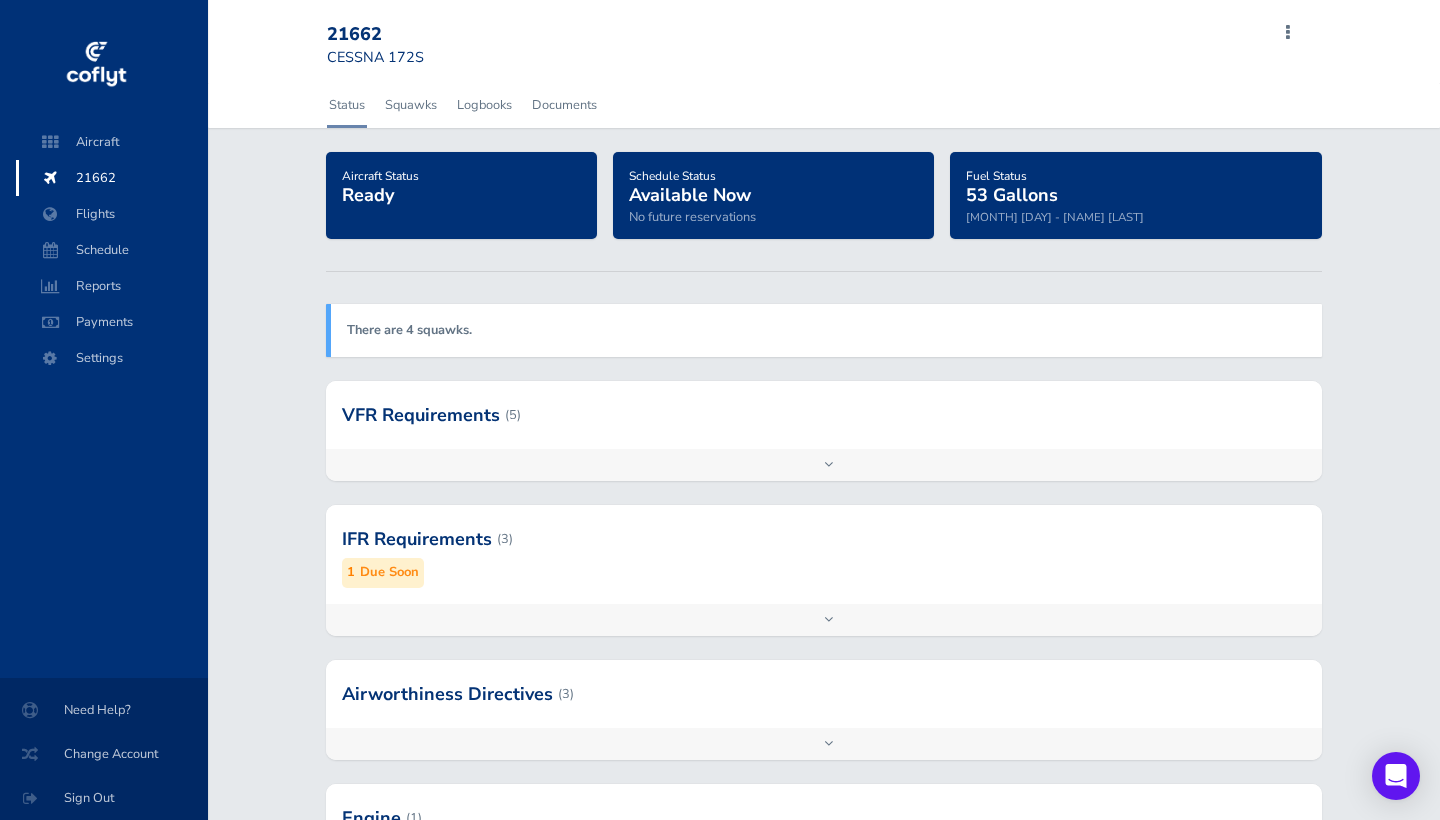 scroll, scrollTop: 0, scrollLeft: 0, axis: both 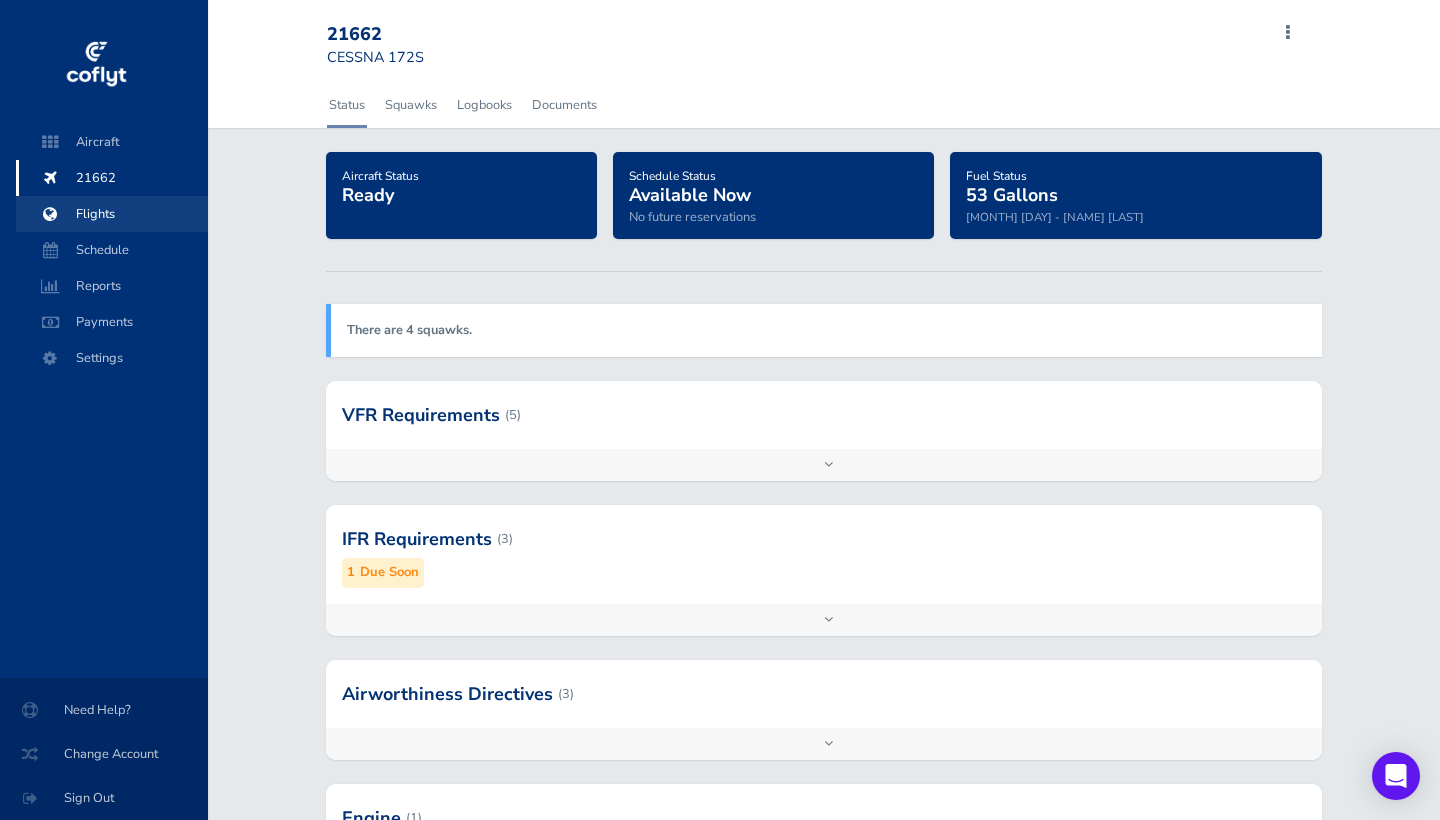 click on "Flights" at bounding box center [112, 214] 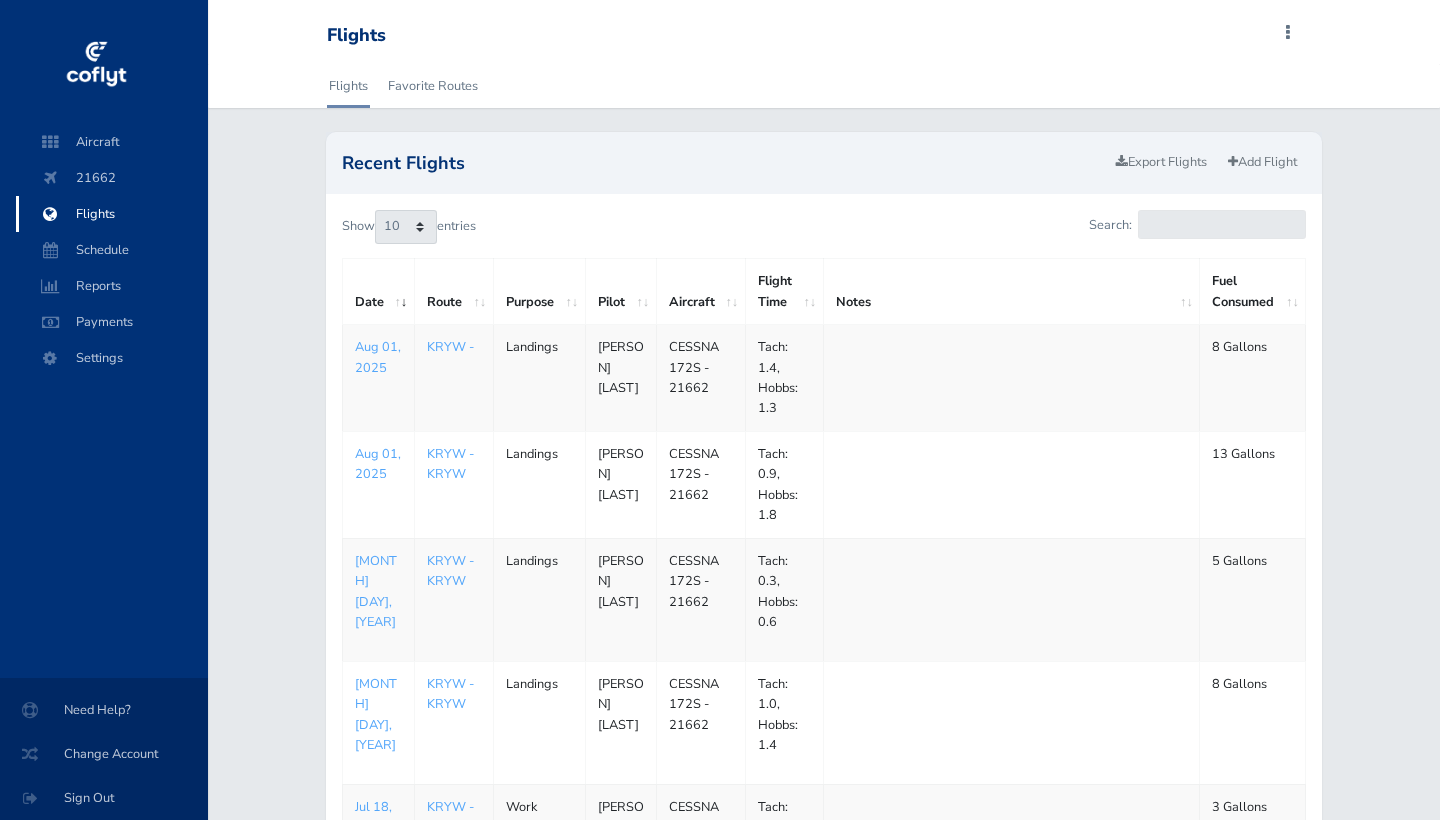 scroll, scrollTop: 0, scrollLeft: 0, axis: both 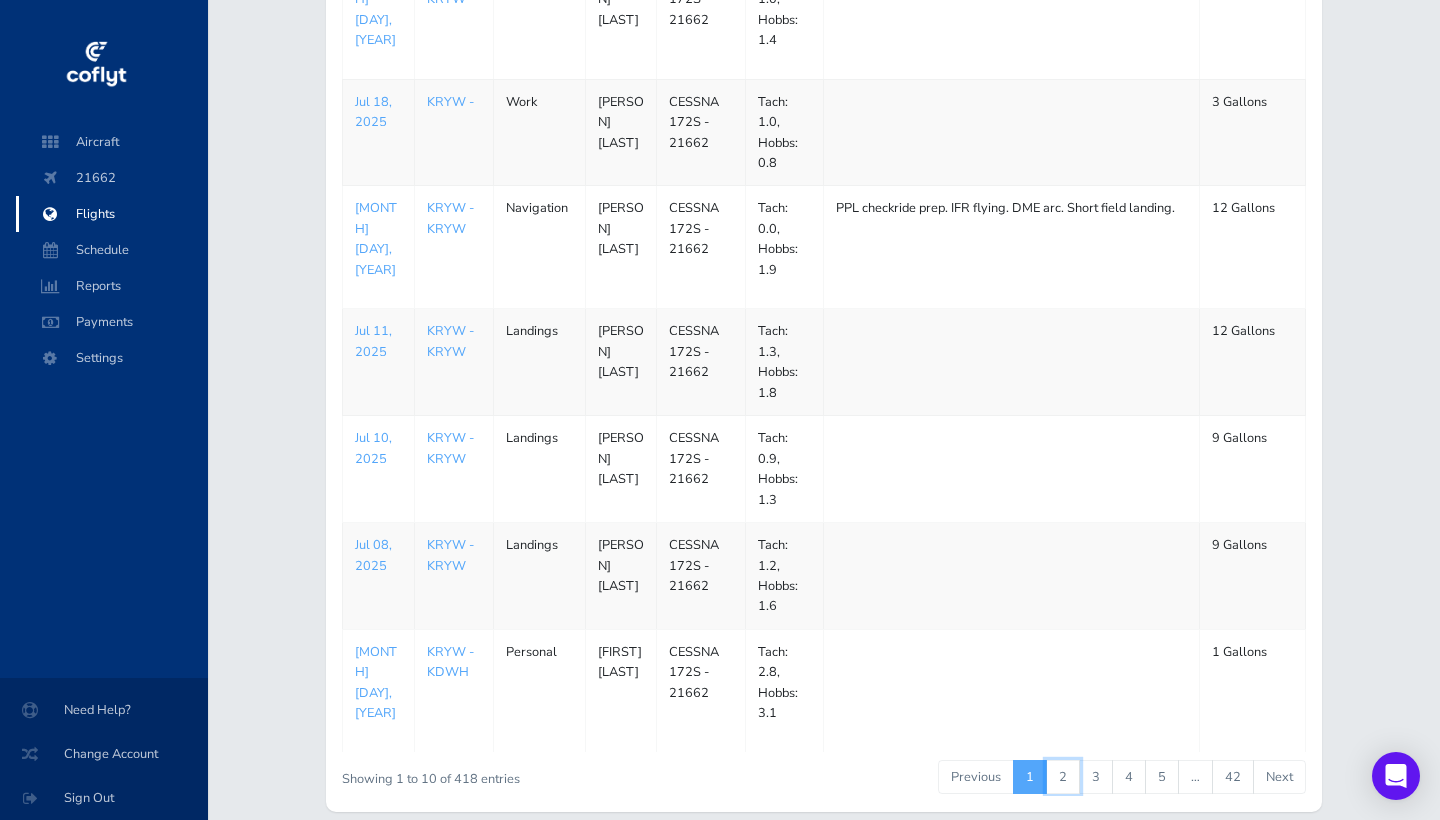 click on "2" at bounding box center [1063, 777] 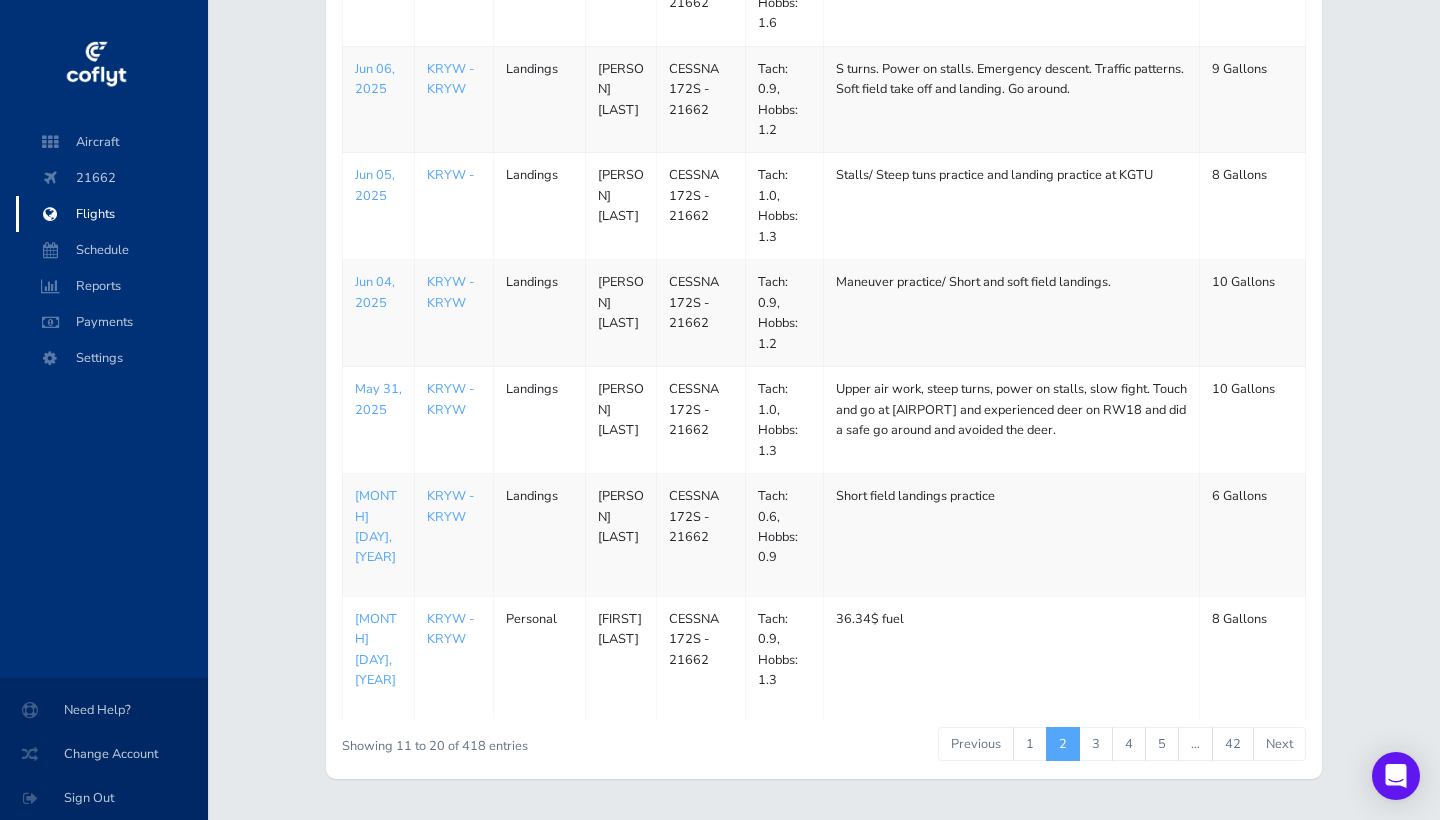 scroll, scrollTop: 705, scrollLeft: 0, axis: vertical 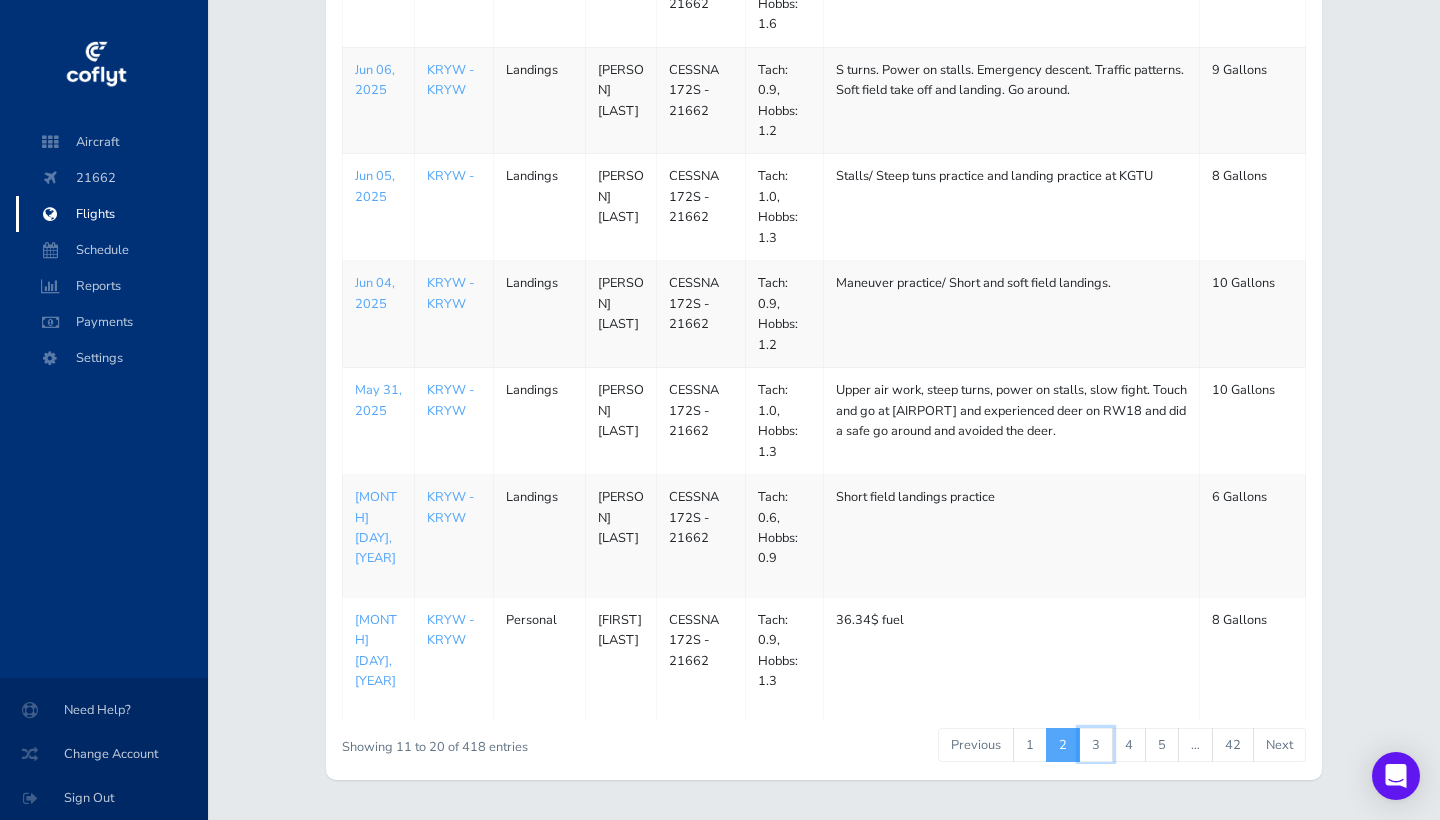 click on "3" at bounding box center [1096, 745] 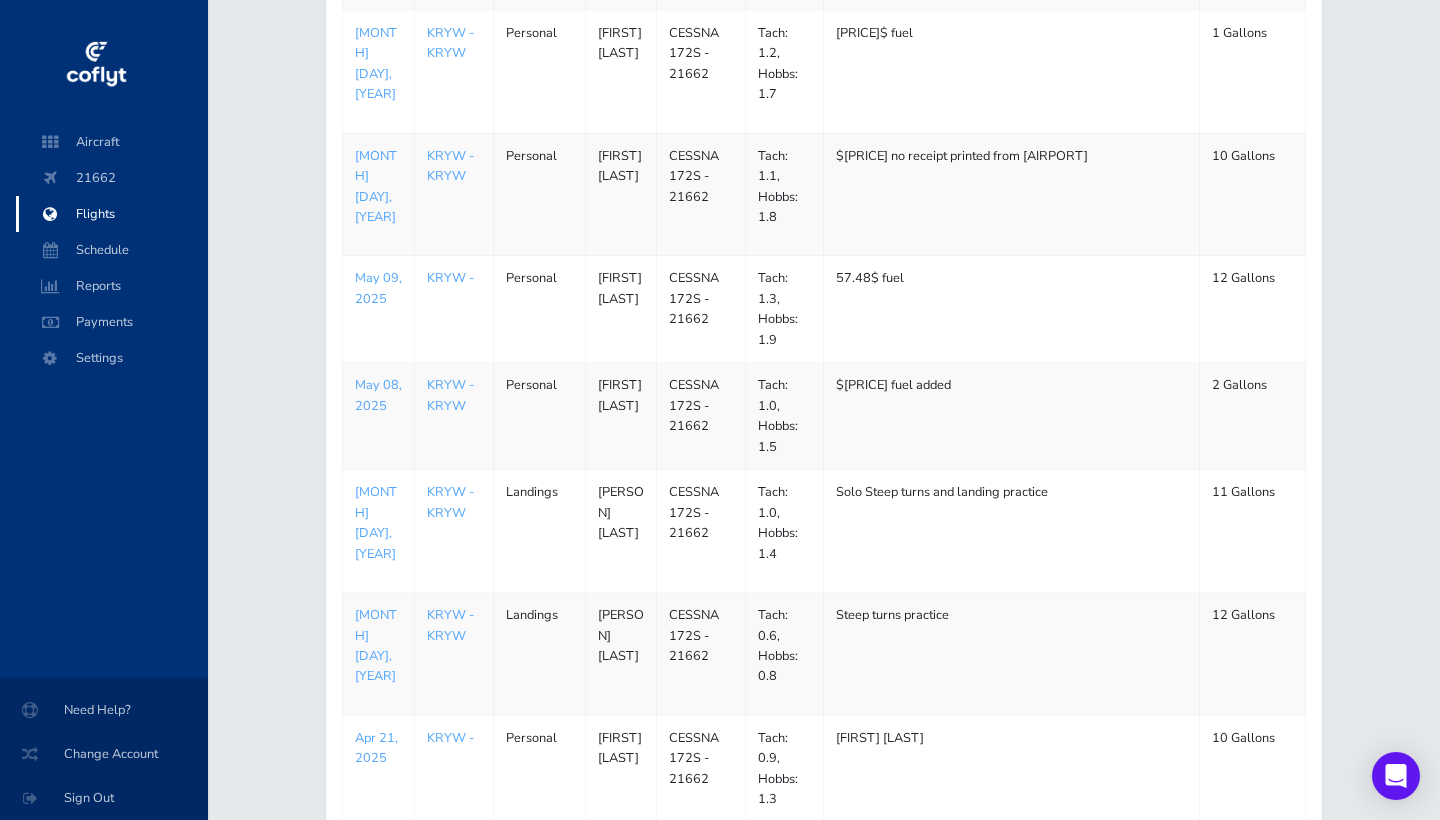 scroll, scrollTop: 637, scrollLeft: 0, axis: vertical 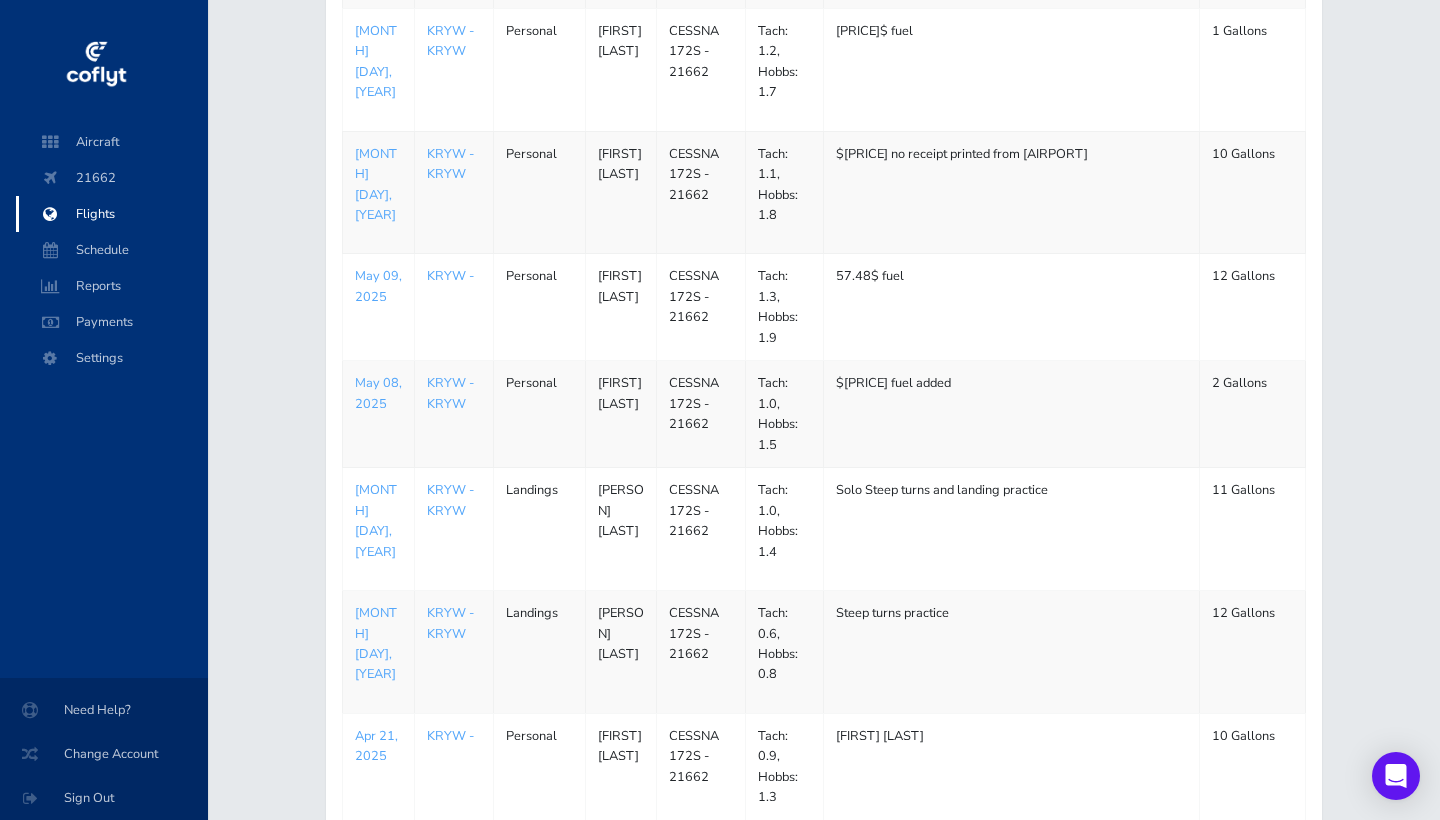 click on "4" at bounding box center [1129, 845] 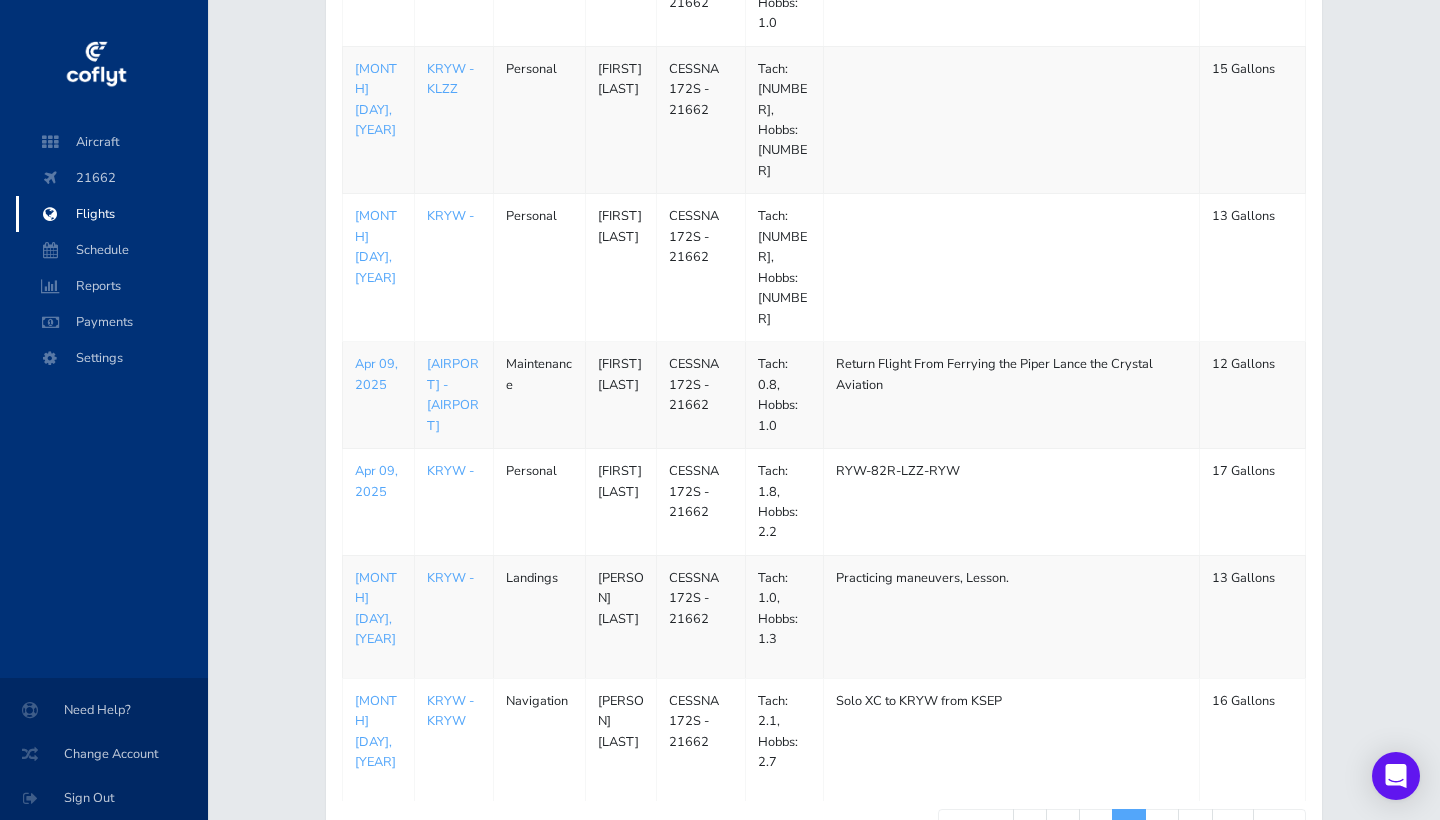 scroll, scrollTop: 705, scrollLeft: 0, axis: vertical 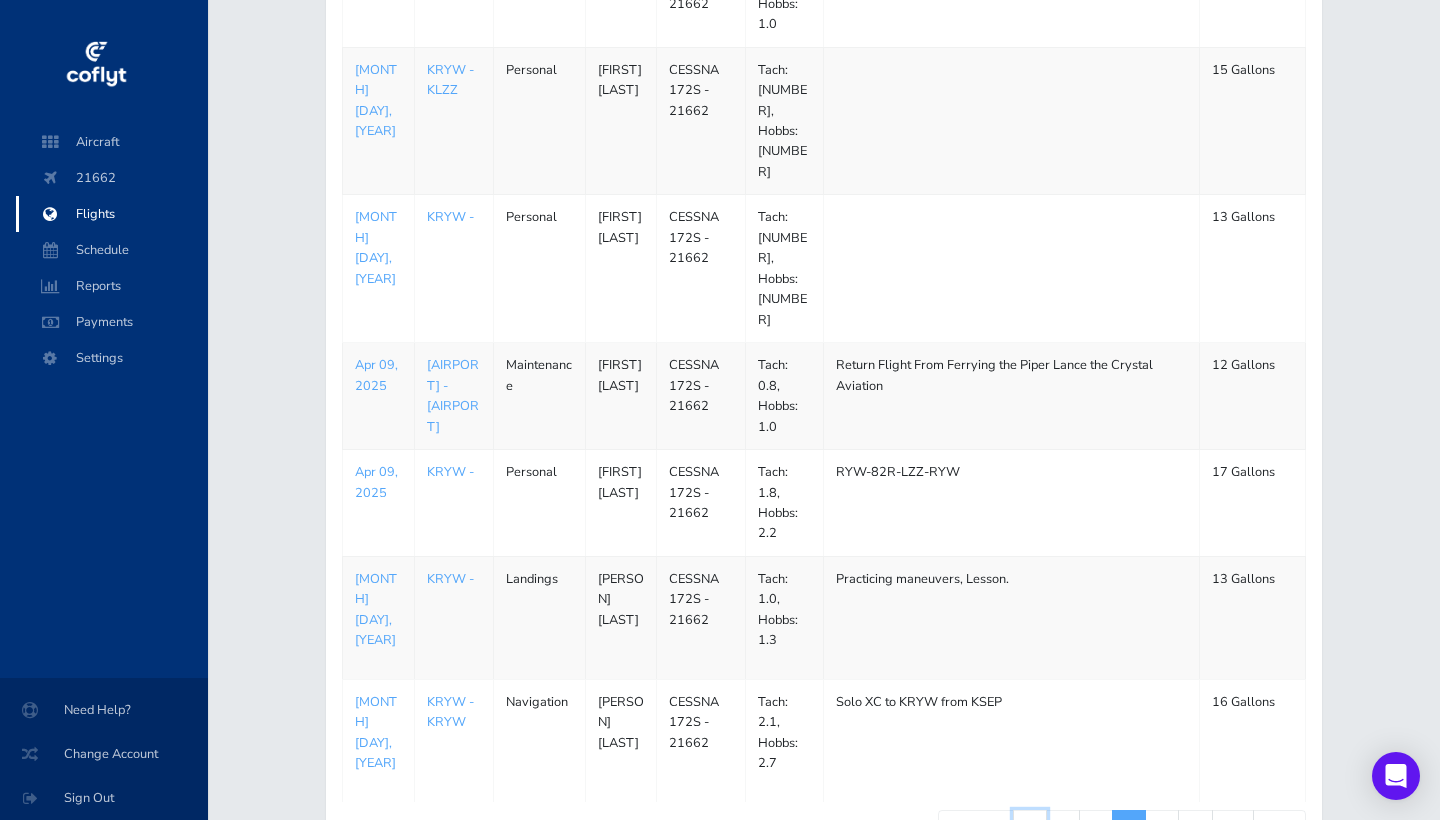 click on "1" at bounding box center [1030, 827] 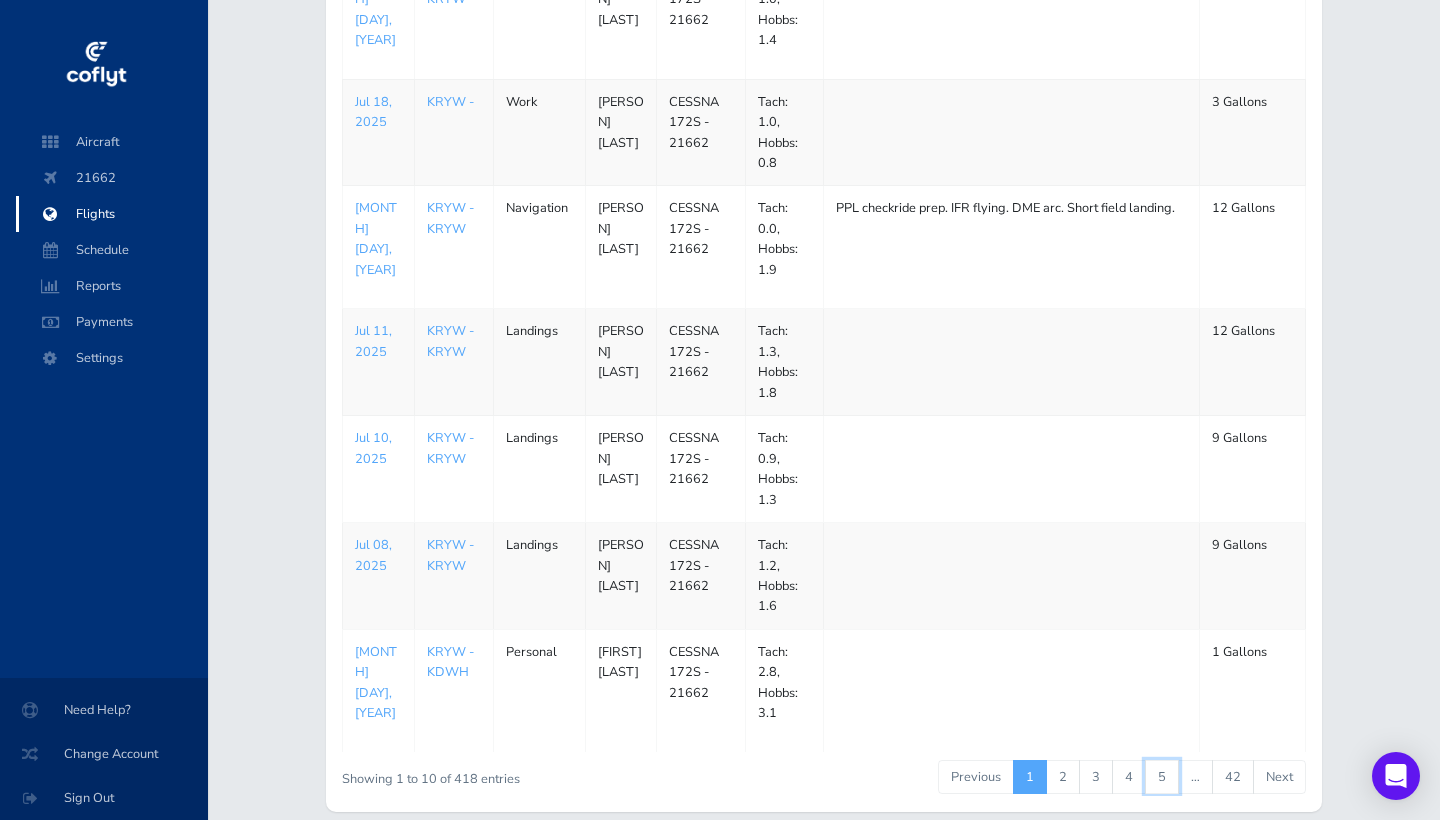 click on "5" at bounding box center [1162, 777] 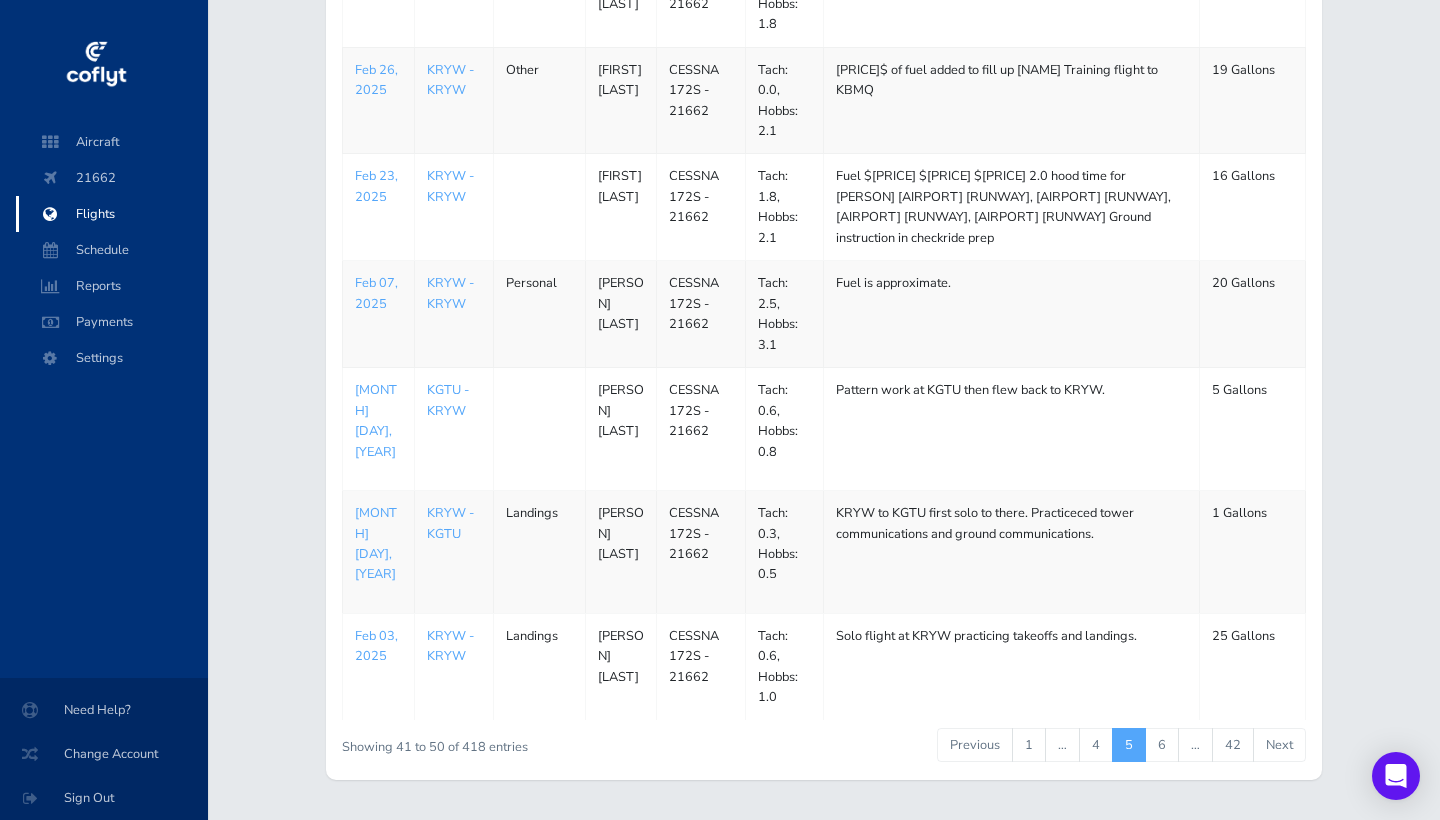click on "6" at bounding box center [1162, 745] 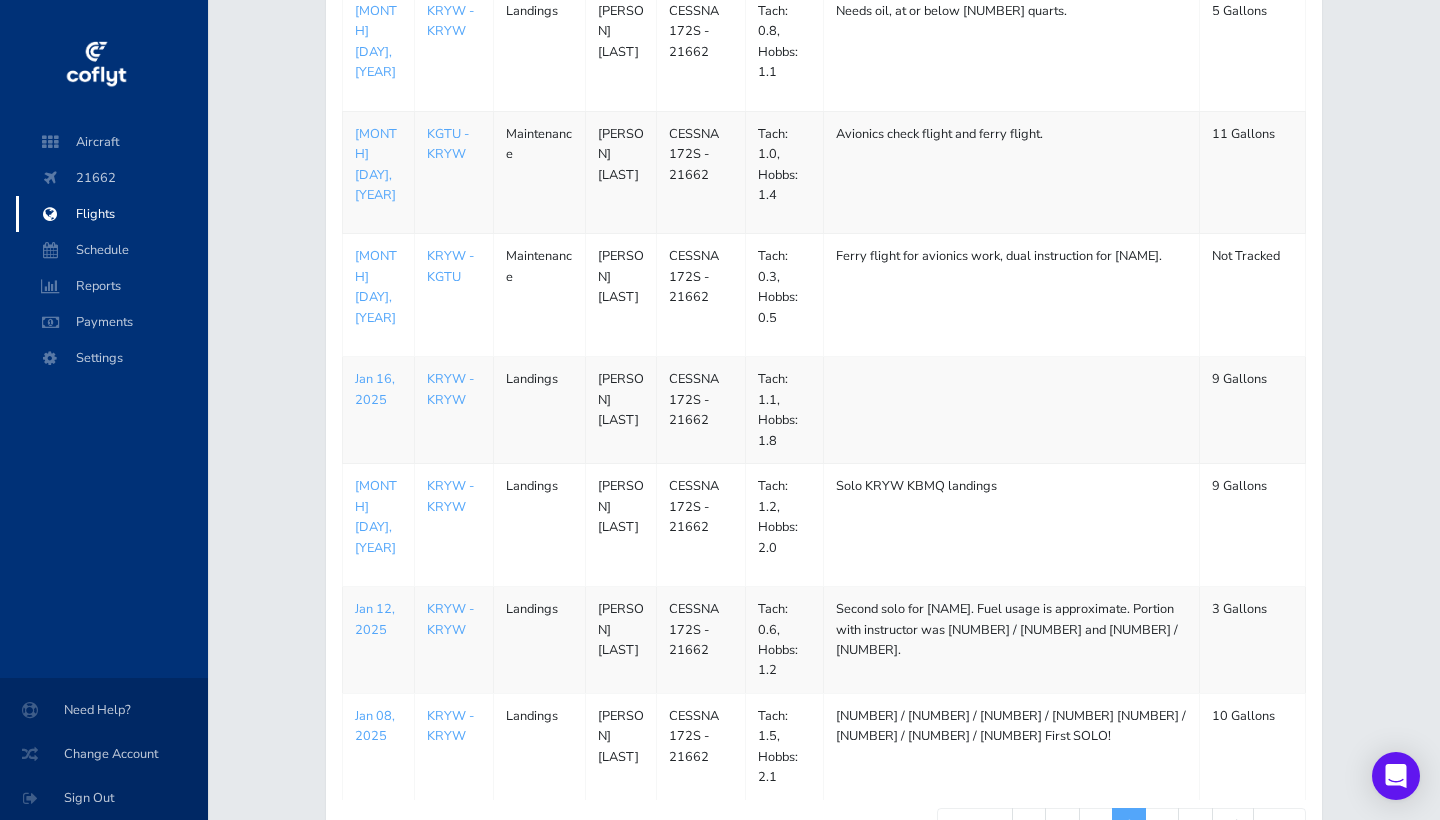 click on "7" at bounding box center (1162, 825) 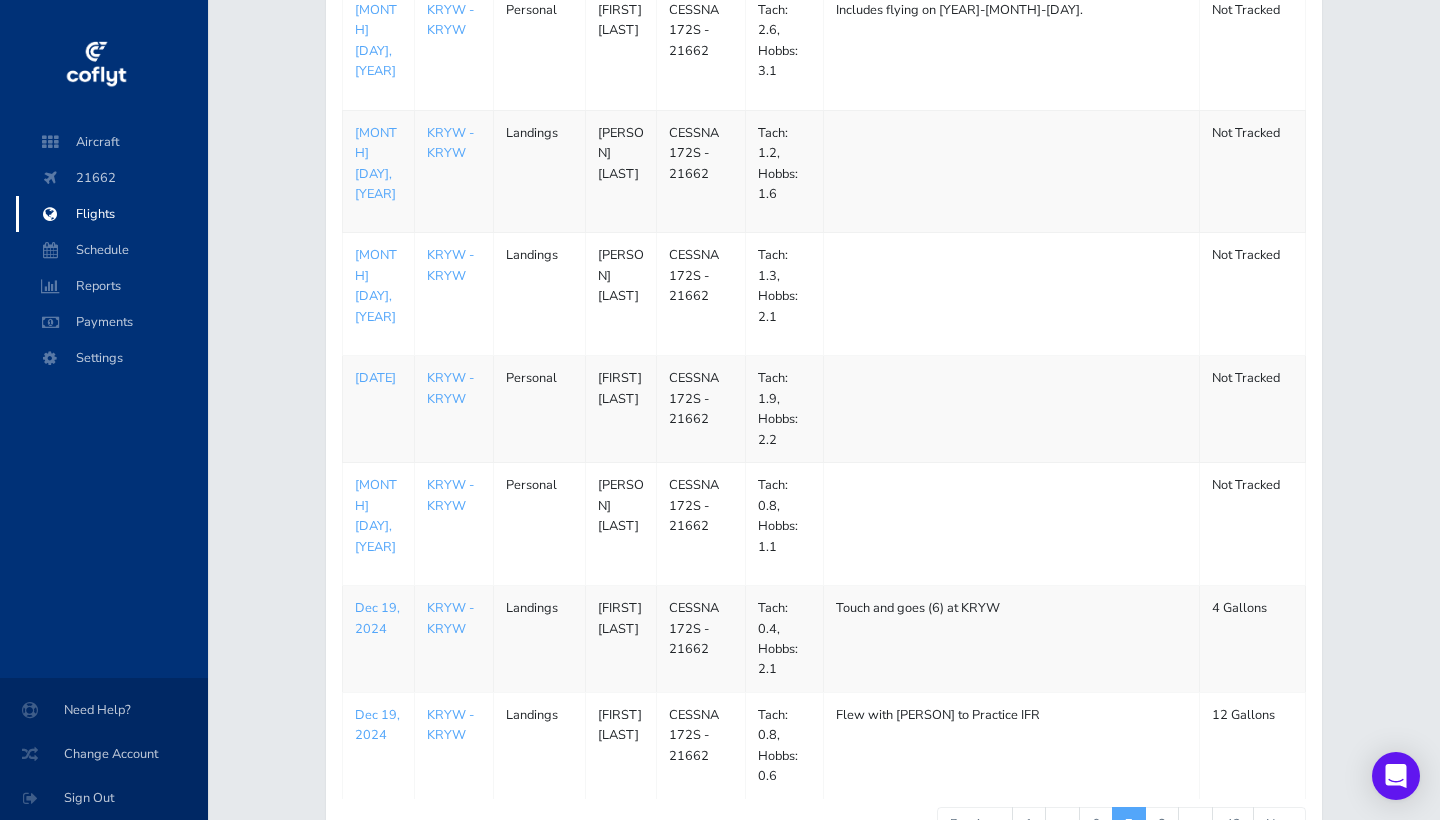 scroll, scrollTop: 705, scrollLeft: 0, axis: vertical 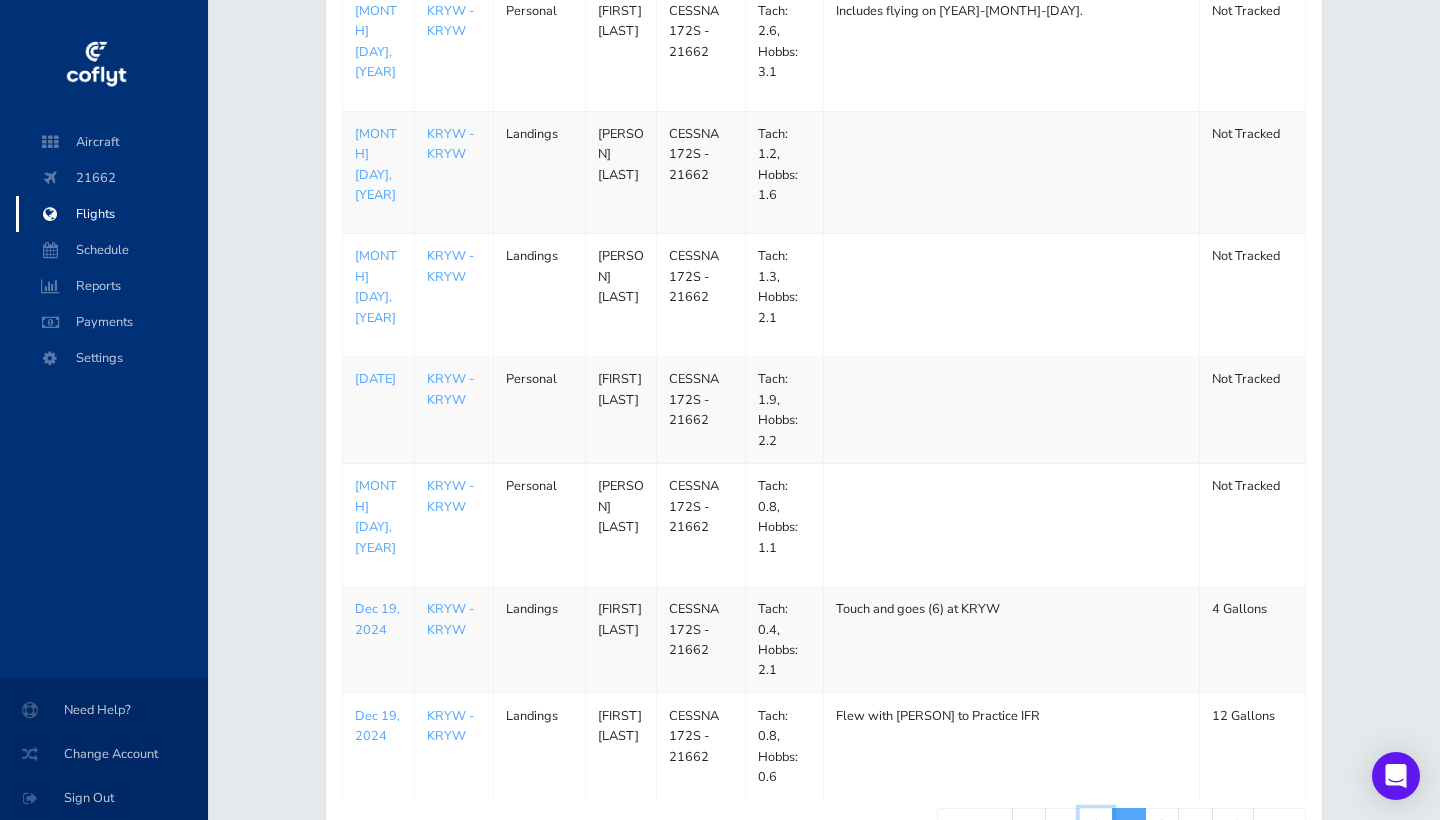 click on "6" at bounding box center (1096, 825) 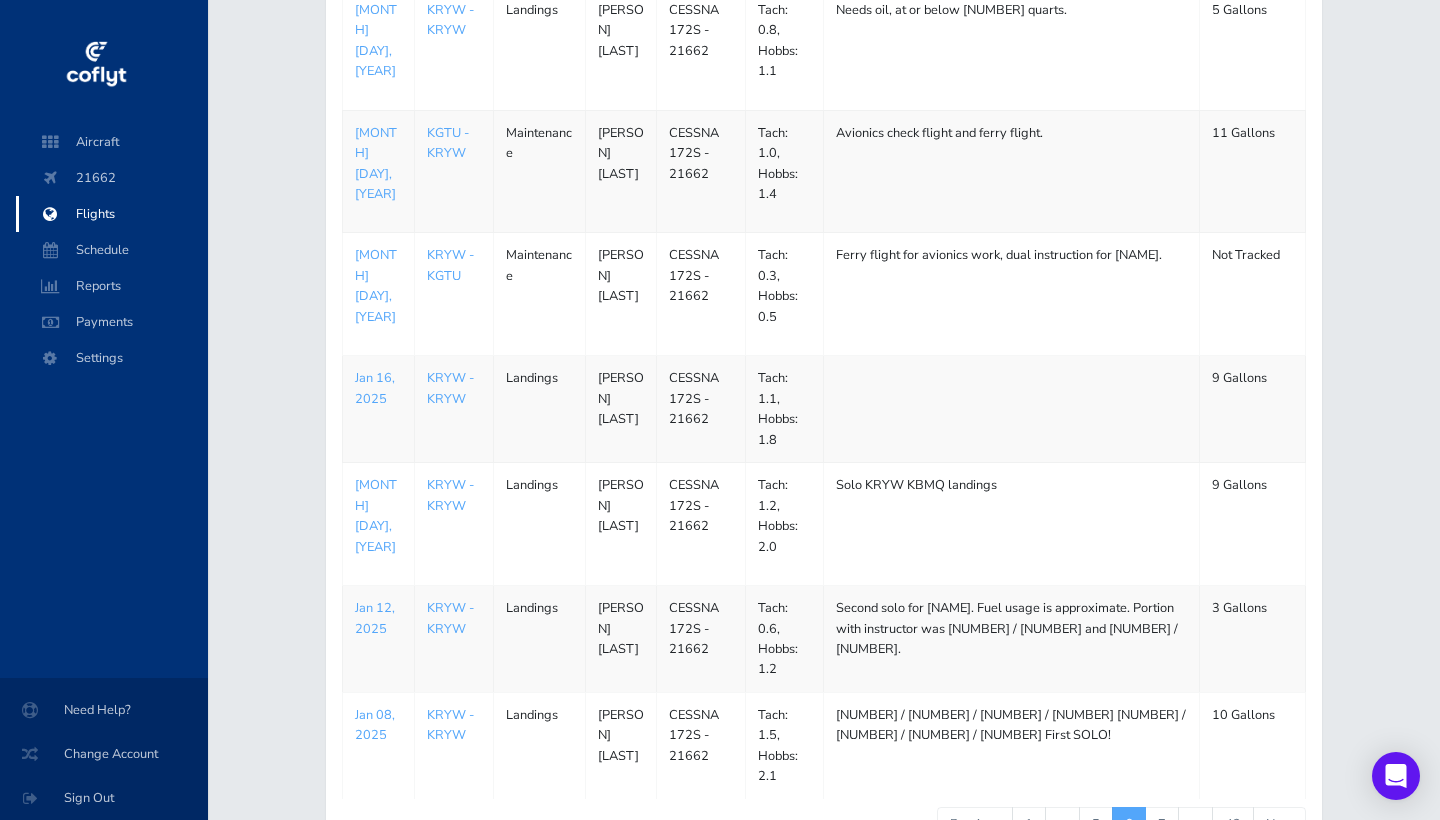 scroll, scrollTop: 705, scrollLeft: 0, axis: vertical 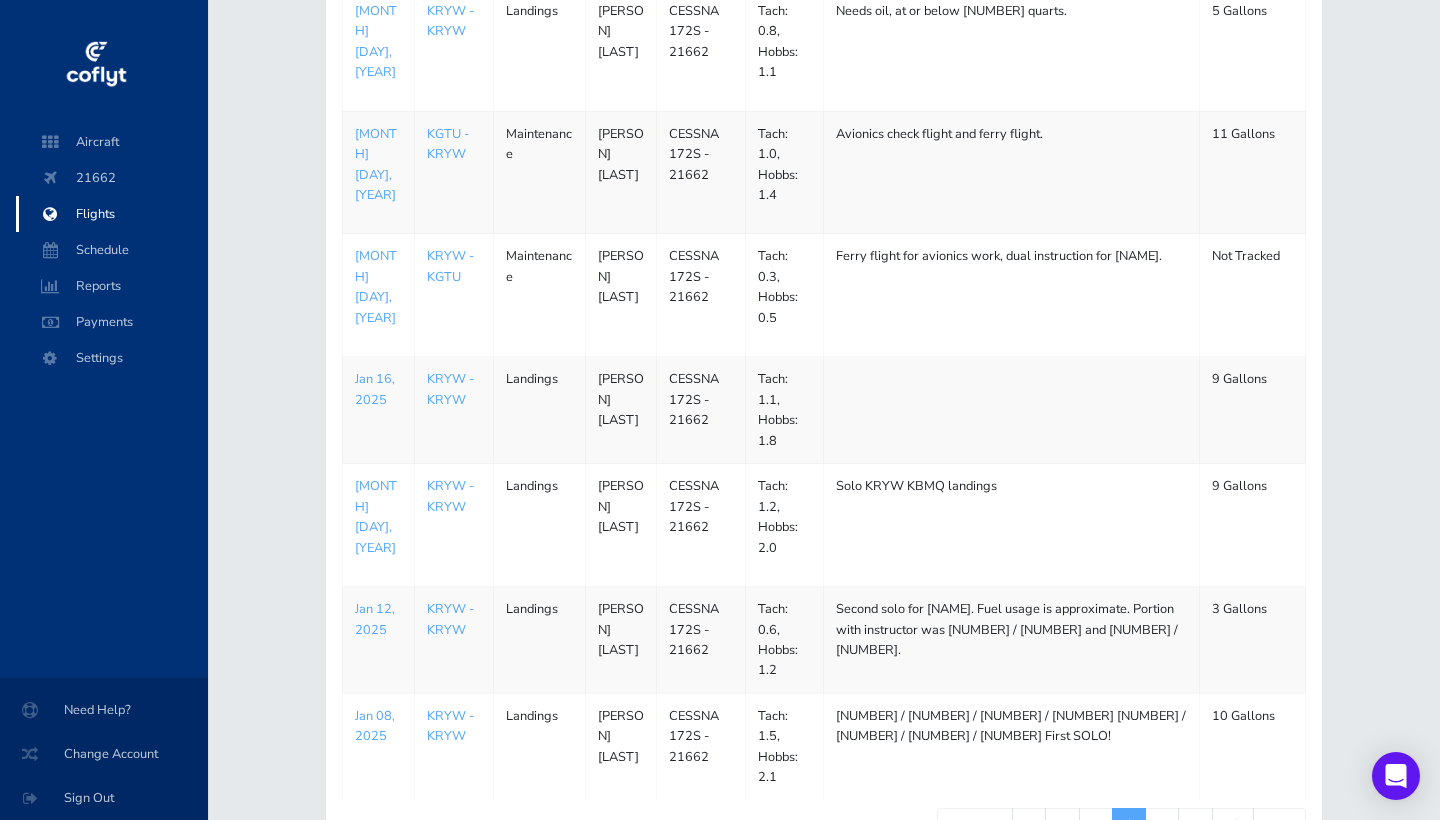 click on "…" at bounding box center [1063, 825] 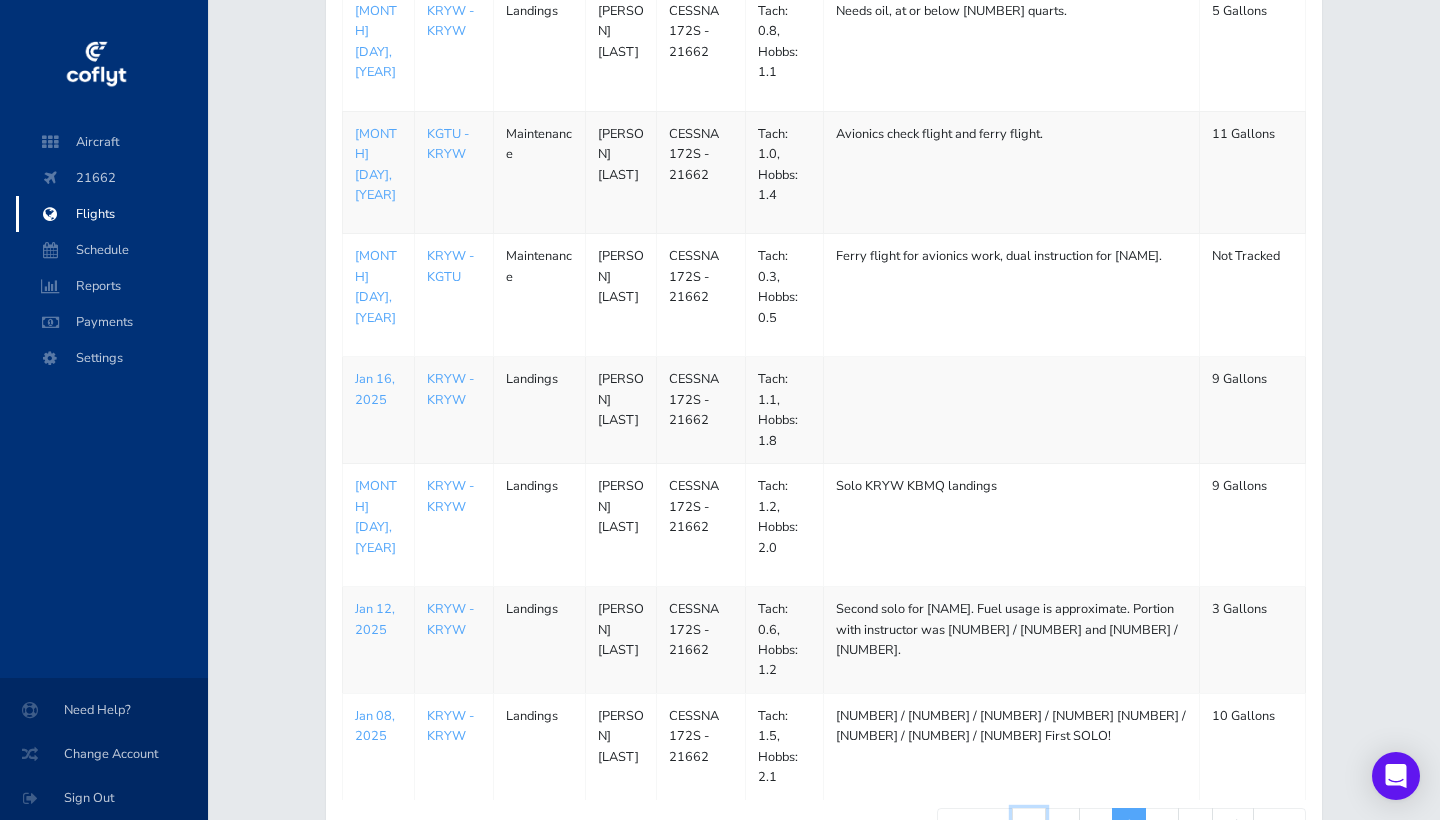 click on "1" at bounding box center [1029, 825] 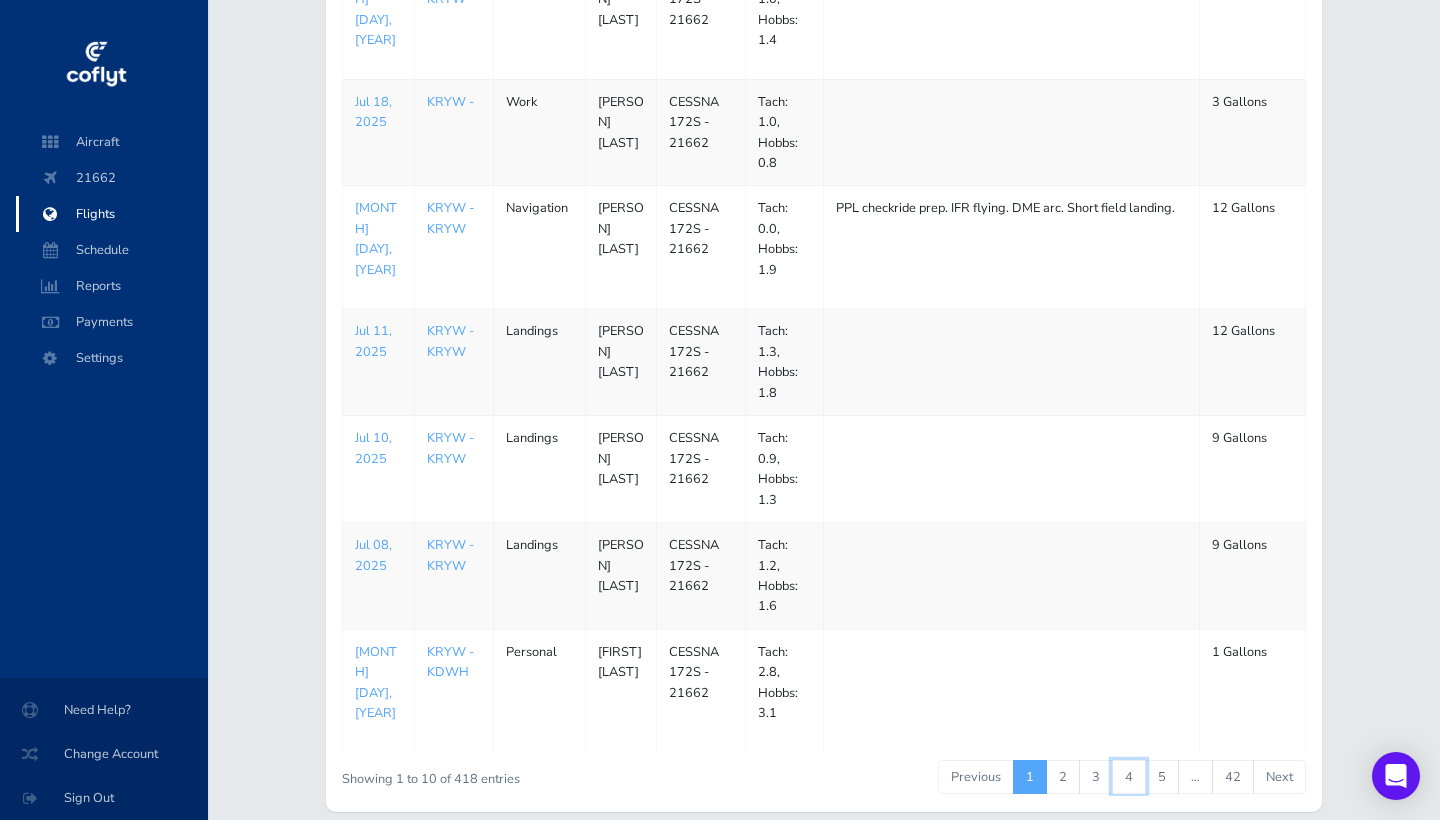 click on "4" at bounding box center (1129, 777) 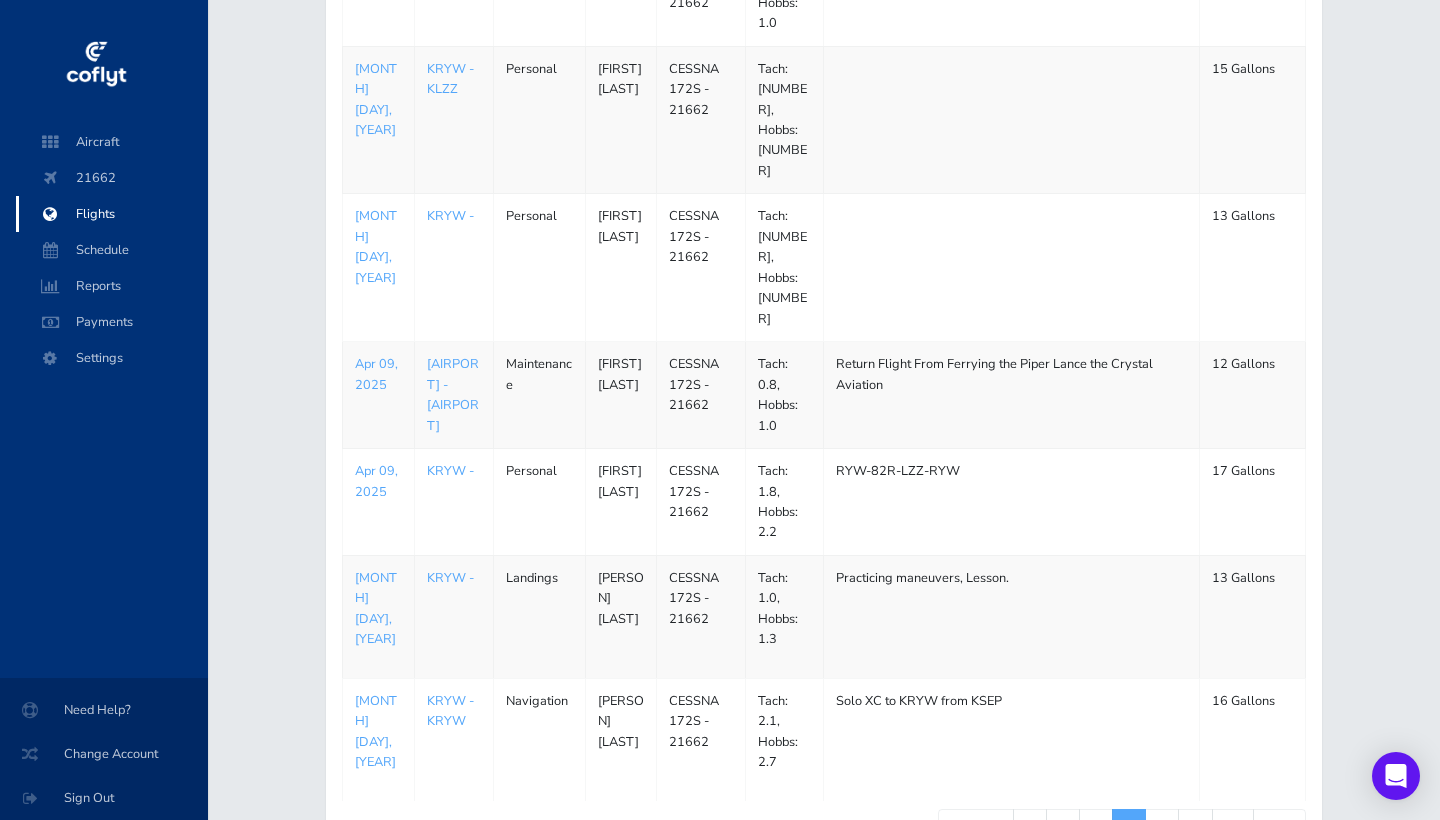 scroll, scrollTop: 705, scrollLeft: 0, axis: vertical 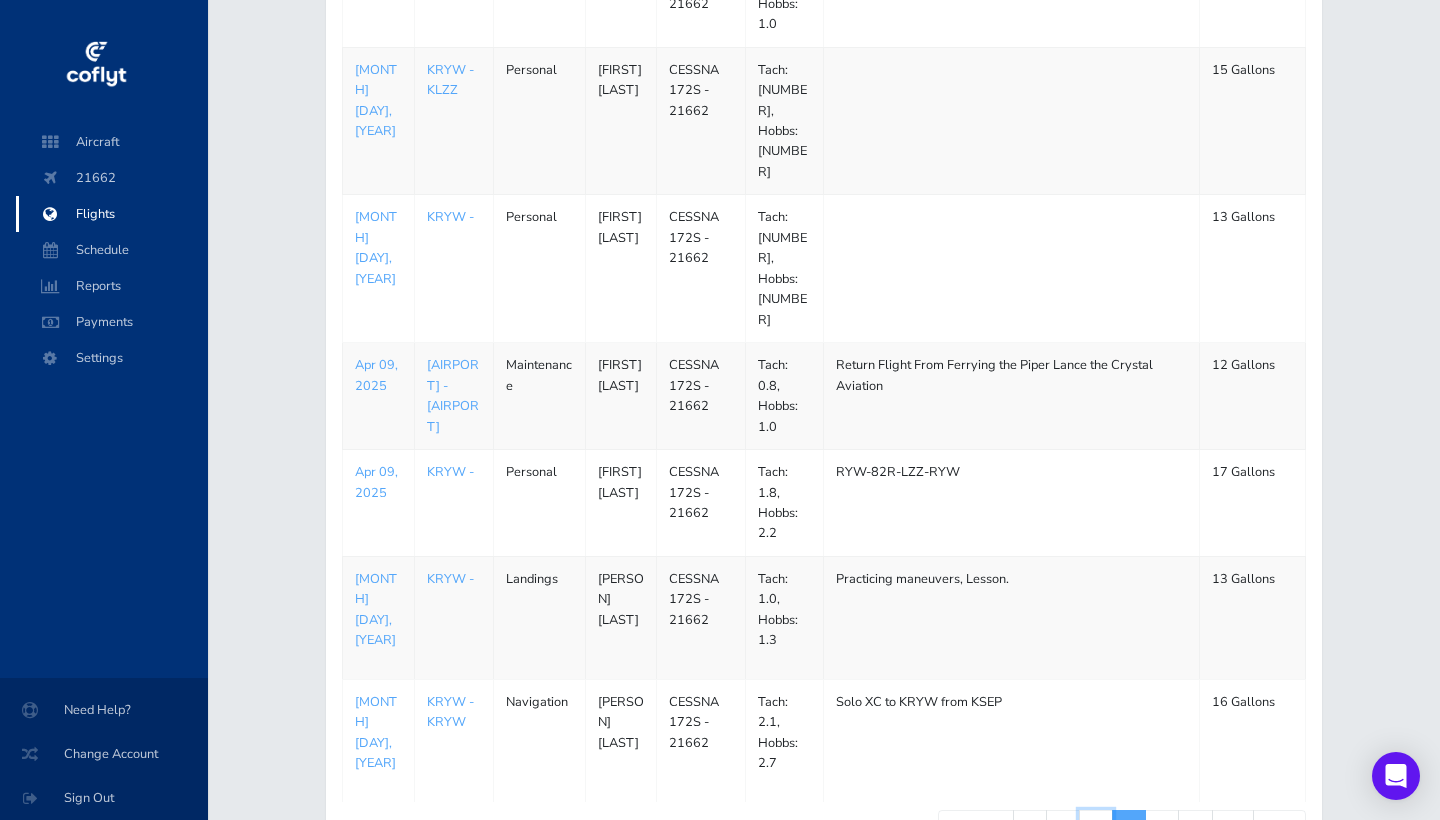 click on "3" at bounding box center (1096, 827) 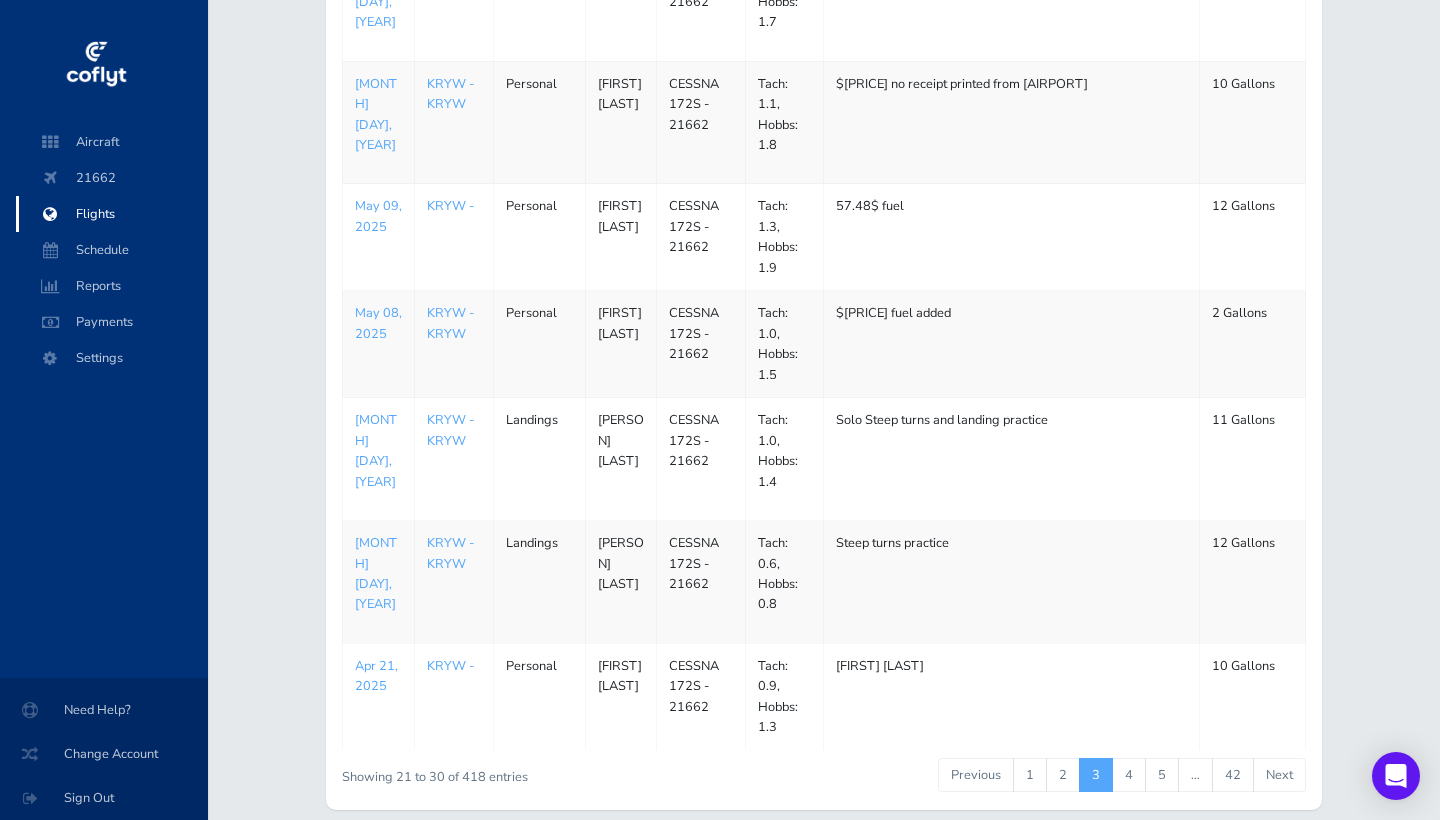 scroll, scrollTop: 705, scrollLeft: 0, axis: vertical 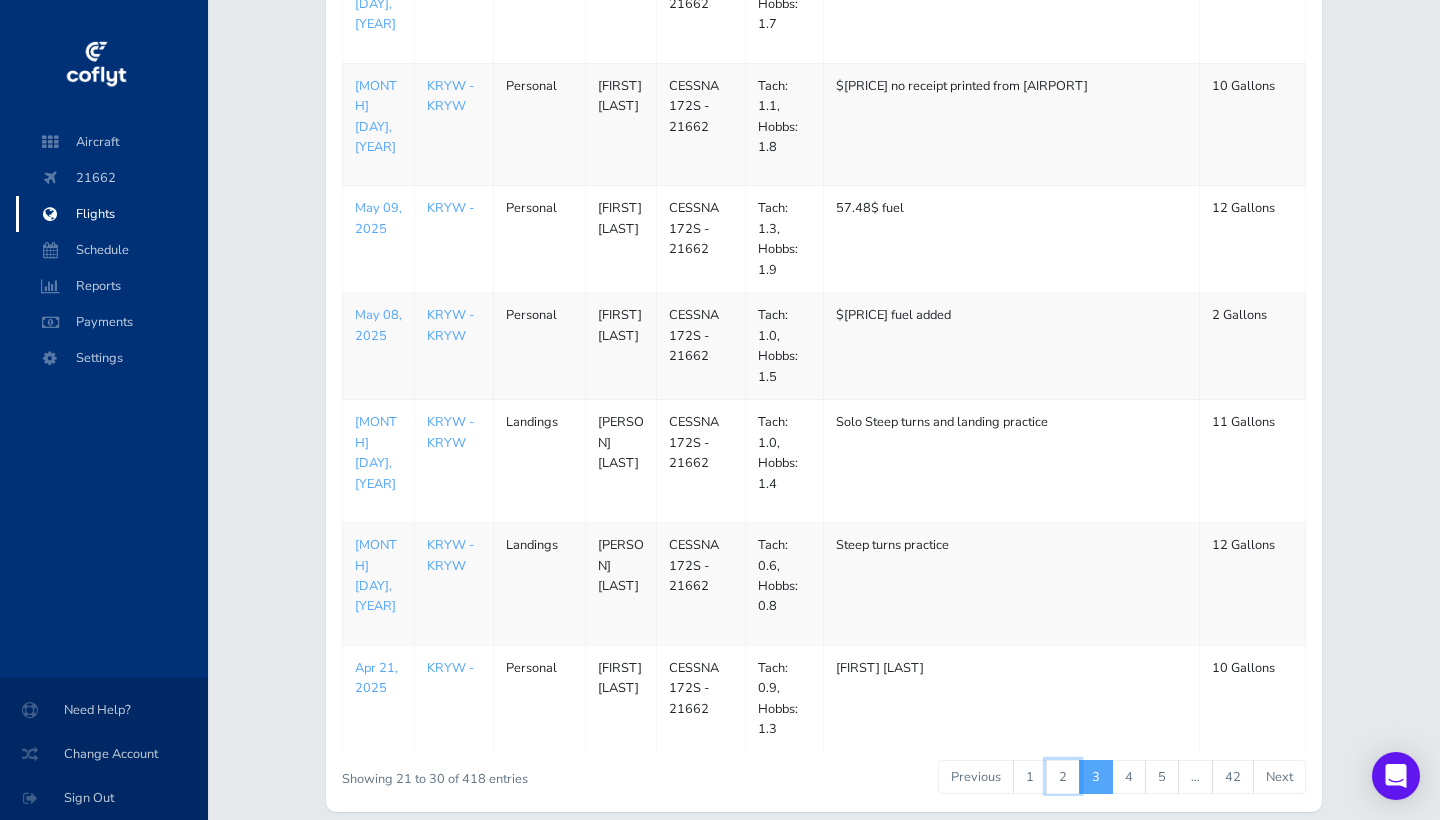 click on "2" at bounding box center [1063, 777] 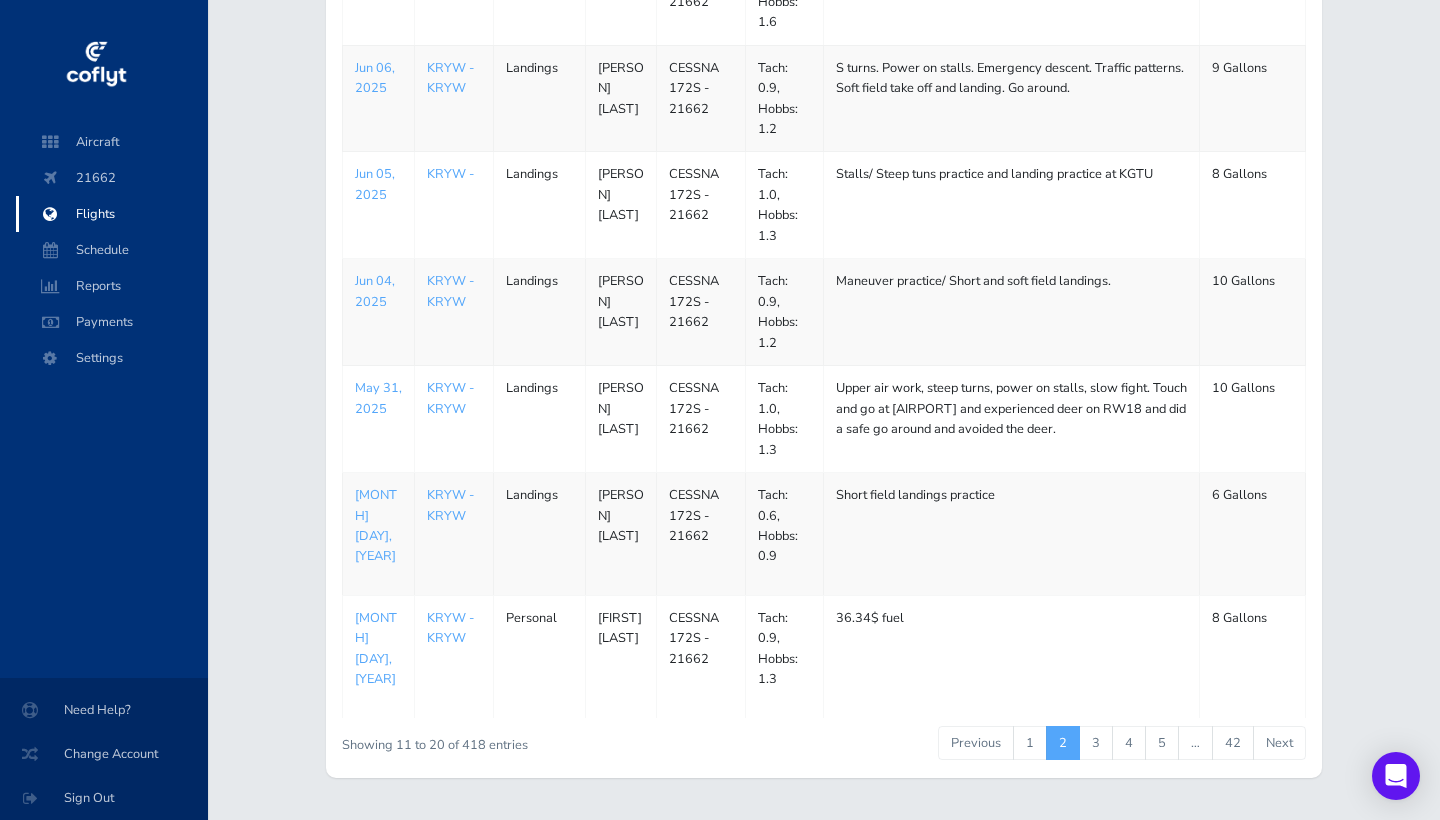 scroll, scrollTop: 705, scrollLeft: 0, axis: vertical 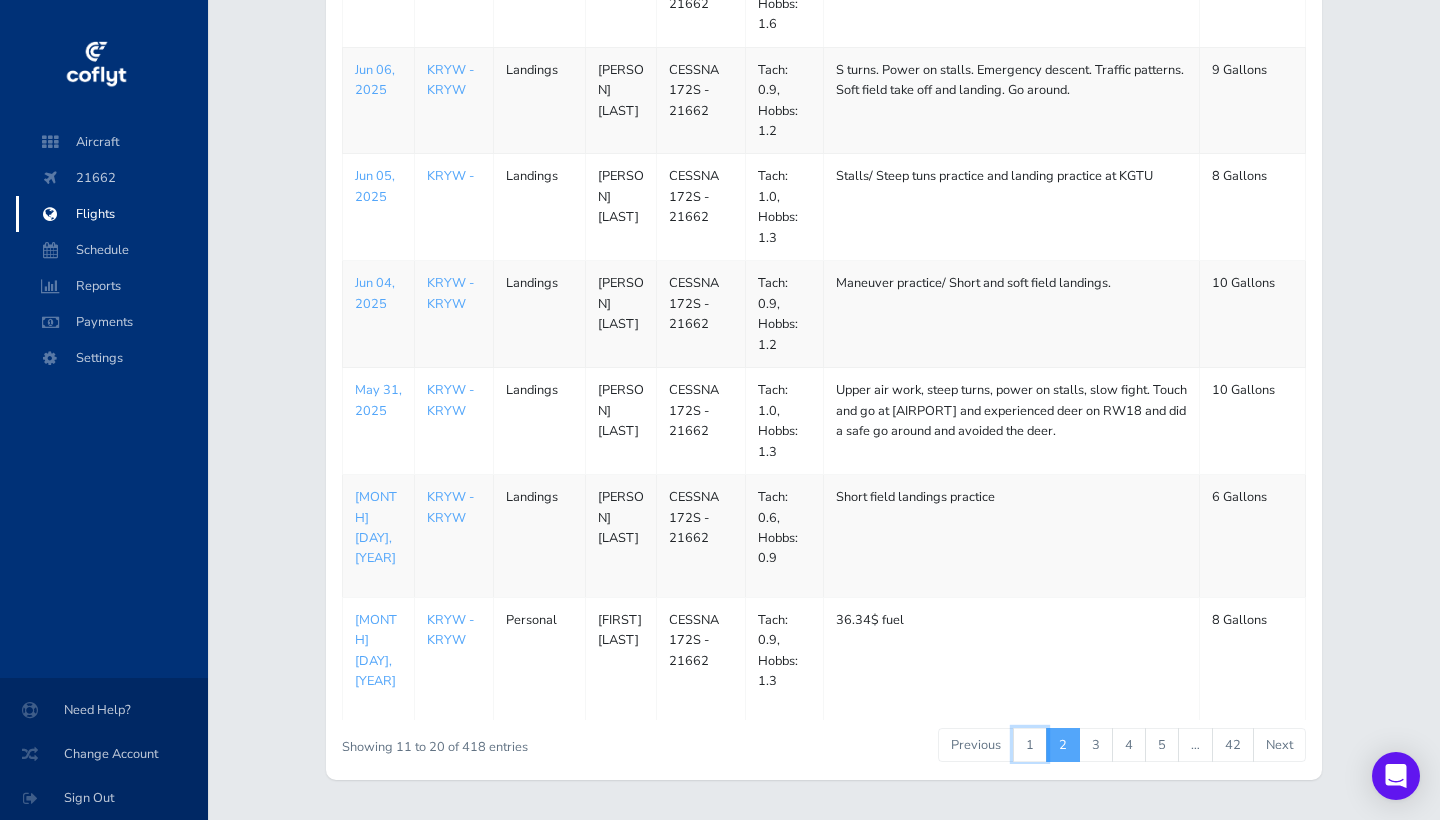 click on "1" at bounding box center [1030, 745] 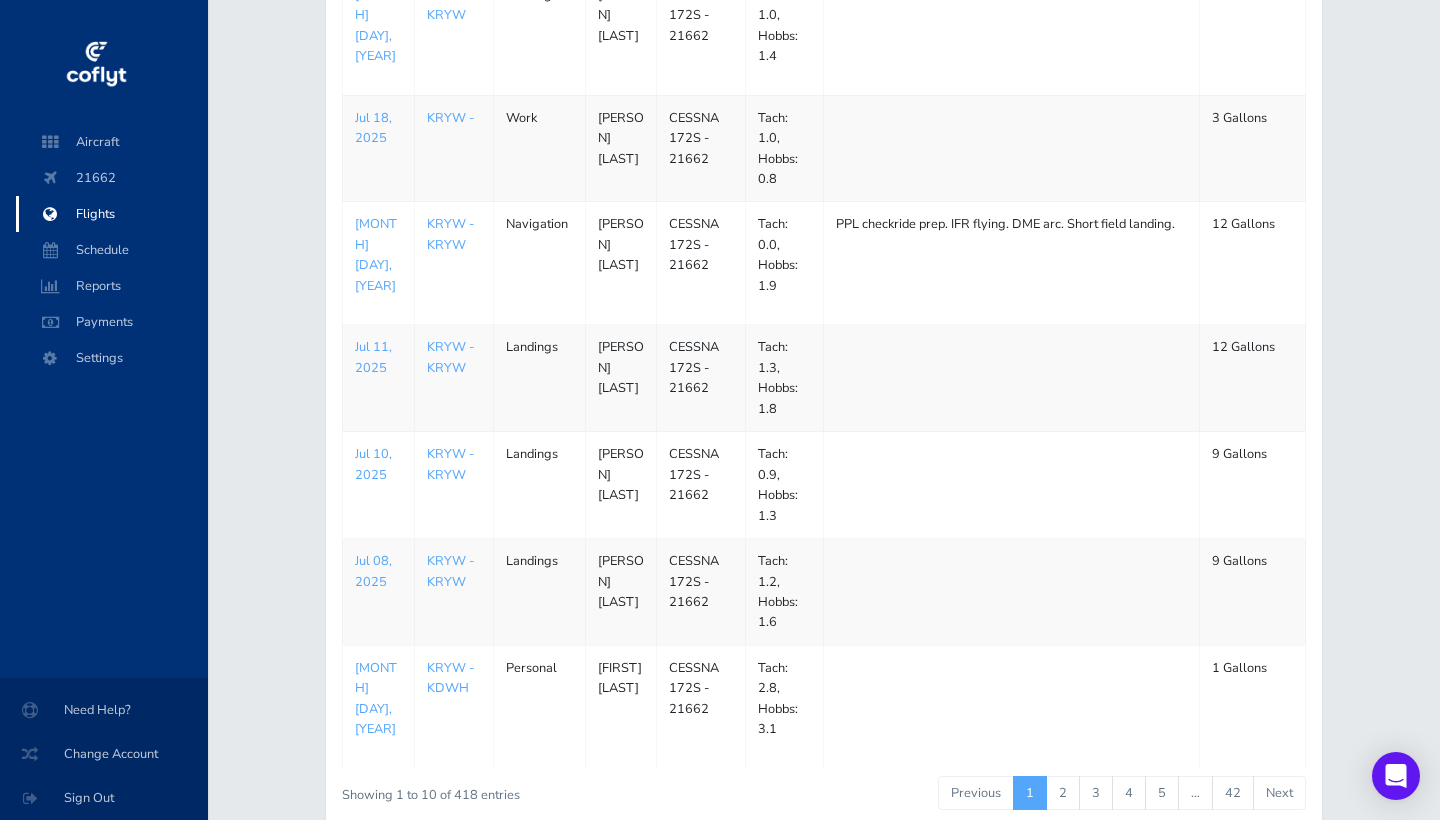scroll, scrollTop: 702, scrollLeft: 0, axis: vertical 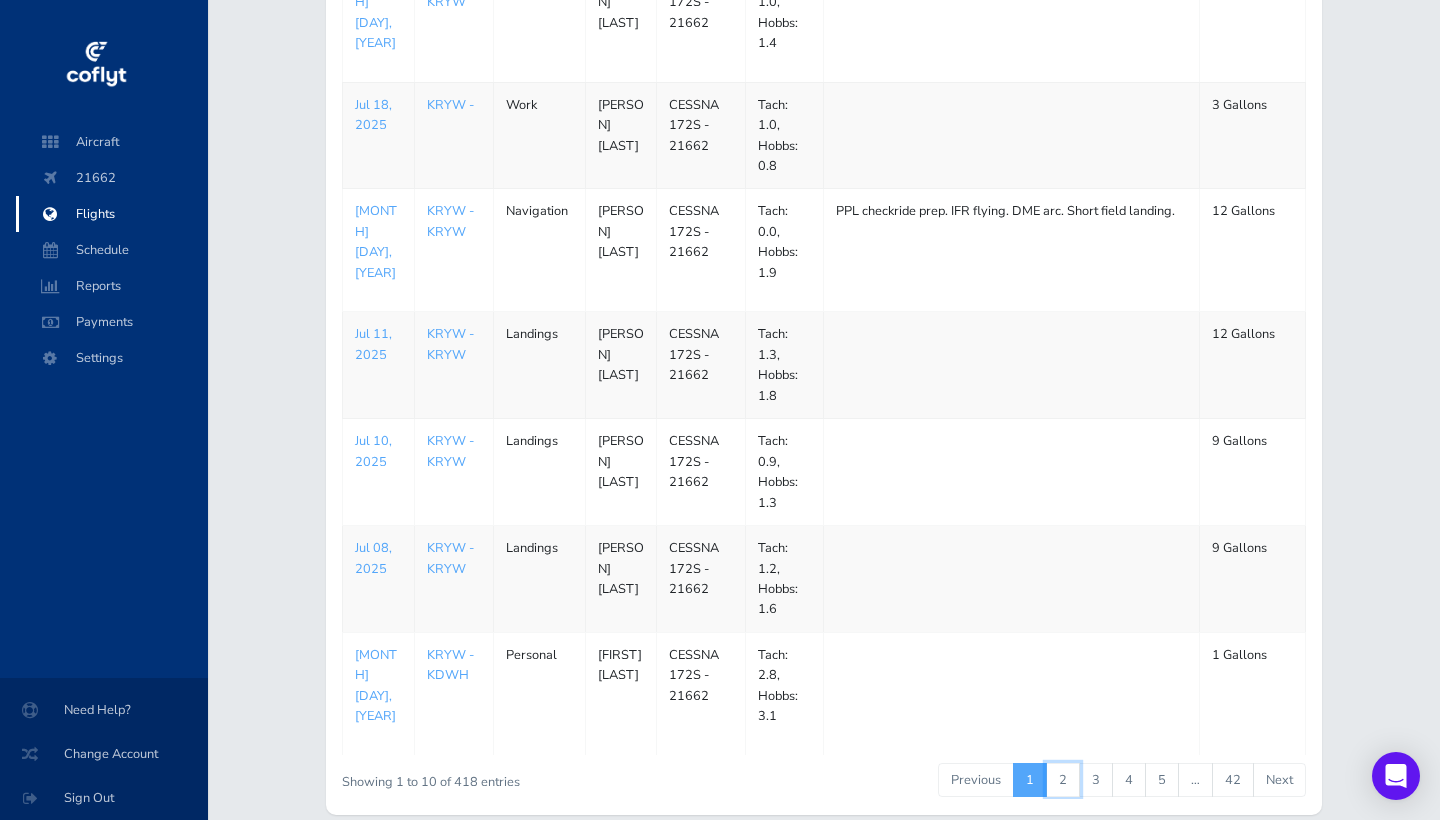 click on "2" at bounding box center (1063, 780) 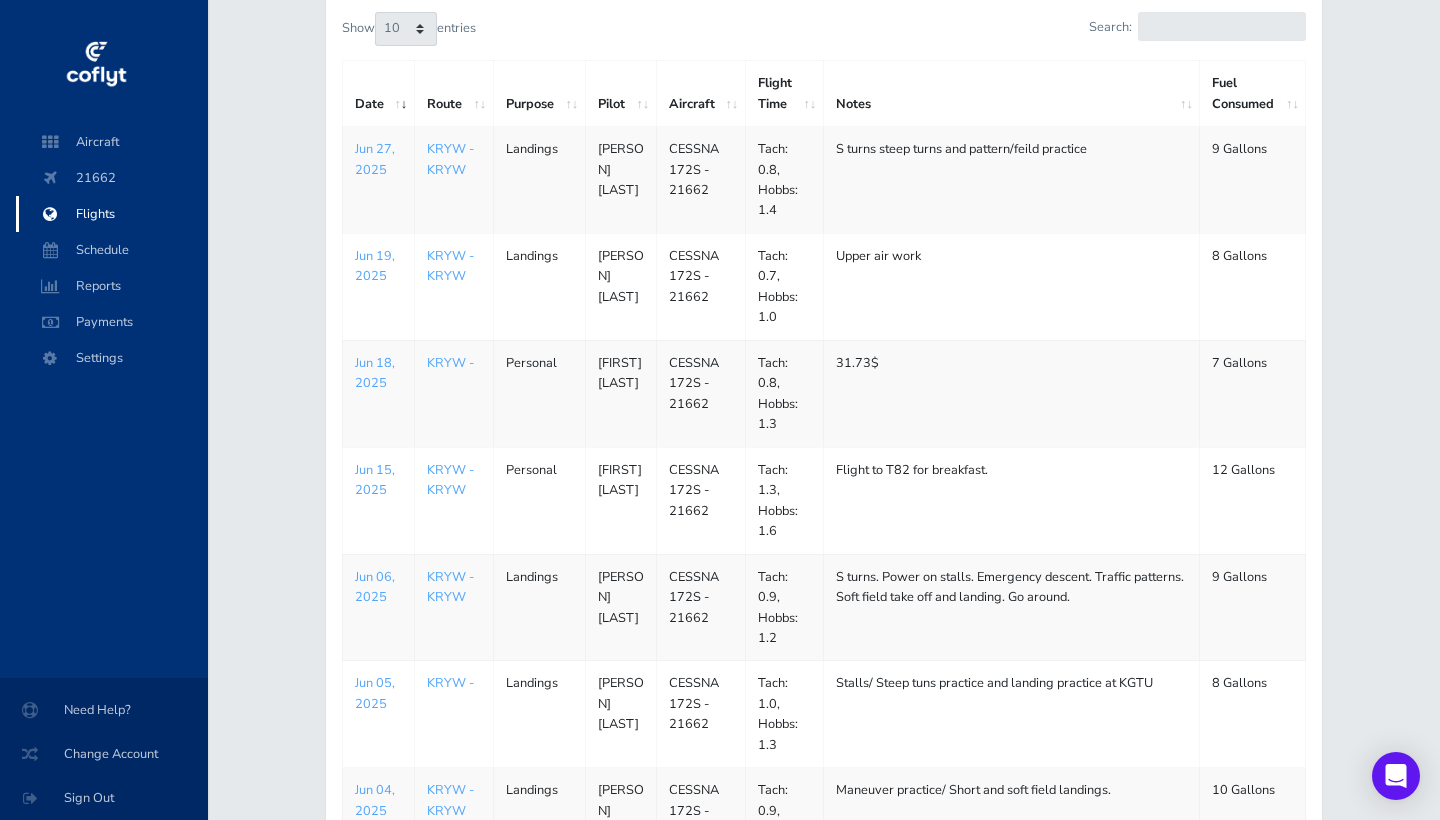 scroll, scrollTop: 197, scrollLeft: 0, axis: vertical 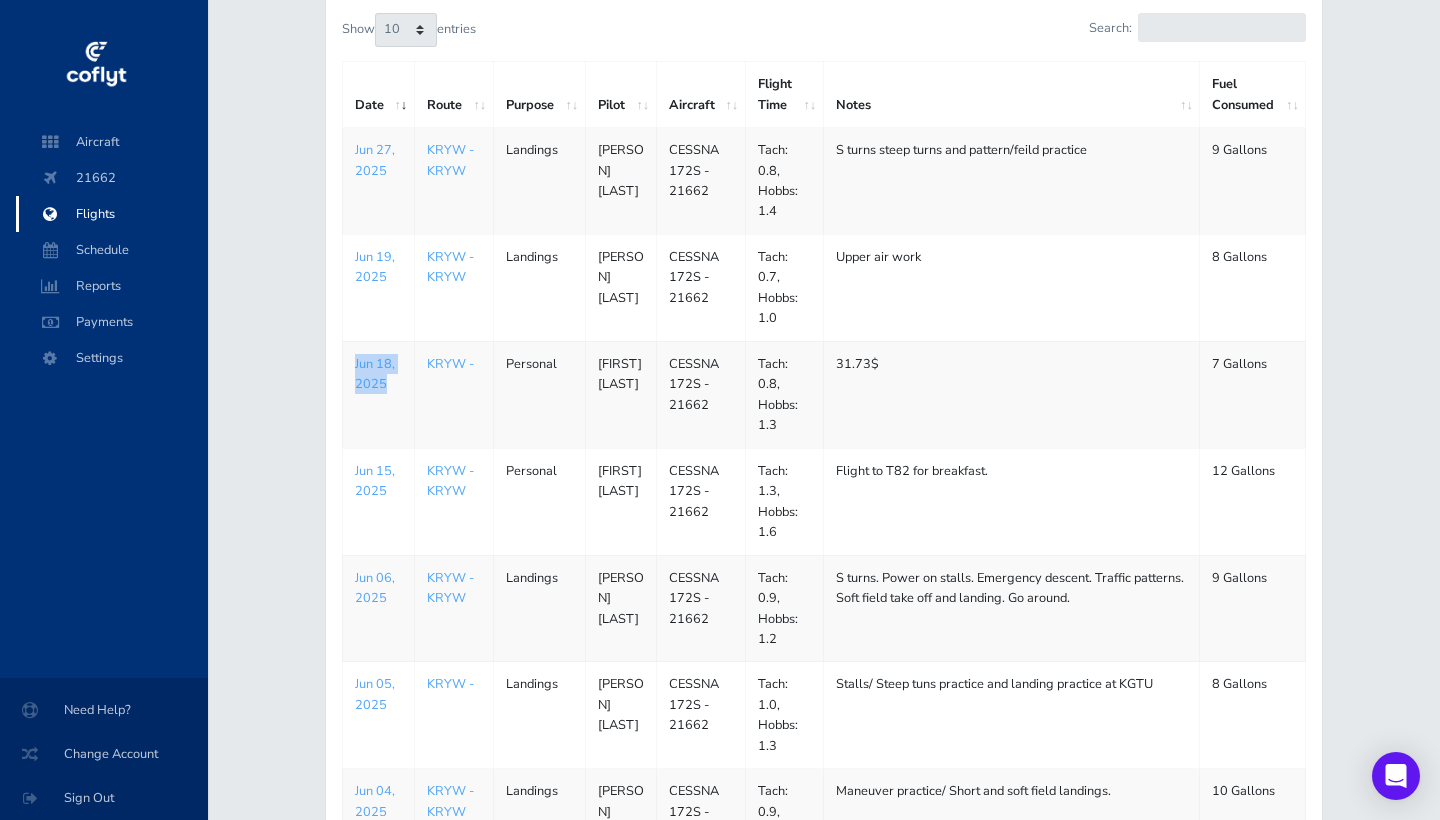 drag, startPoint x: 342, startPoint y: 351, endPoint x: 391, endPoint y: 371, distance: 52.924473 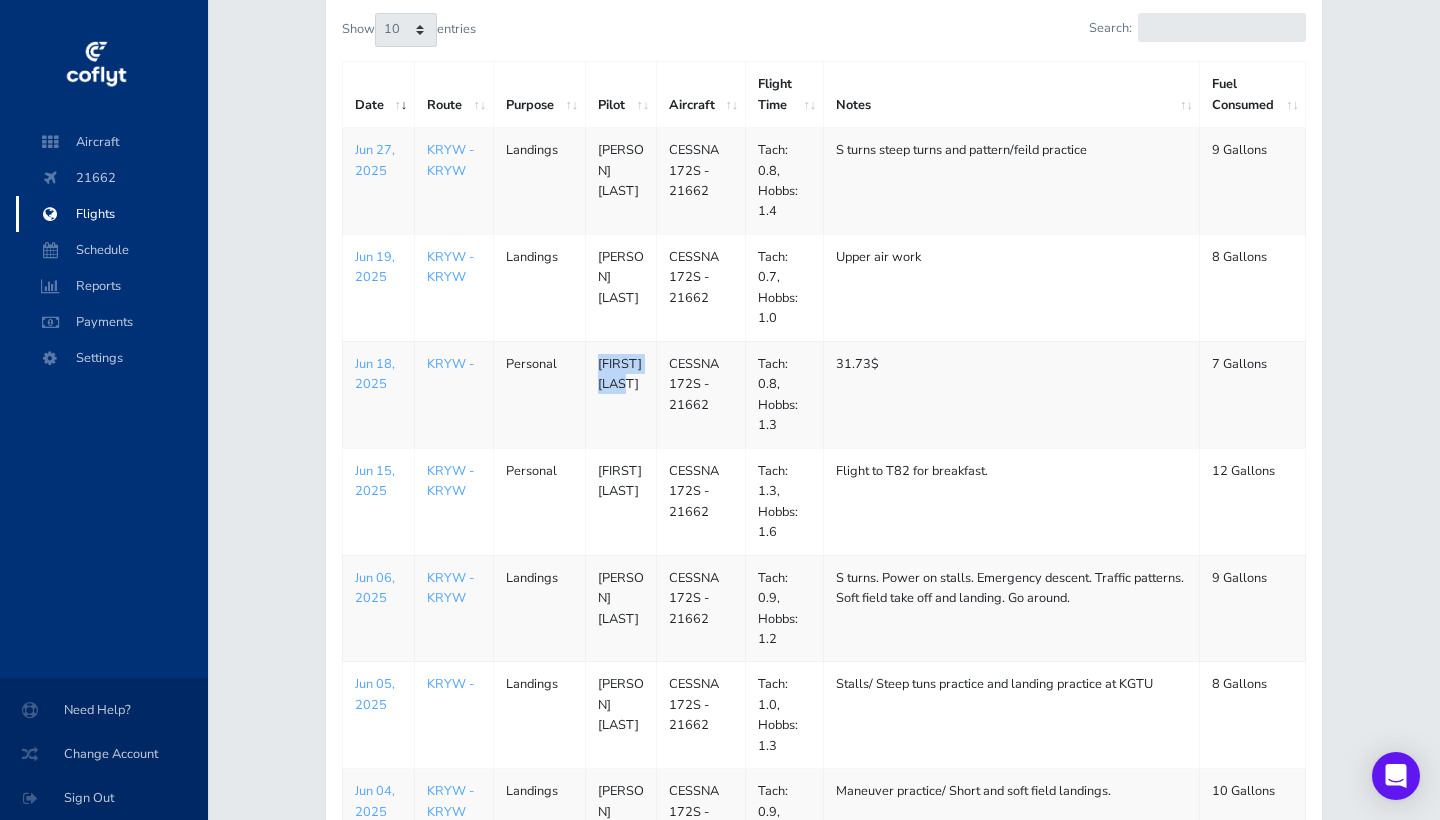 drag, startPoint x: 601, startPoint y: 353, endPoint x: 629, endPoint y: 399, distance: 53.851646 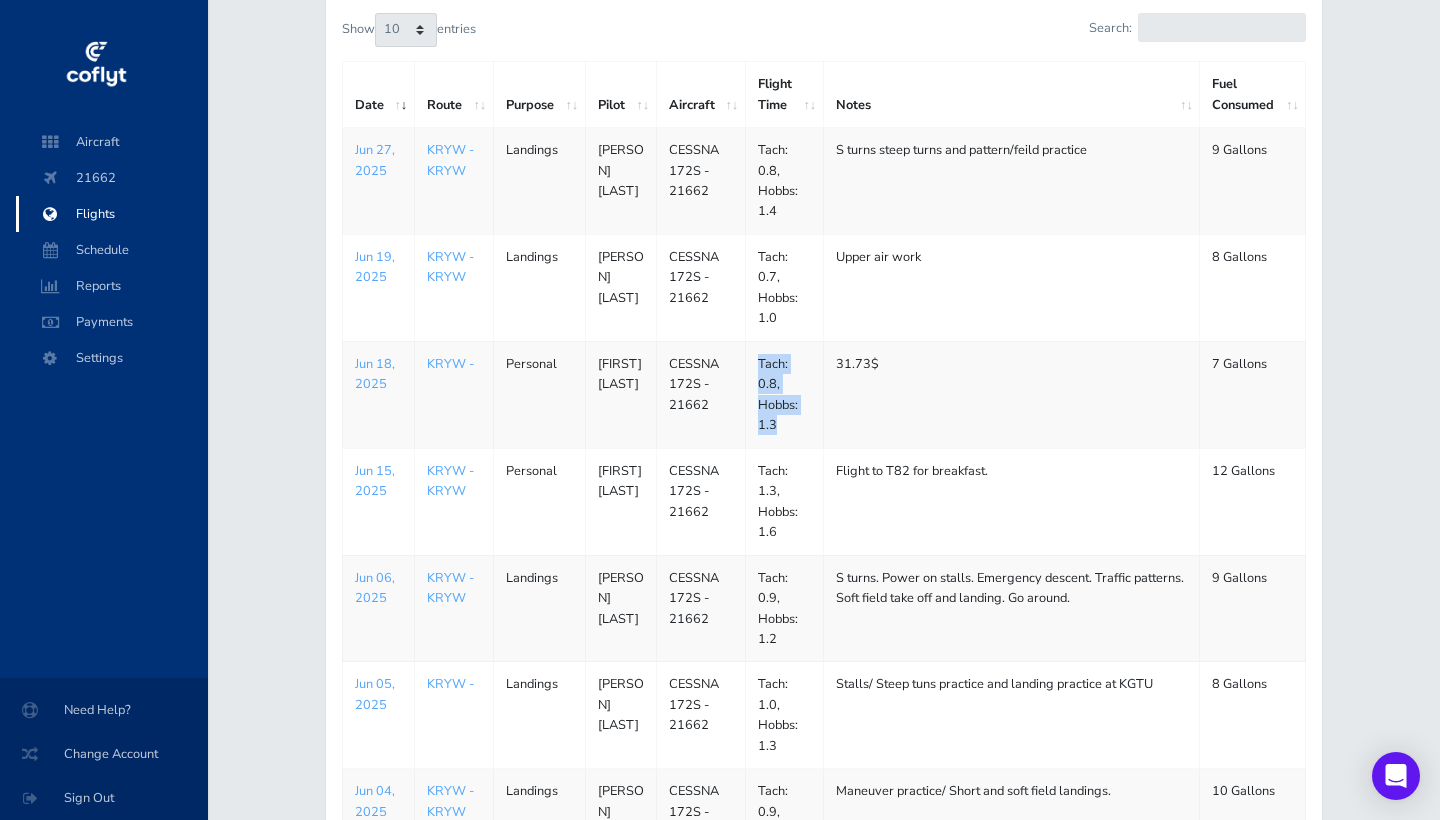 drag, startPoint x: 757, startPoint y: 353, endPoint x: 789, endPoint y: 424, distance: 77.87811 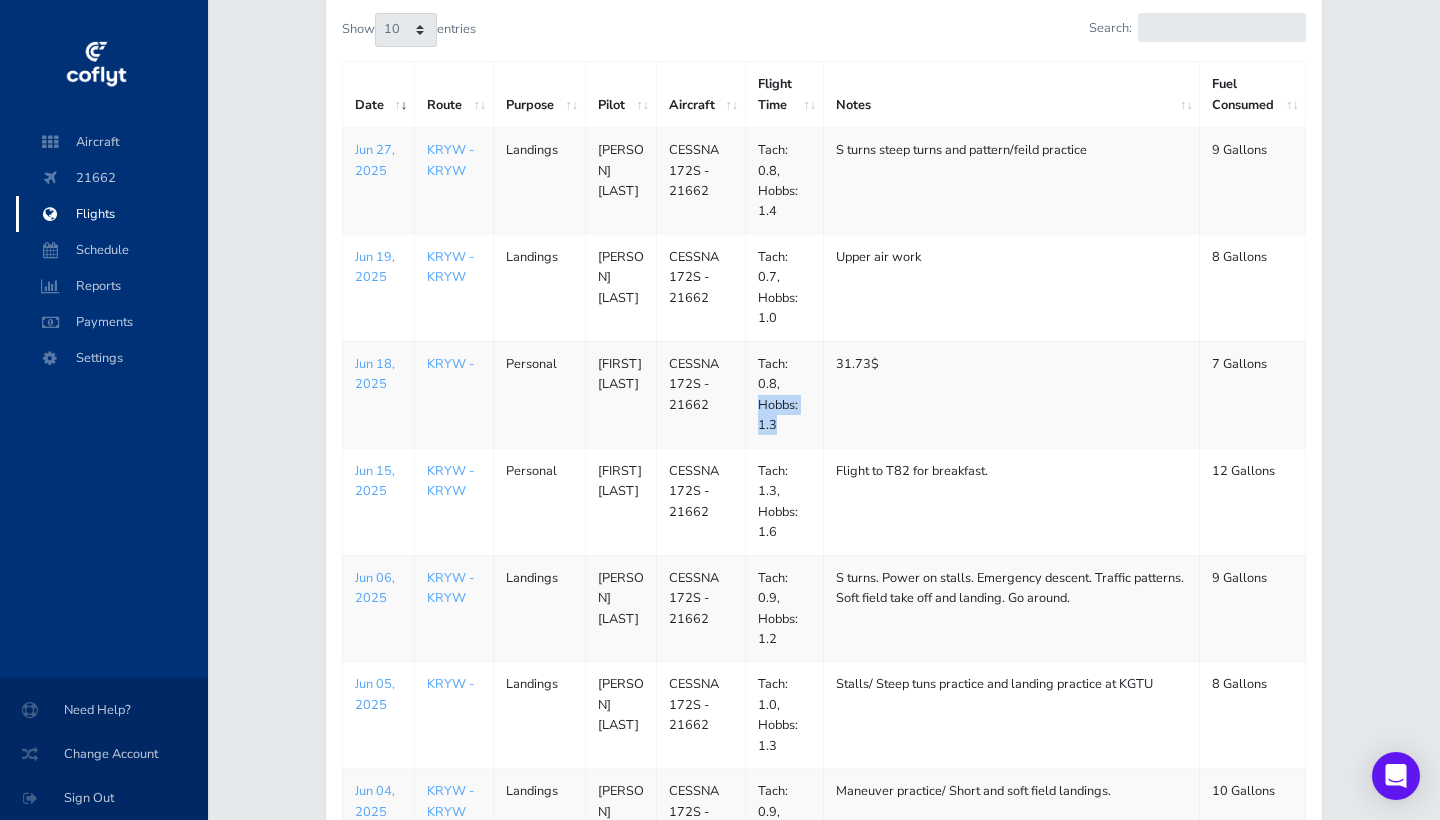 drag, startPoint x: 757, startPoint y: 396, endPoint x: 787, endPoint y: 419, distance: 37.802116 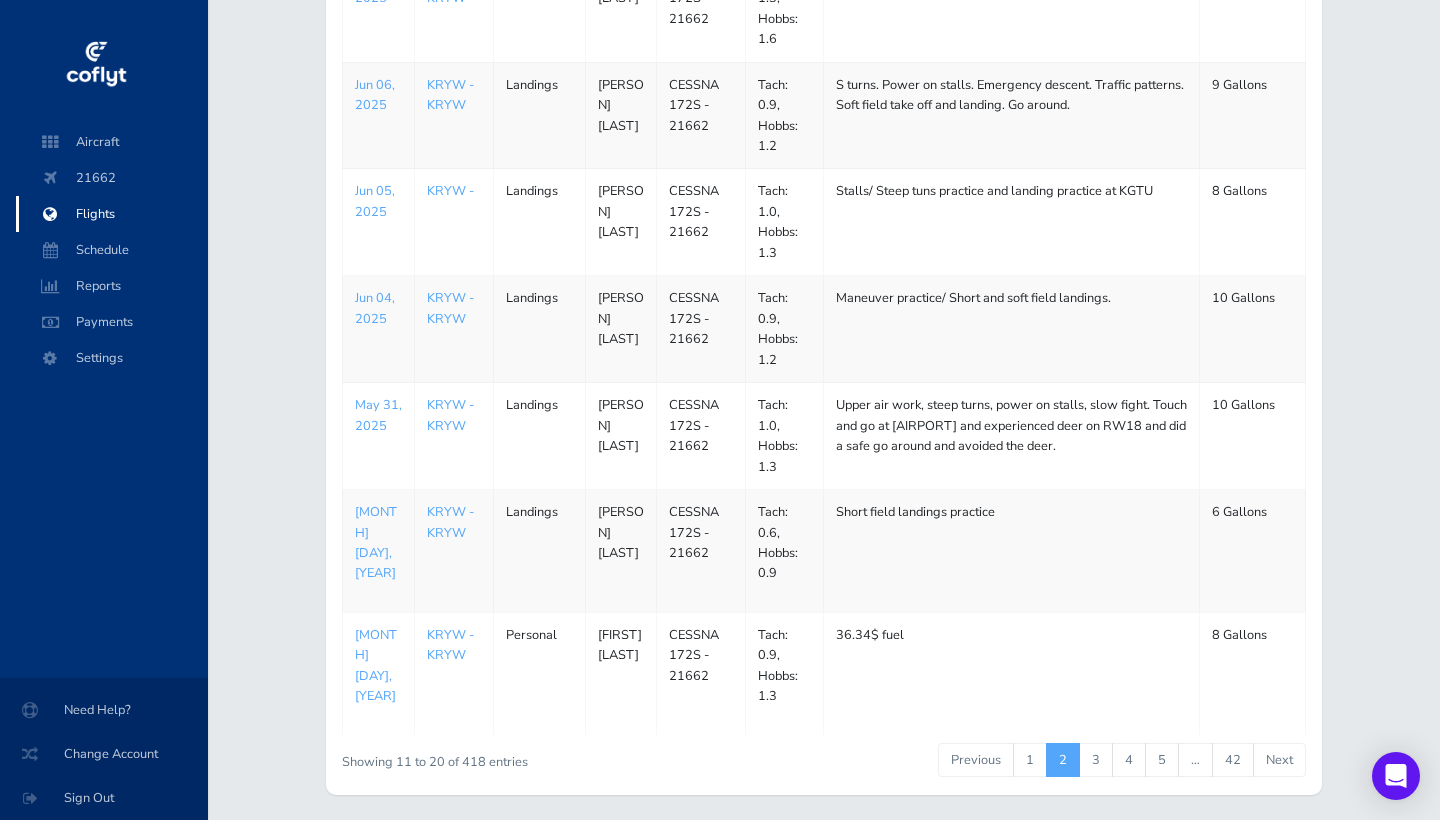 scroll, scrollTop: 694, scrollLeft: 0, axis: vertical 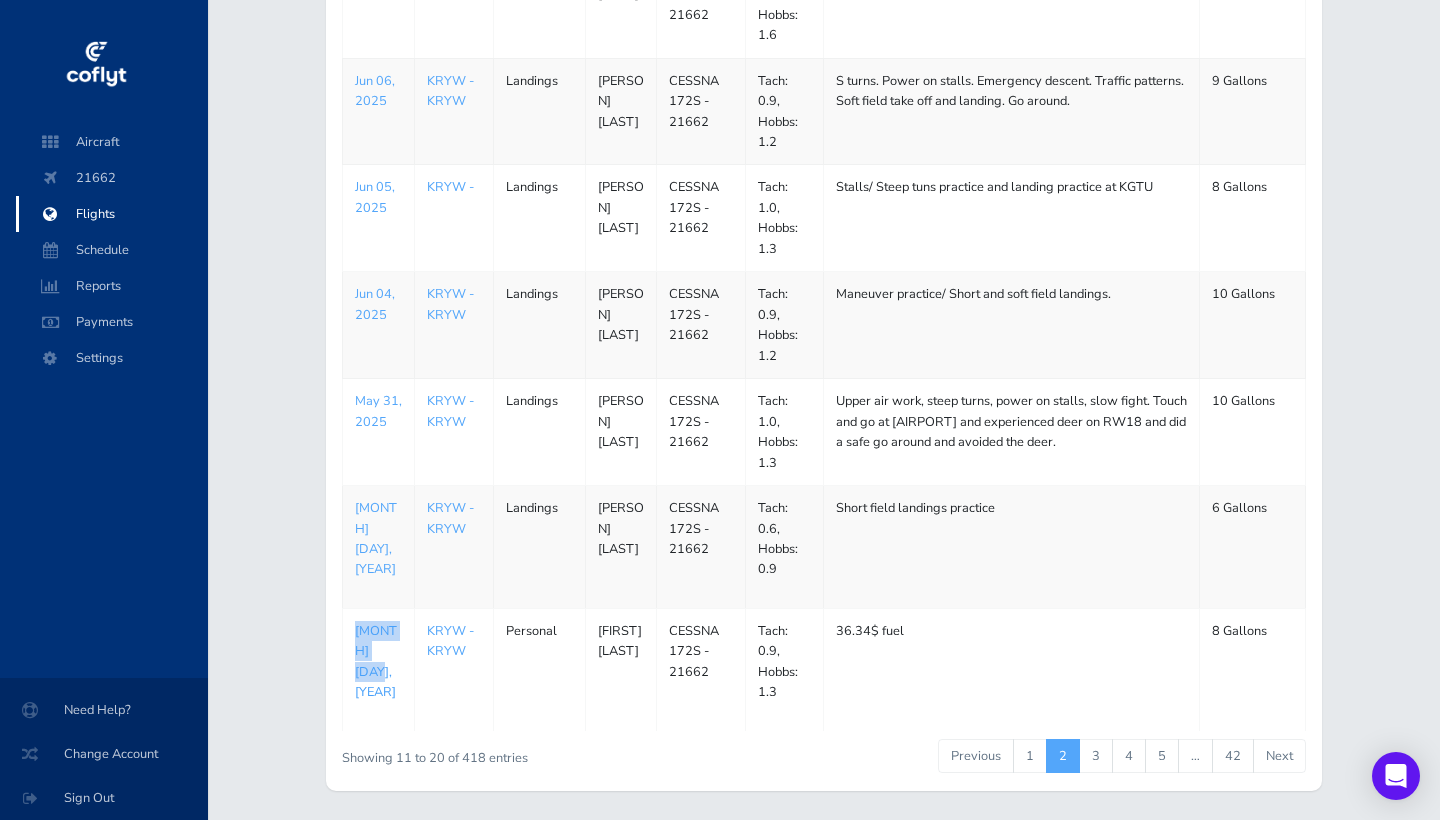 drag, startPoint x: 353, startPoint y: 592, endPoint x: 395, endPoint y: 613, distance: 46.957428 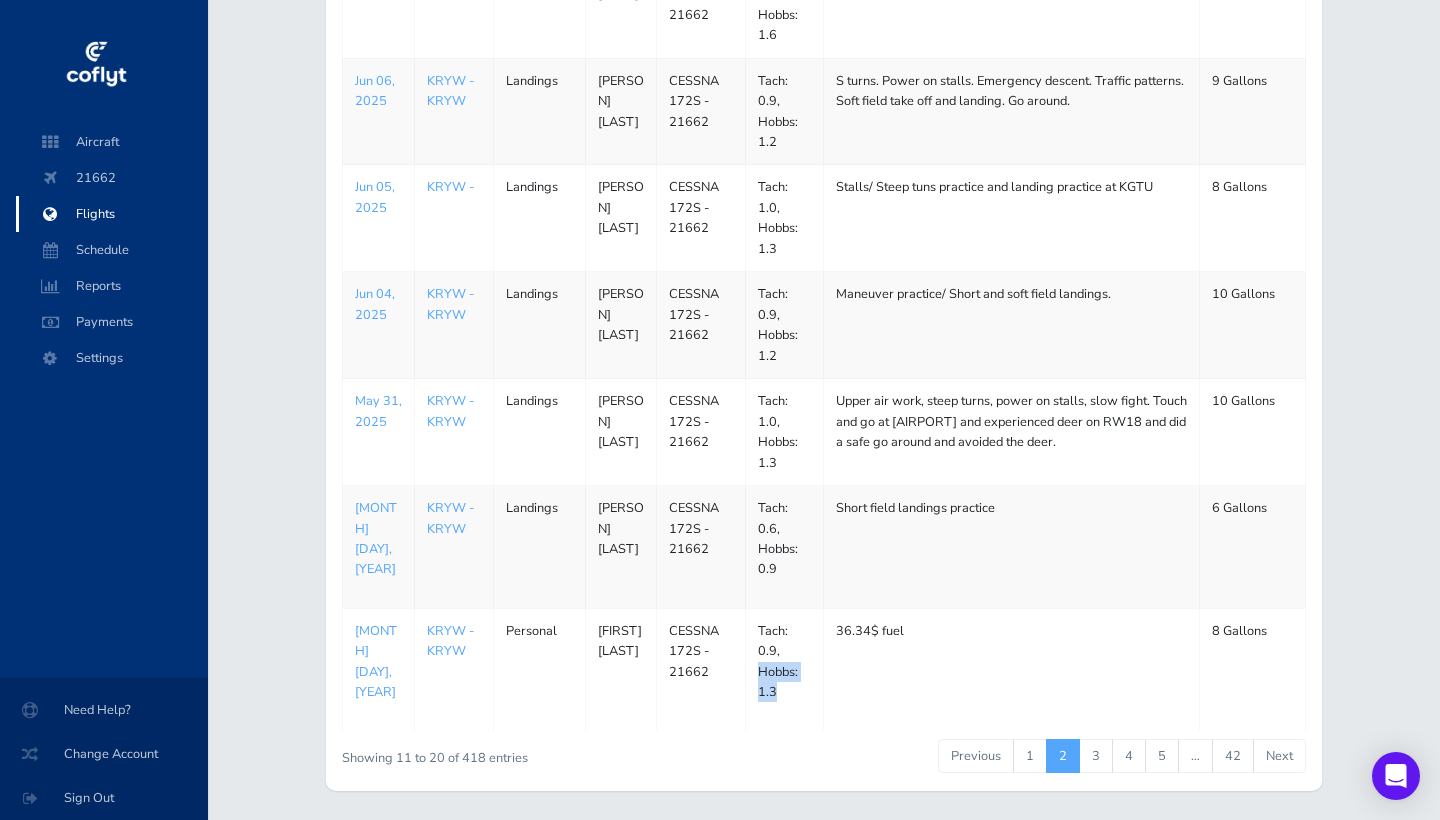 drag, startPoint x: 756, startPoint y: 632, endPoint x: 781, endPoint y: 652, distance: 32.01562 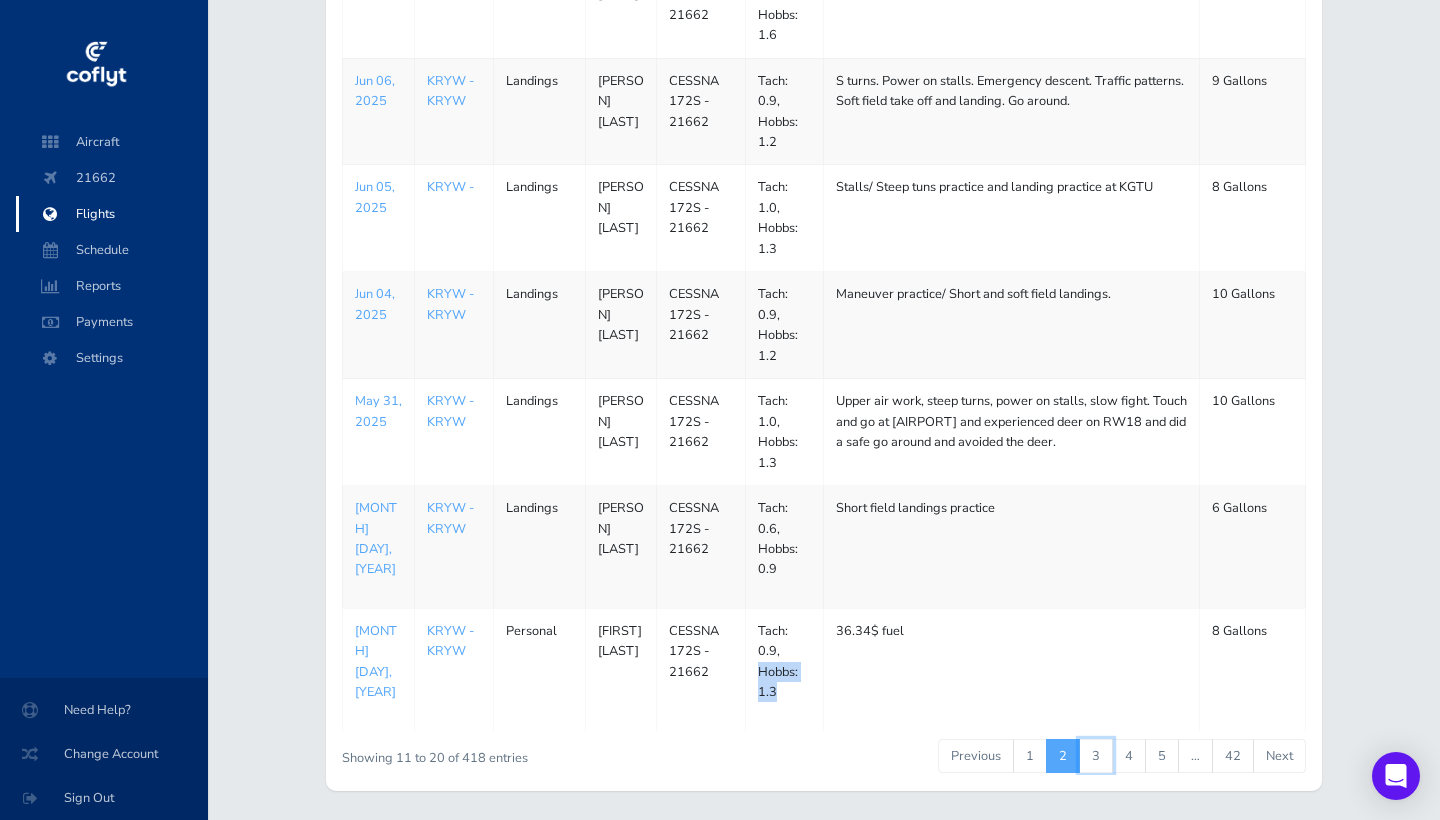 click on "3" at bounding box center (1096, 756) 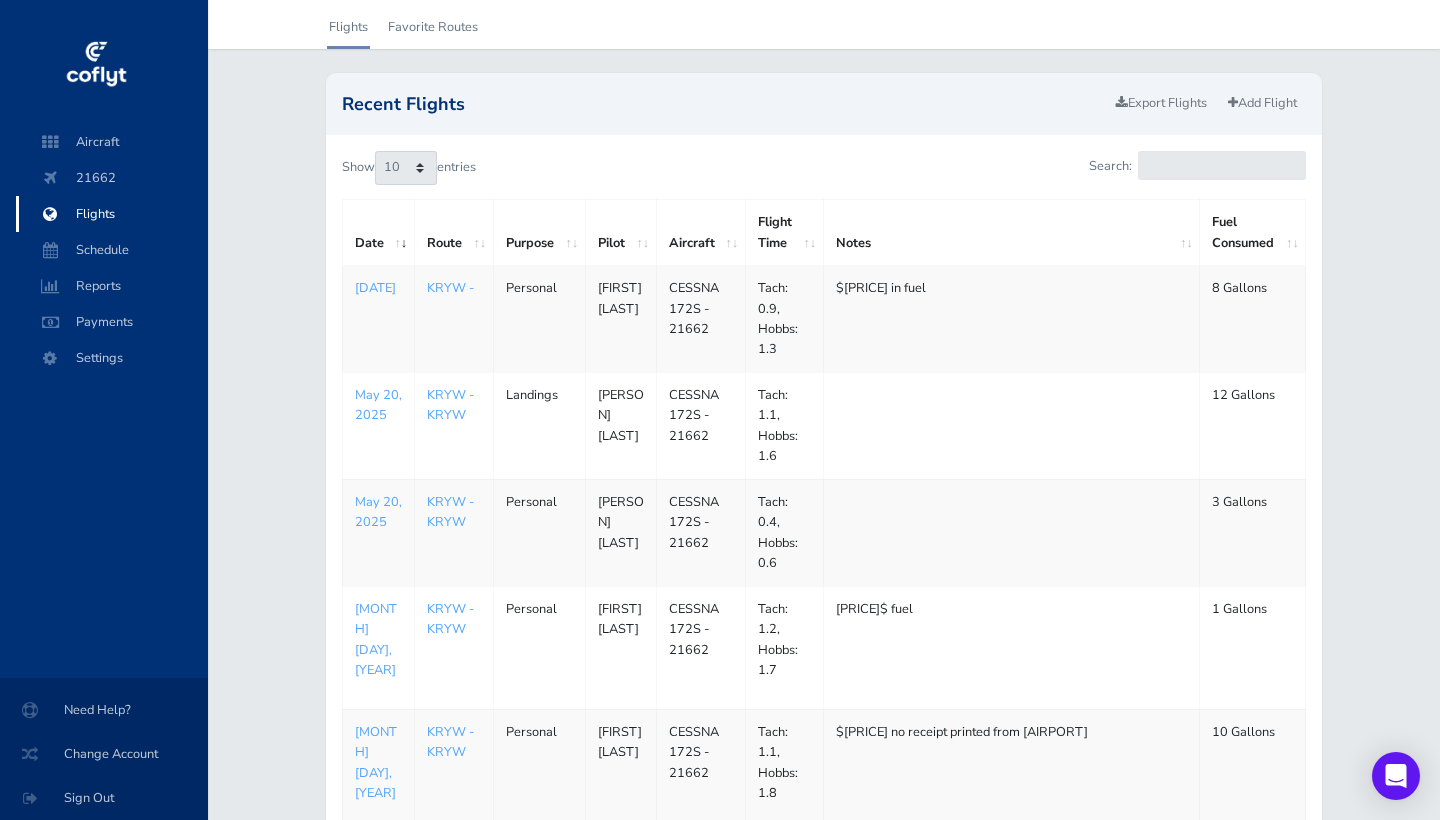 scroll, scrollTop: 57, scrollLeft: 0, axis: vertical 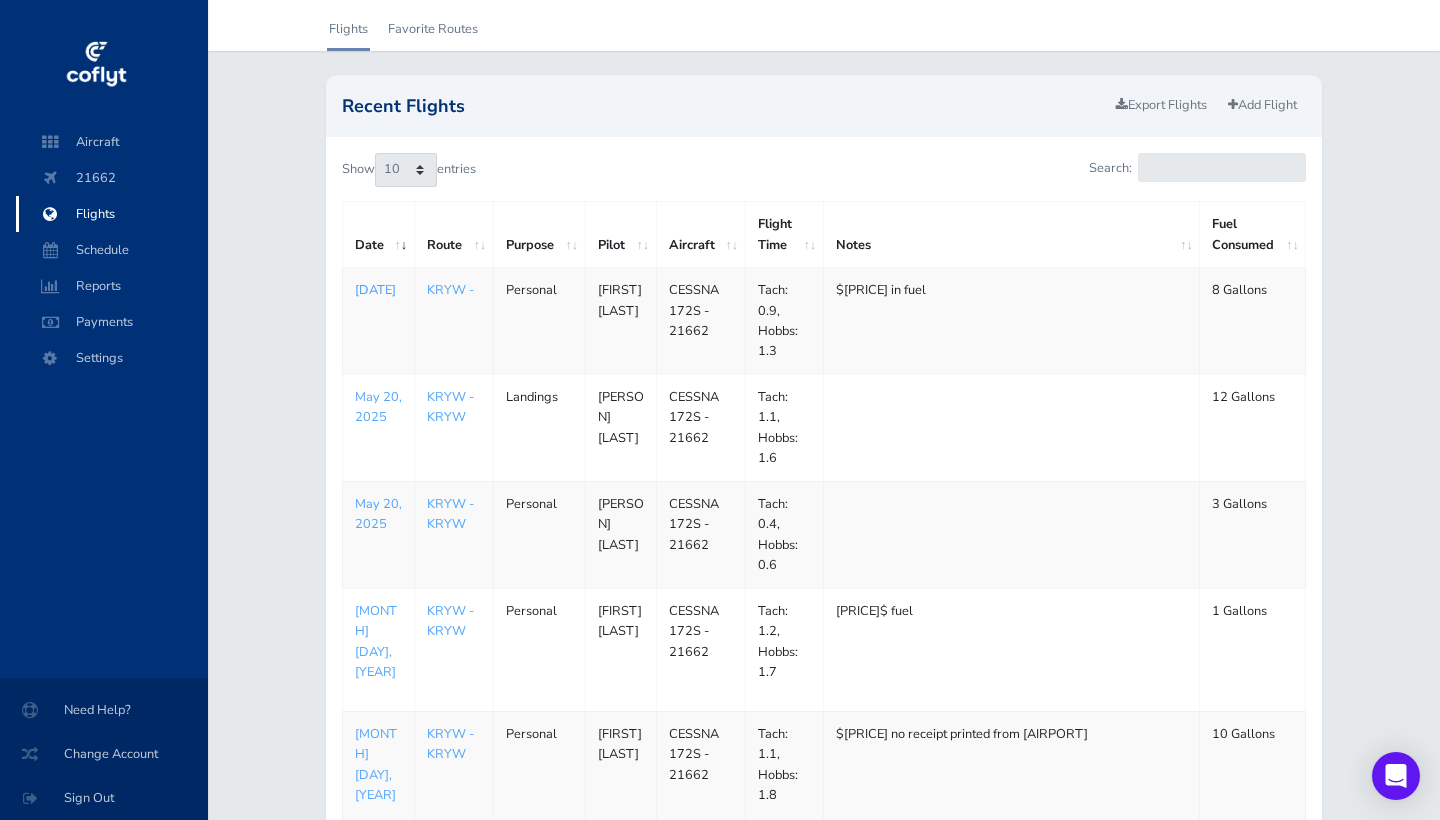 drag, startPoint x: 346, startPoint y: 284, endPoint x: 390, endPoint y: 308, distance: 50.119858 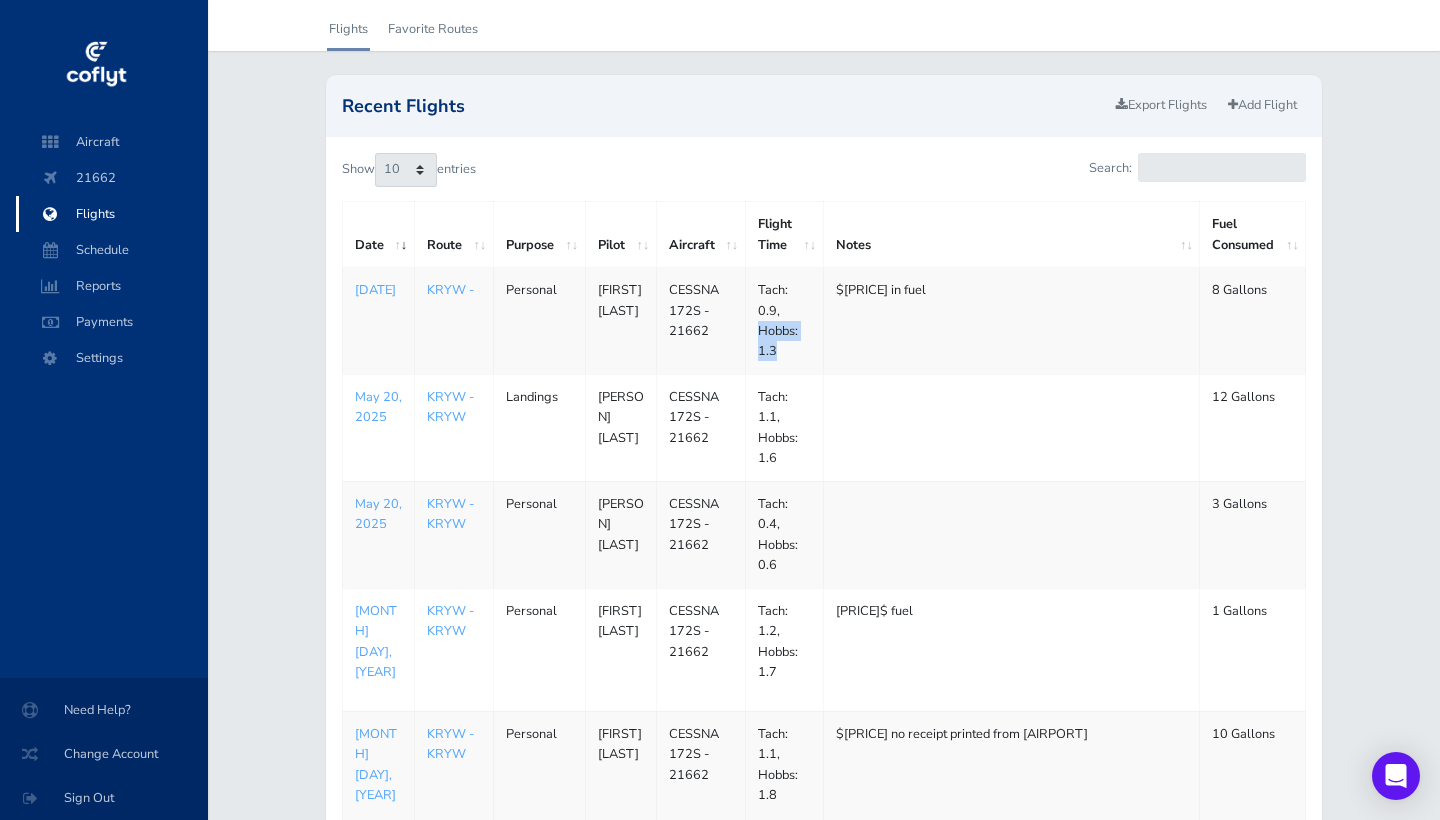 drag, startPoint x: 757, startPoint y: 325, endPoint x: 781, endPoint y: 348, distance: 33.24154 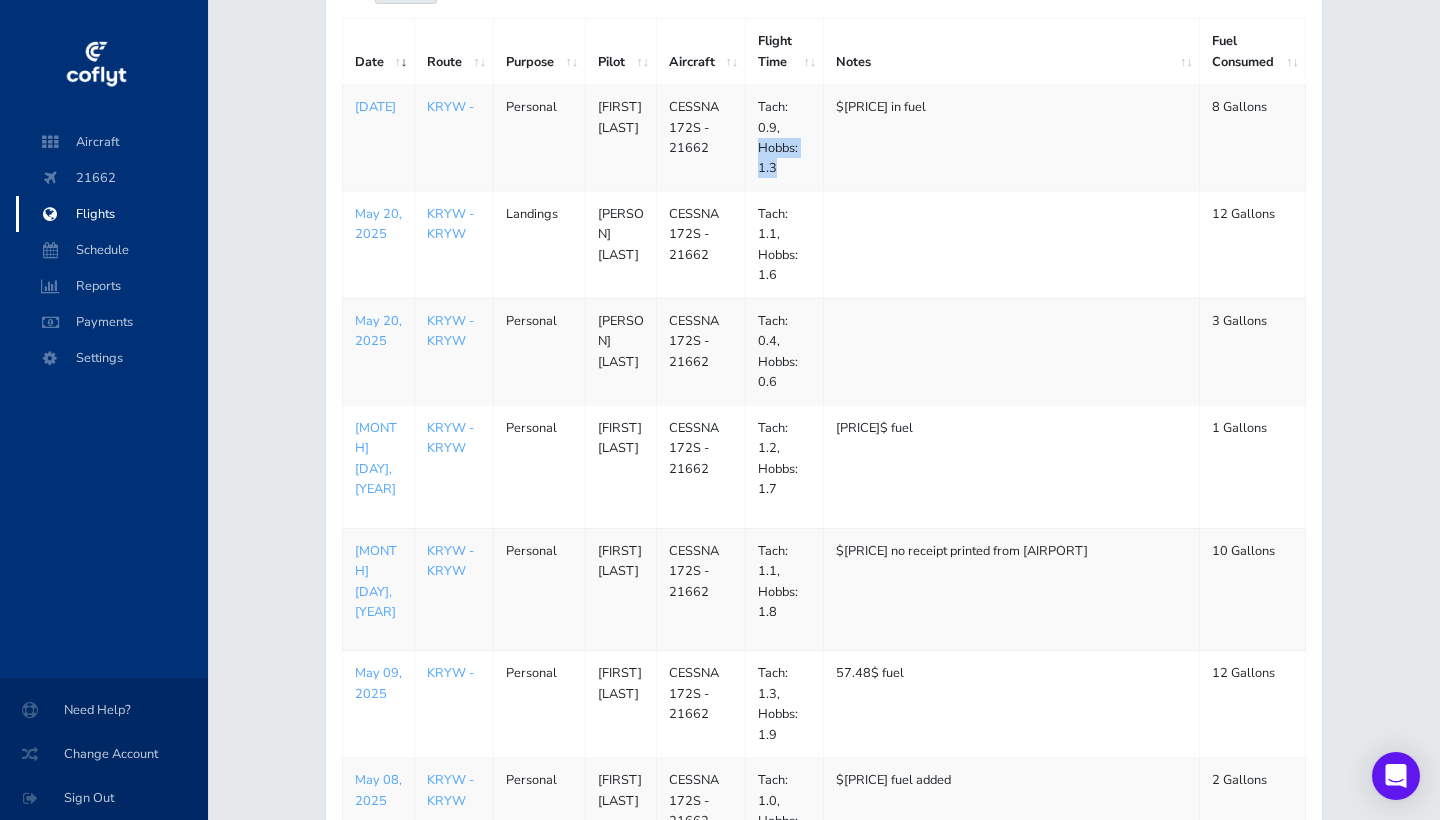 scroll, scrollTop: 239, scrollLeft: 0, axis: vertical 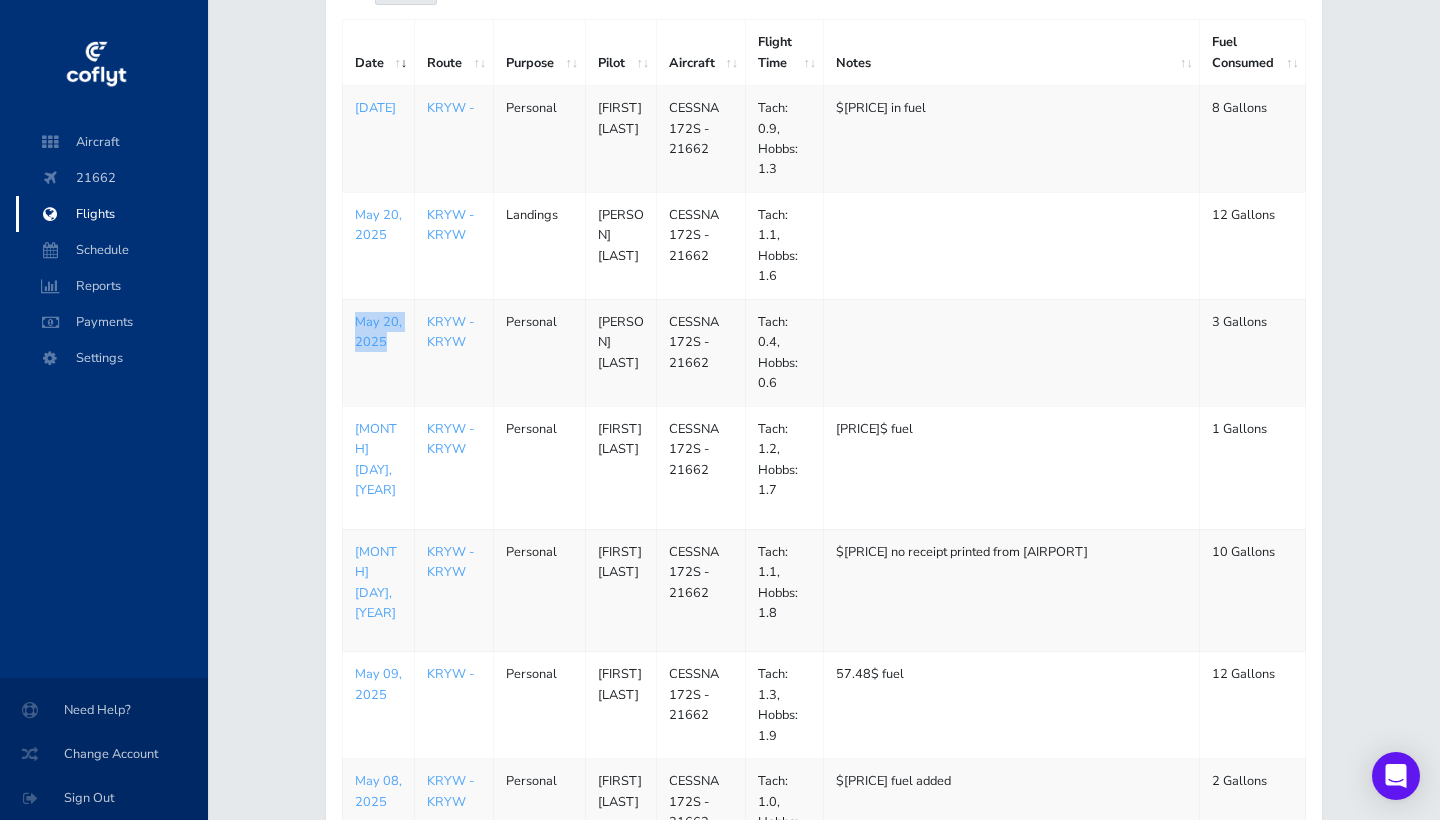 drag, startPoint x: 349, startPoint y: 309, endPoint x: 394, endPoint y: 332, distance: 50.537113 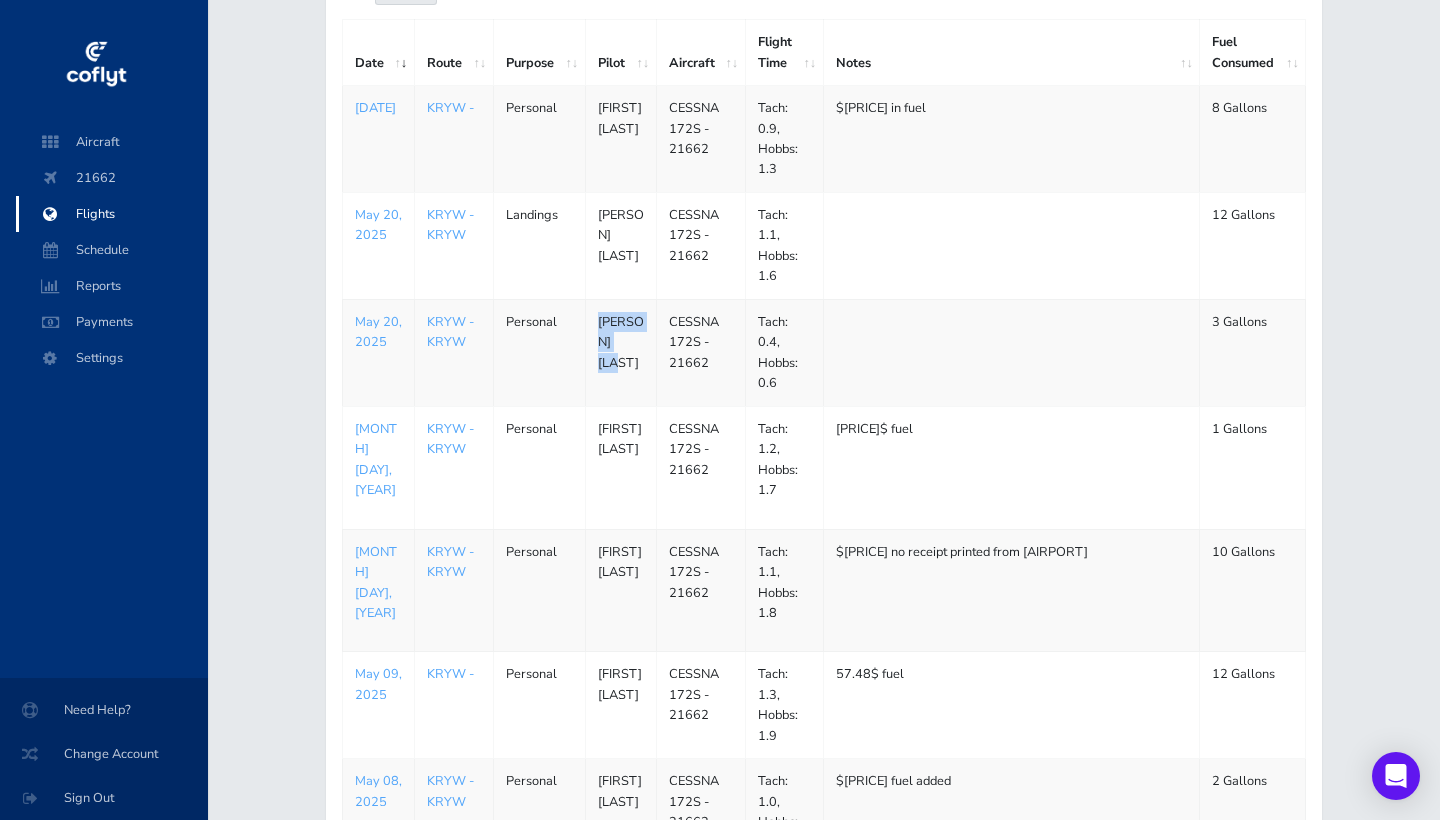 drag, startPoint x: 597, startPoint y: 312, endPoint x: 643, endPoint y: 336, distance: 51.884487 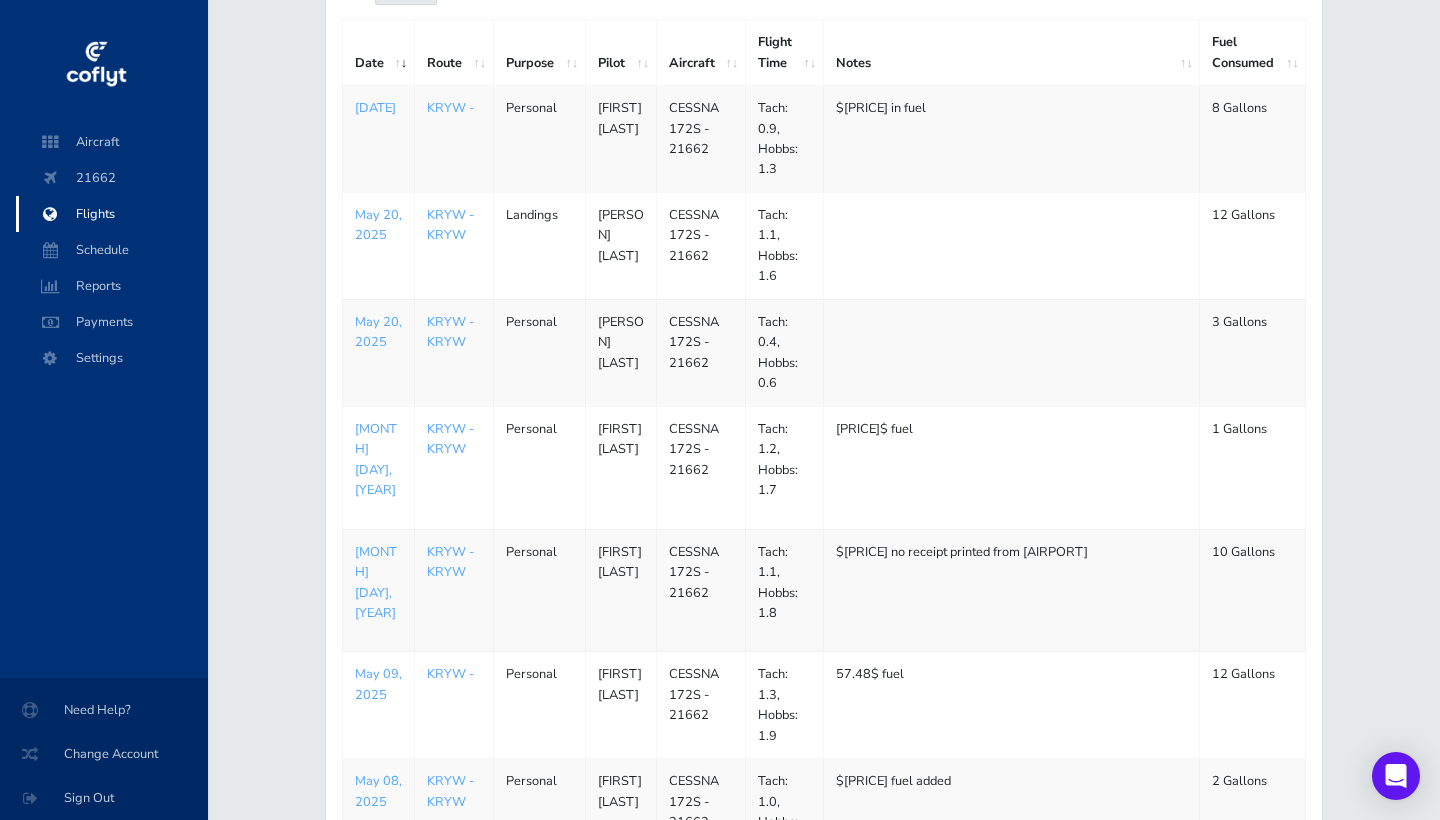 click on "Show  10 25 50 100  entries" at bounding box center [409, -12] 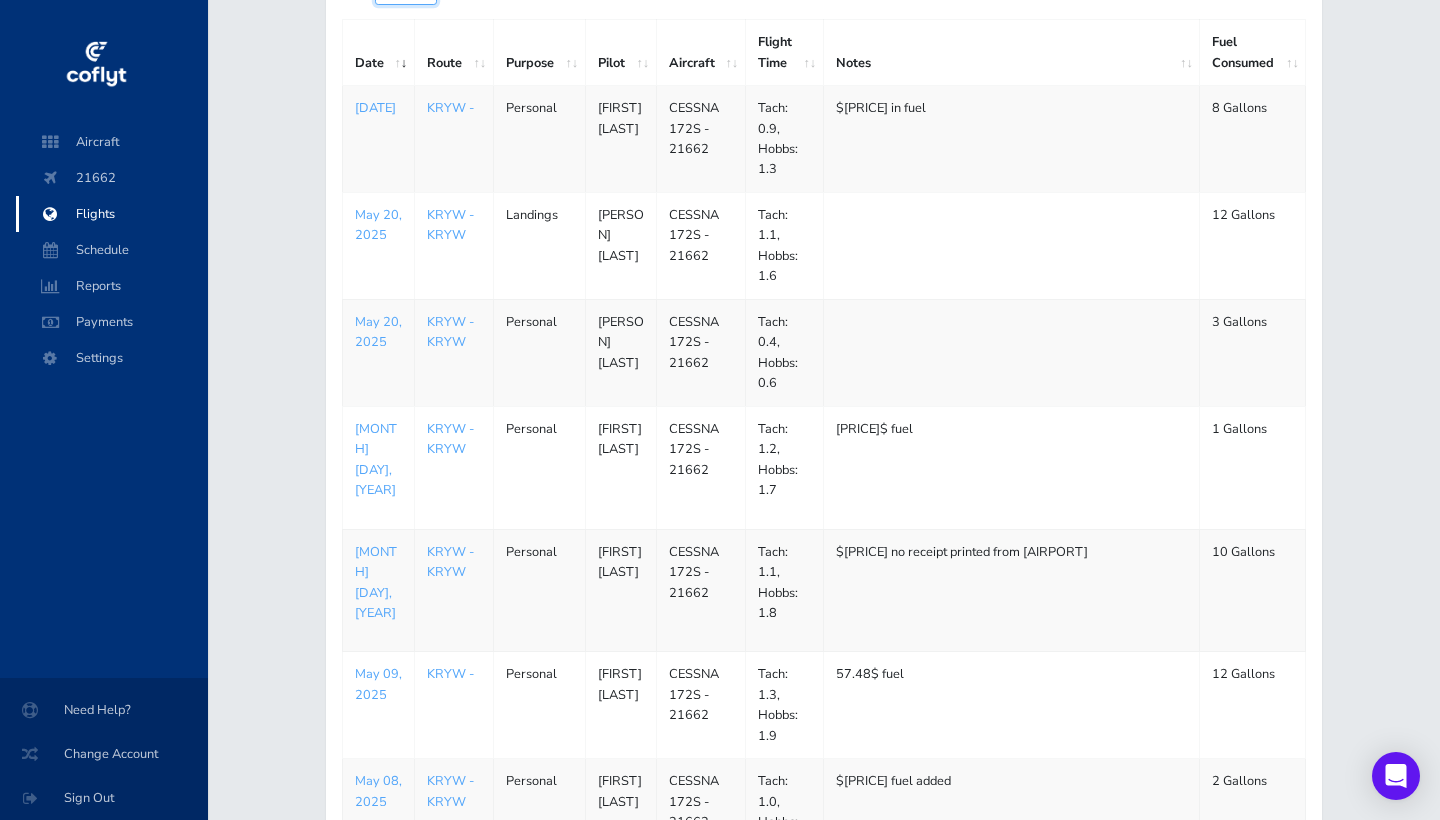 scroll, scrollTop: 209, scrollLeft: 0, axis: vertical 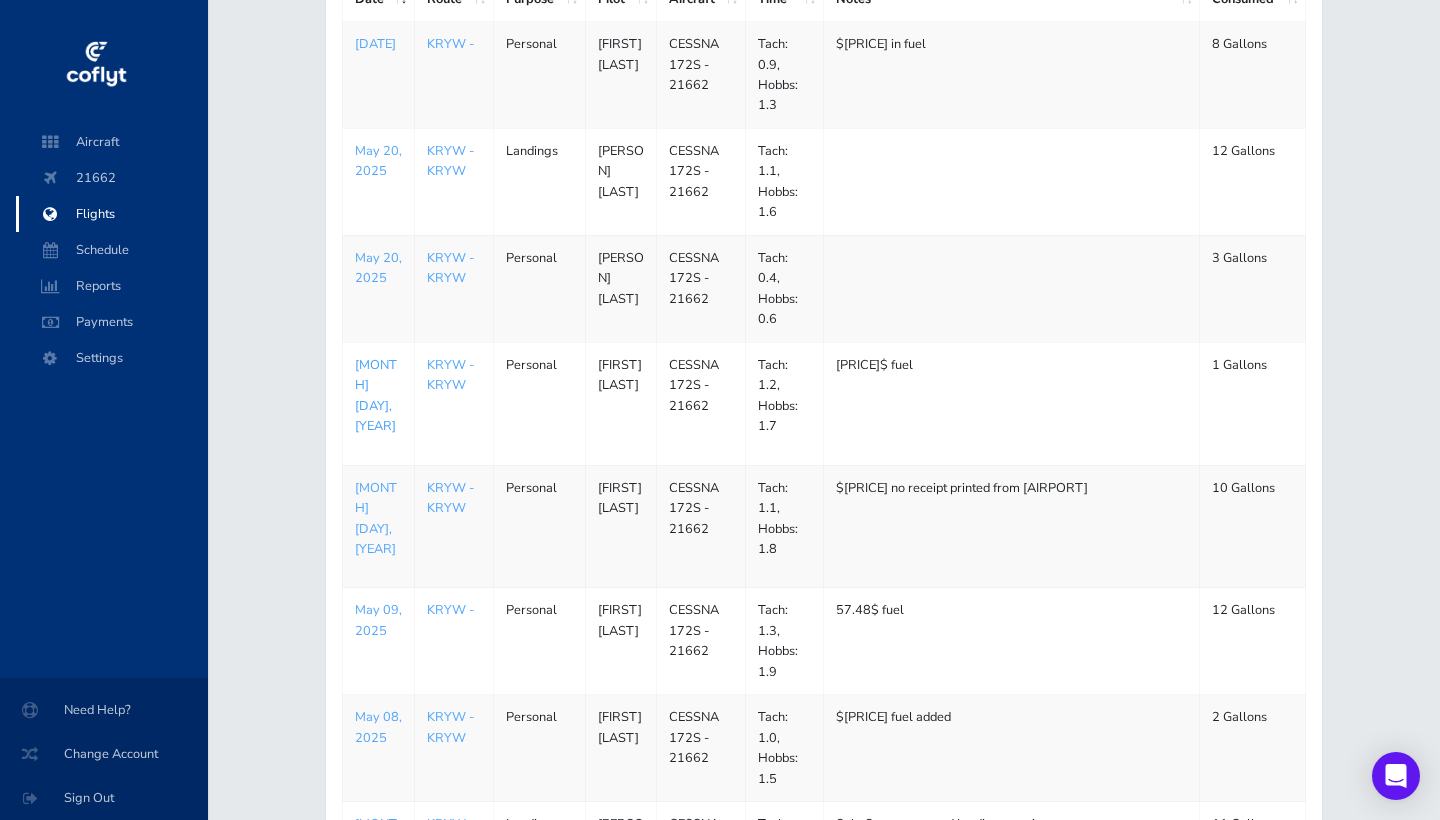 drag, startPoint x: 356, startPoint y: 352, endPoint x: 396, endPoint y: 374, distance: 45.65085 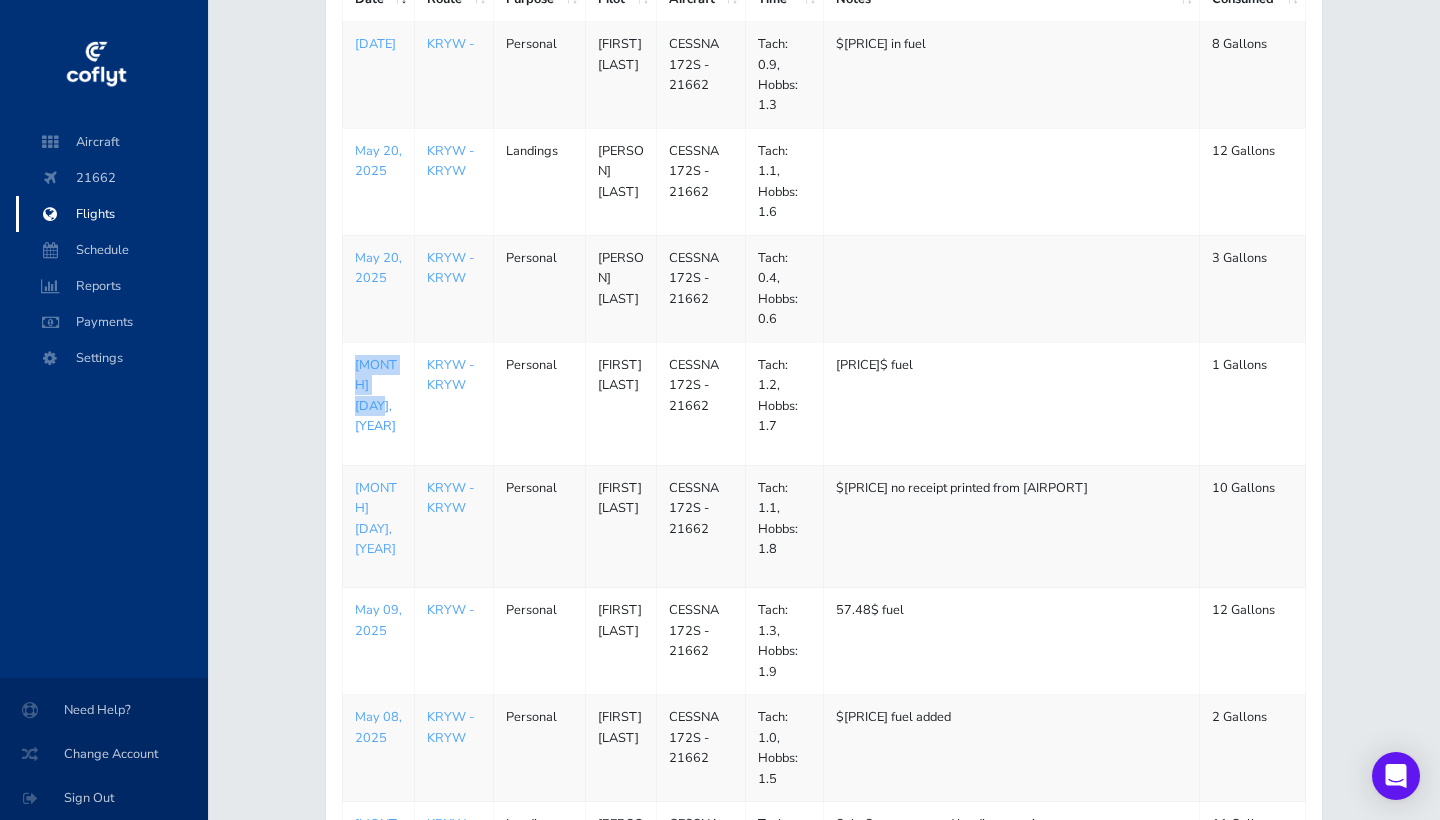 drag, startPoint x: 349, startPoint y: 346, endPoint x: 392, endPoint y: 375, distance: 51.86521 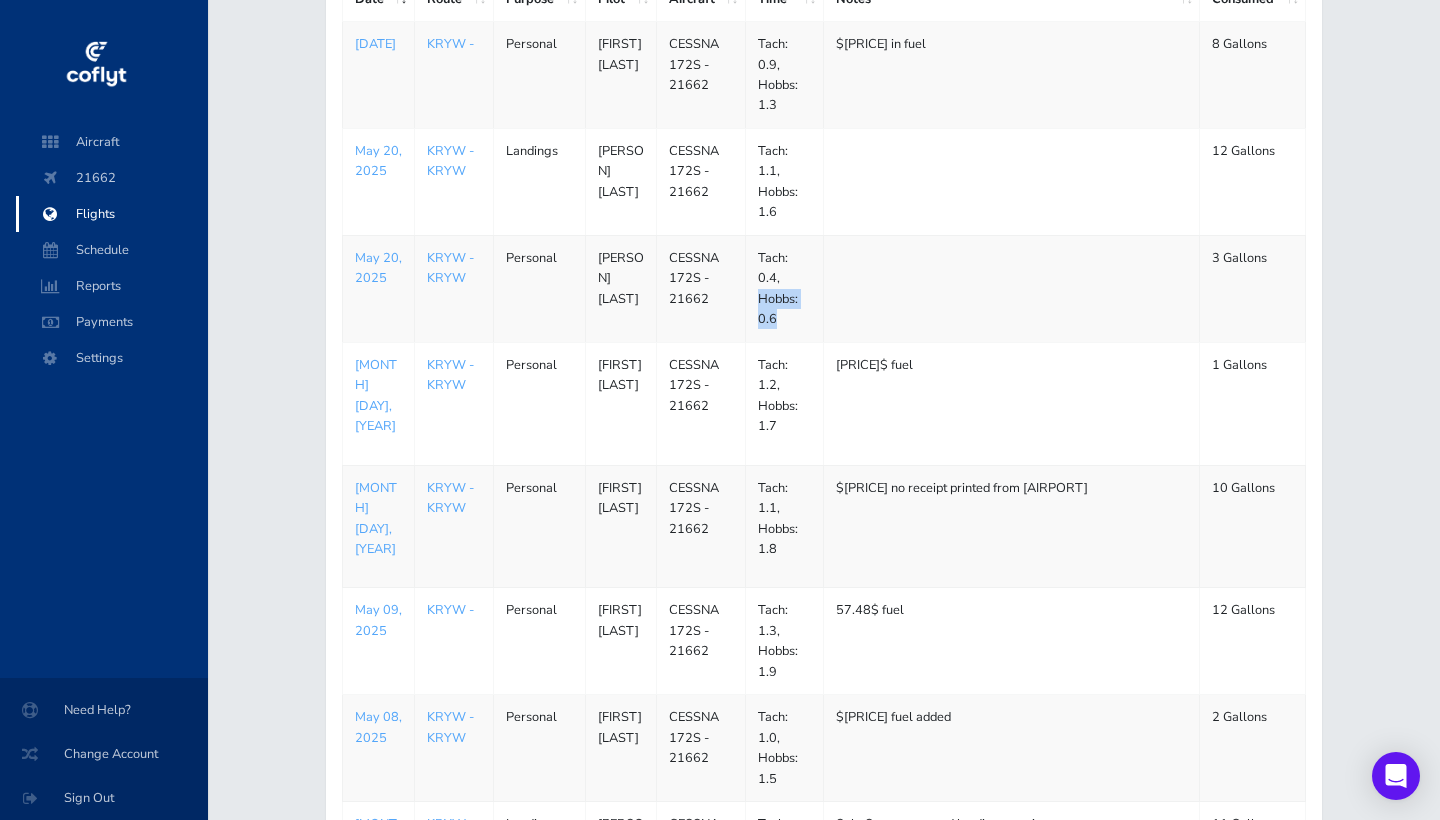 drag, startPoint x: 759, startPoint y: 291, endPoint x: 783, endPoint y: 313, distance: 32.55764 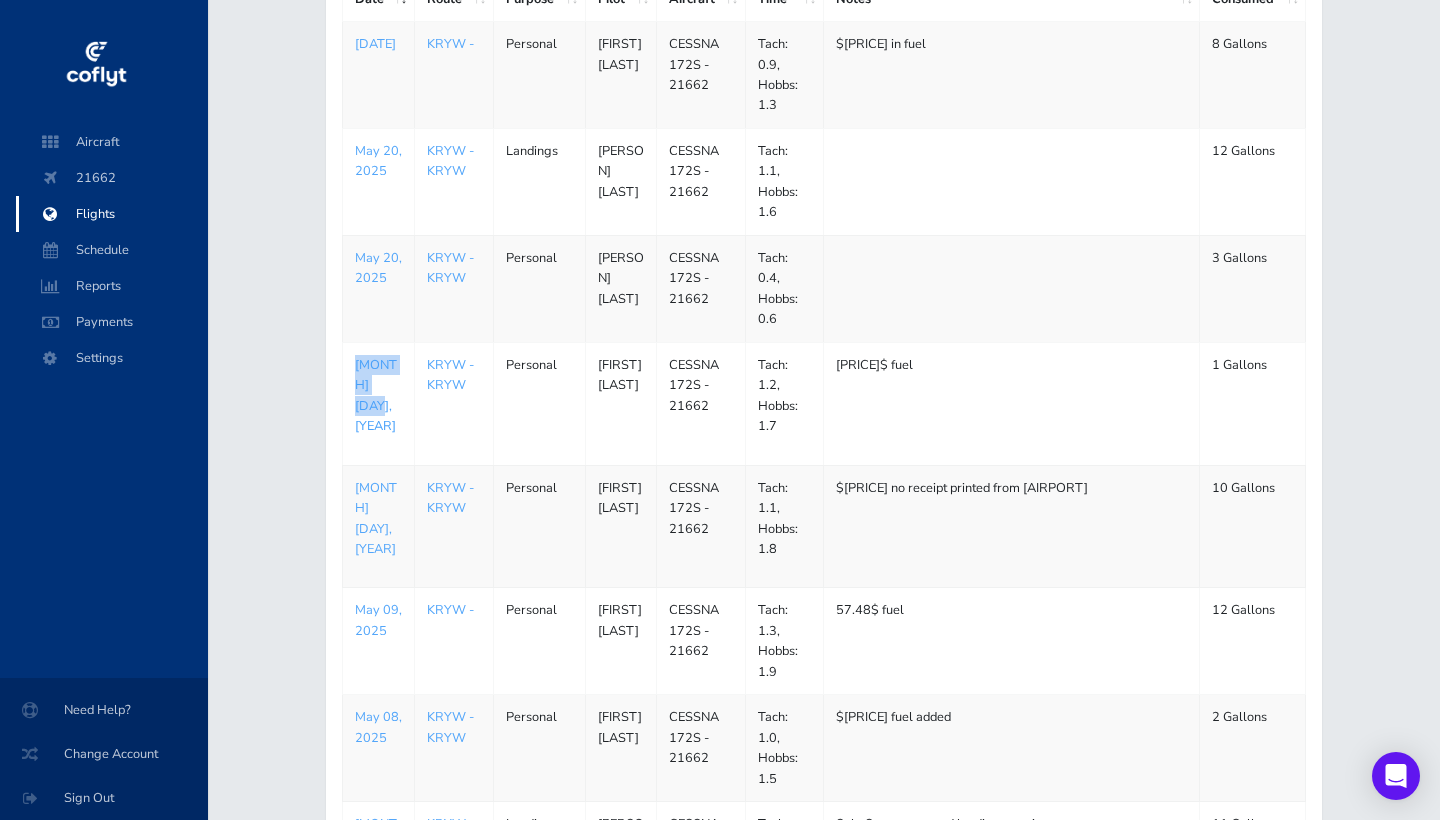 drag, startPoint x: 349, startPoint y: 351, endPoint x: 391, endPoint y: 375, distance: 48.373547 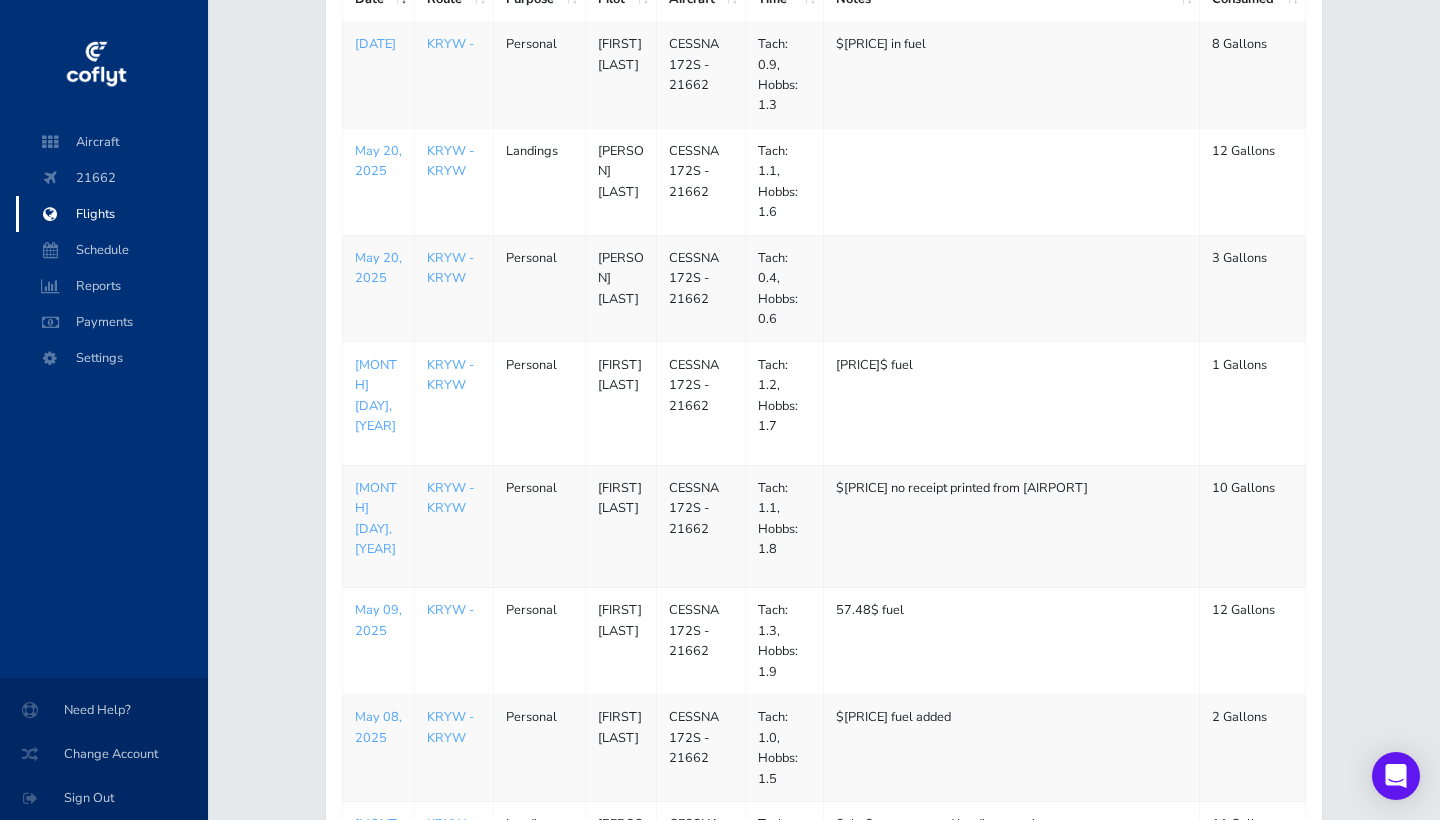 click on "Tach: 1.2, Hobbs: 1.7" at bounding box center (784, 403) 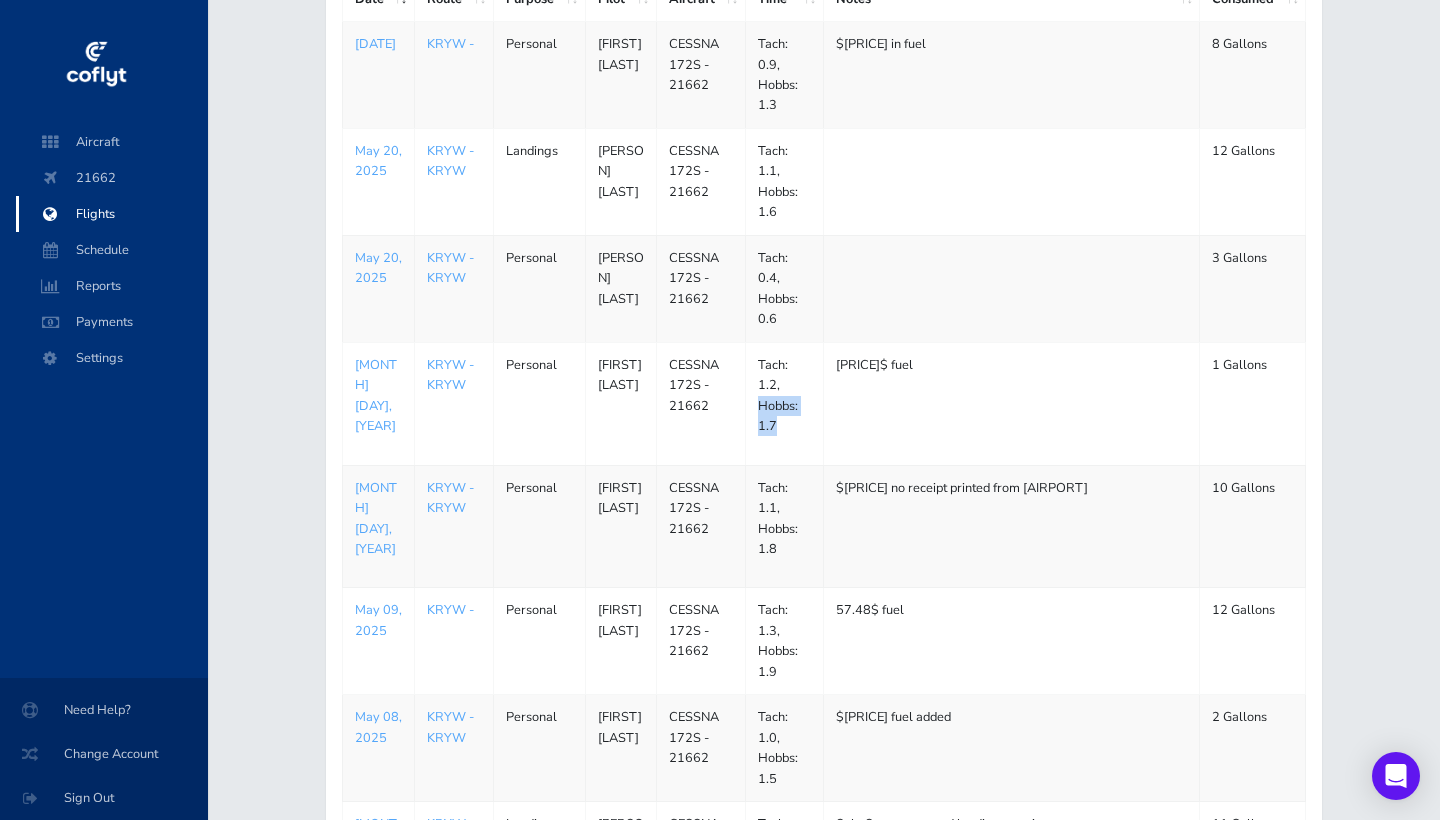 drag, startPoint x: 753, startPoint y: 396, endPoint x: 782, endPoint y: 421, distance: 38.28838 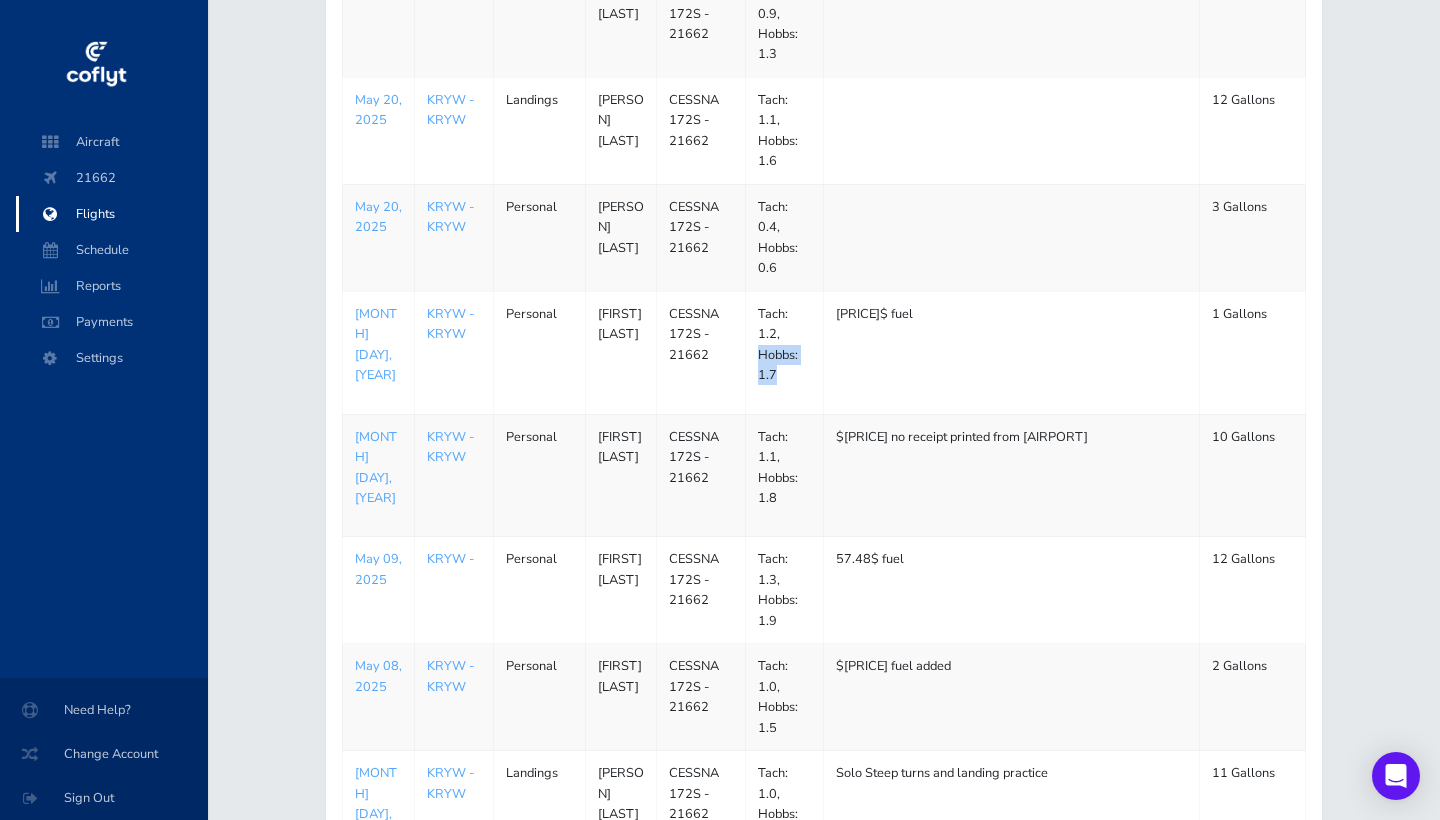 scroll, scrollTop: 360, scrollLeft: 0, axis: vertical 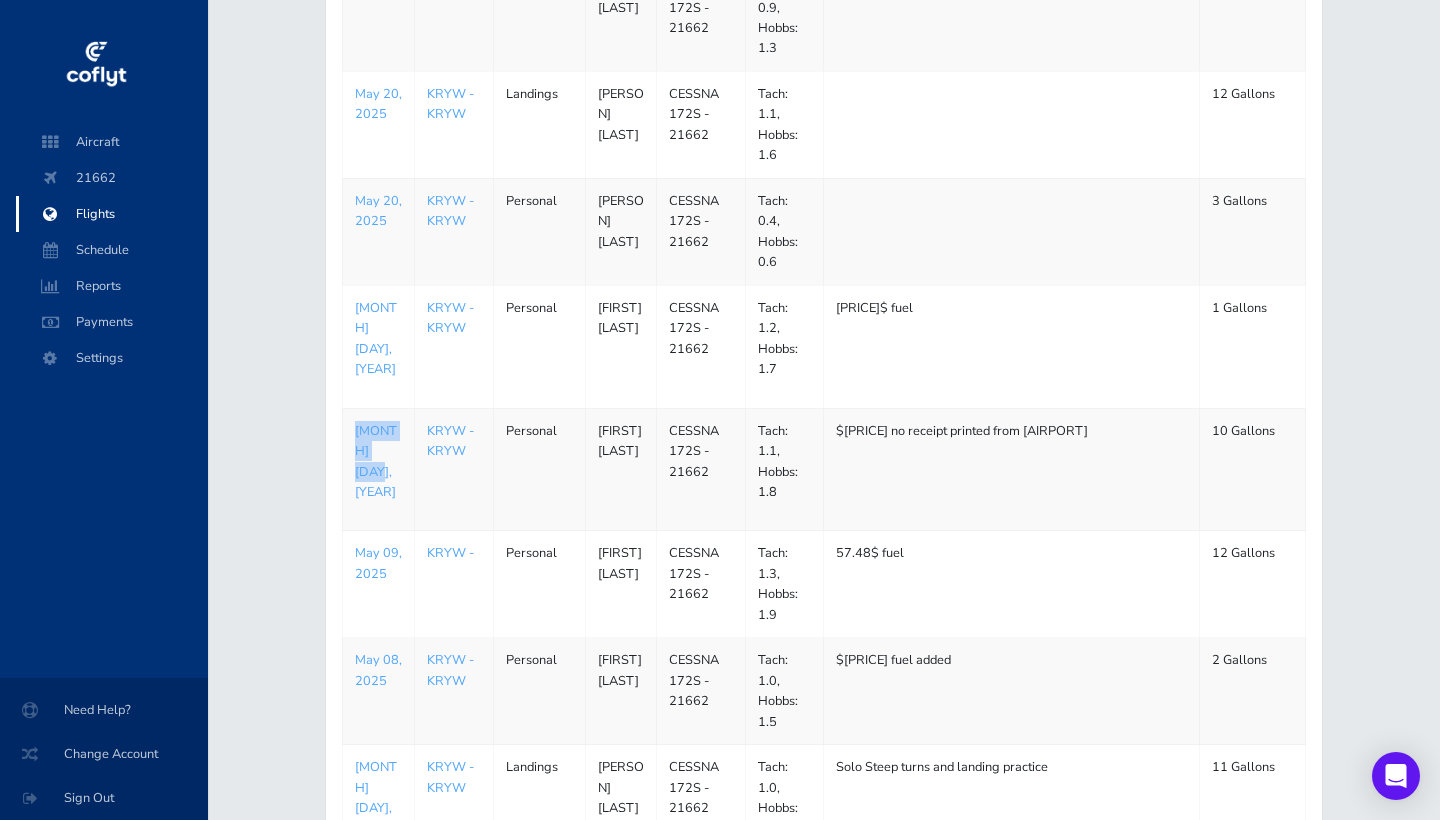 drag, startPoint x: 348, startPoint y: 394, endPoint x: 395, endPoint y: 437, distance: 63.702435 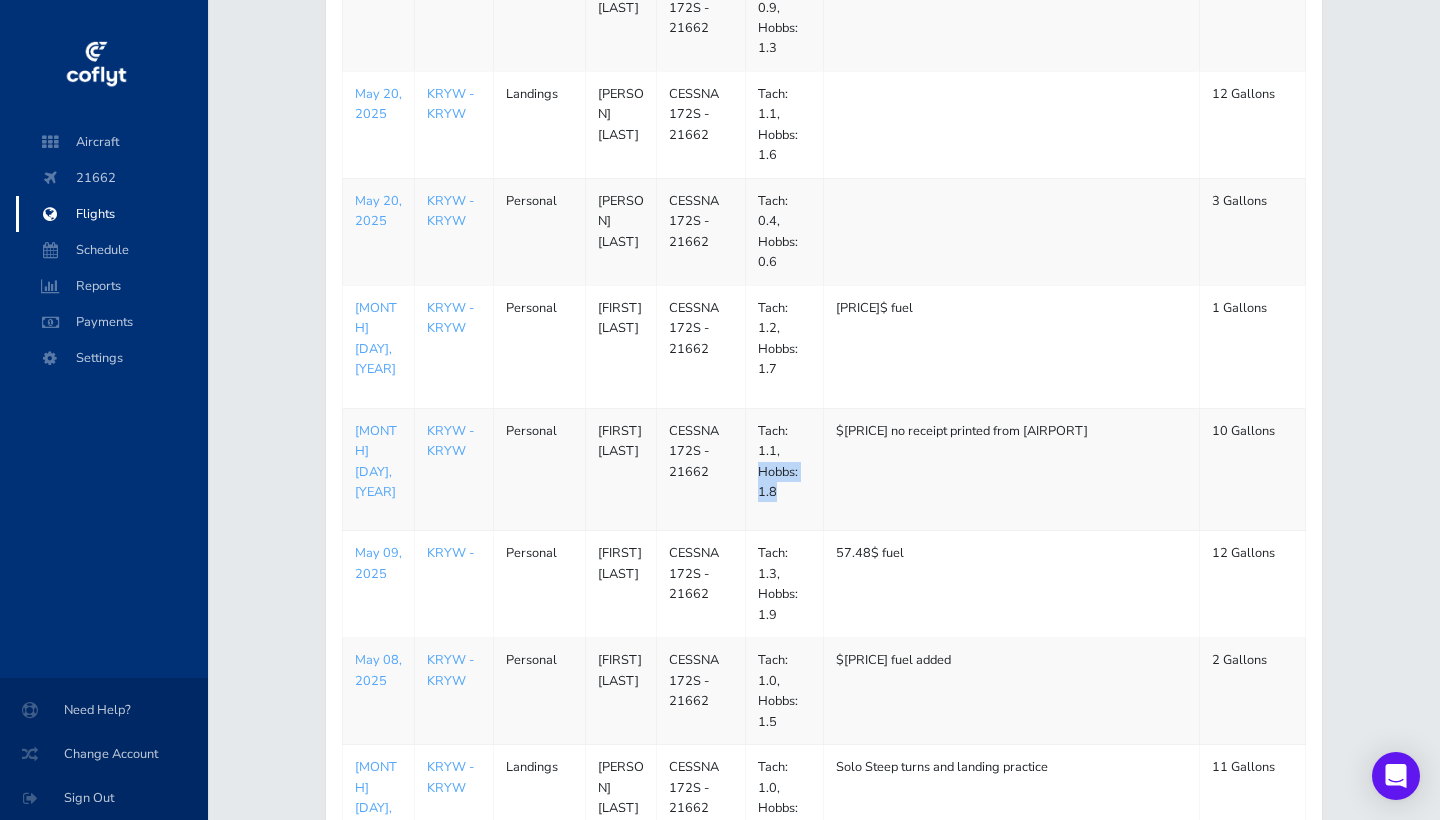 drag, startPoint x: 751, startPoint y: 441, endPoint x: 787, endPoint y: 460, distance: 40.706264 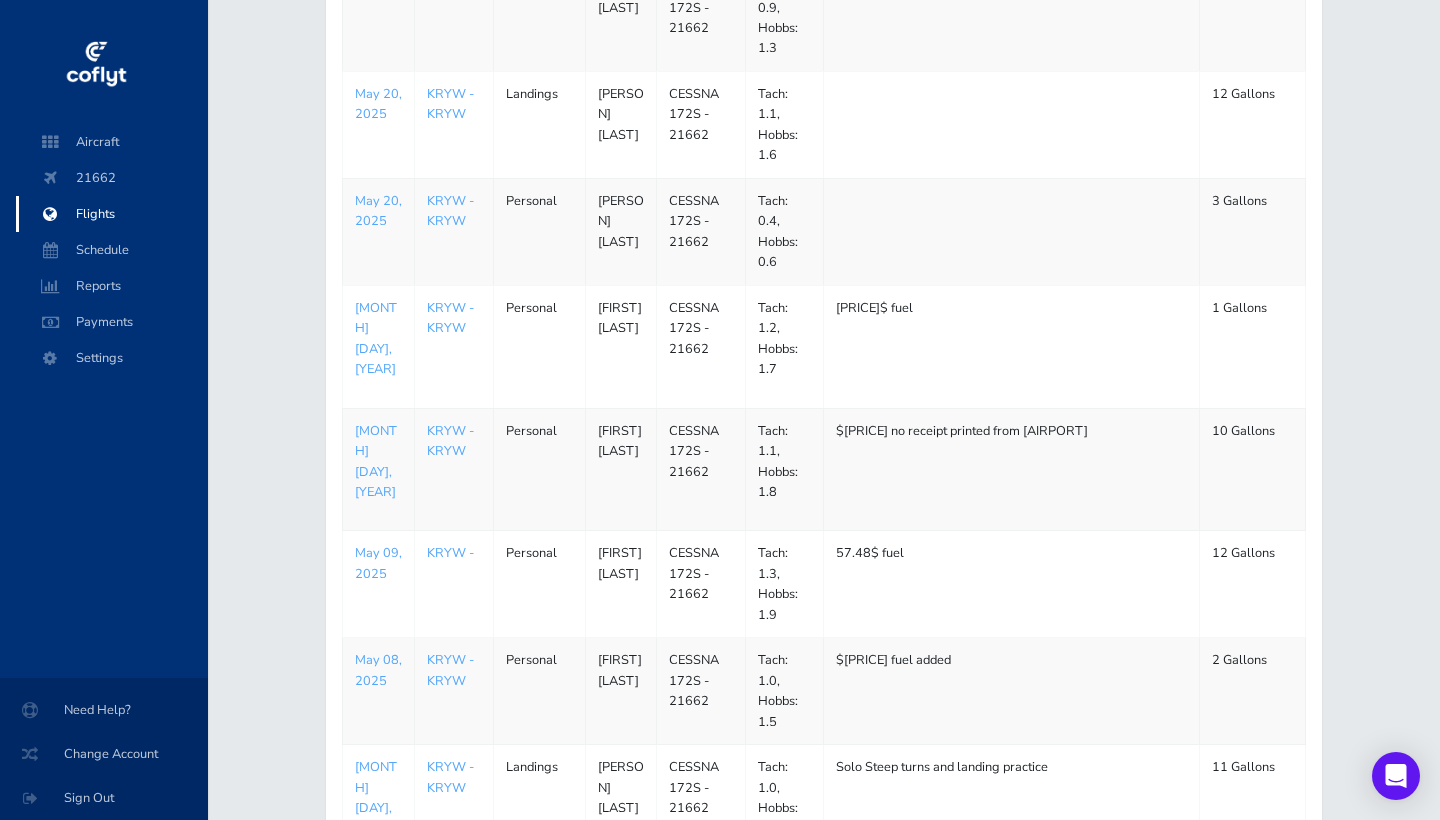 click on "KRYW -" at bounding box center [453, 18] 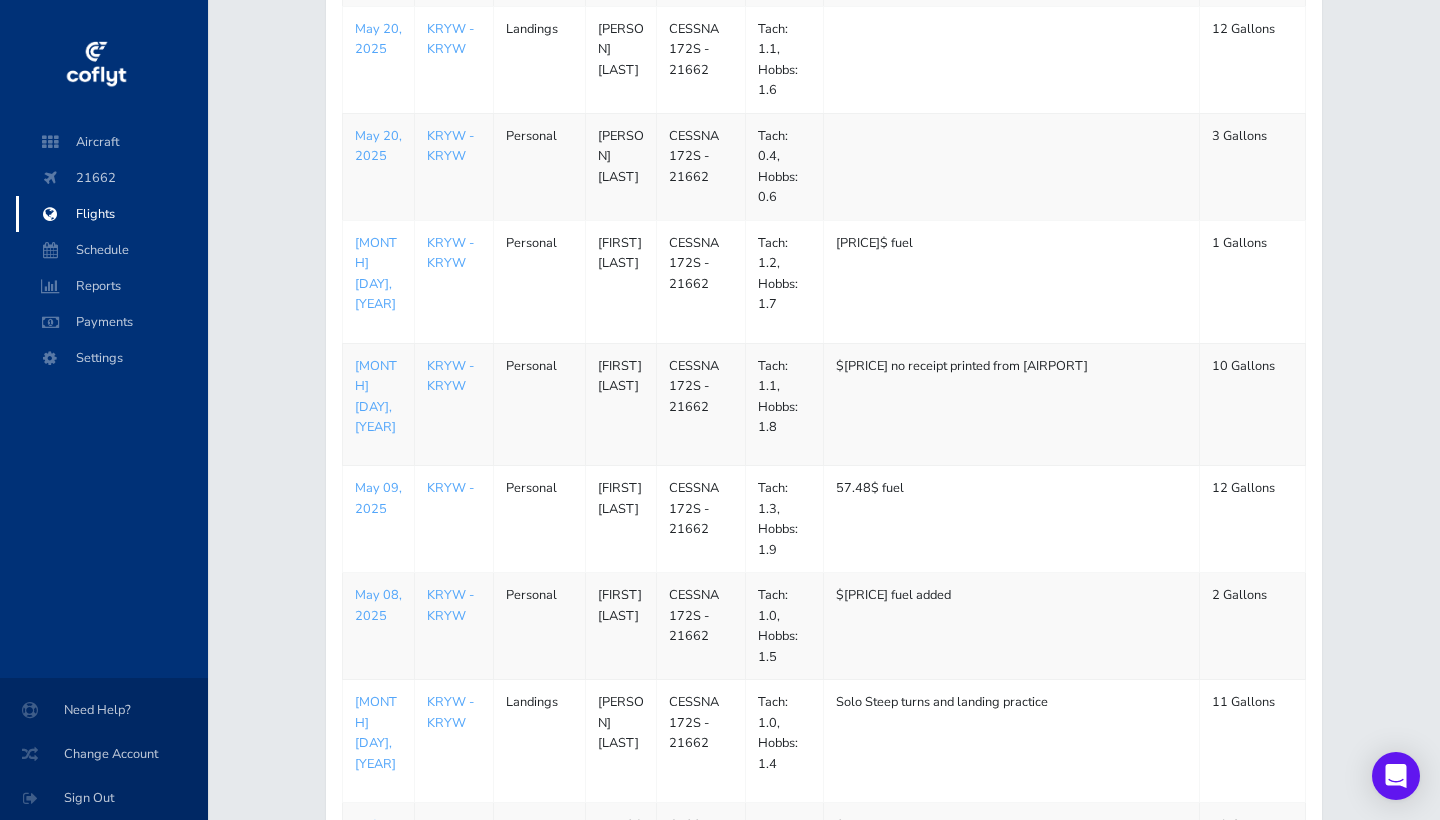 scroll, scrollTop: 426, scrollLeft: 0, axis: vertical 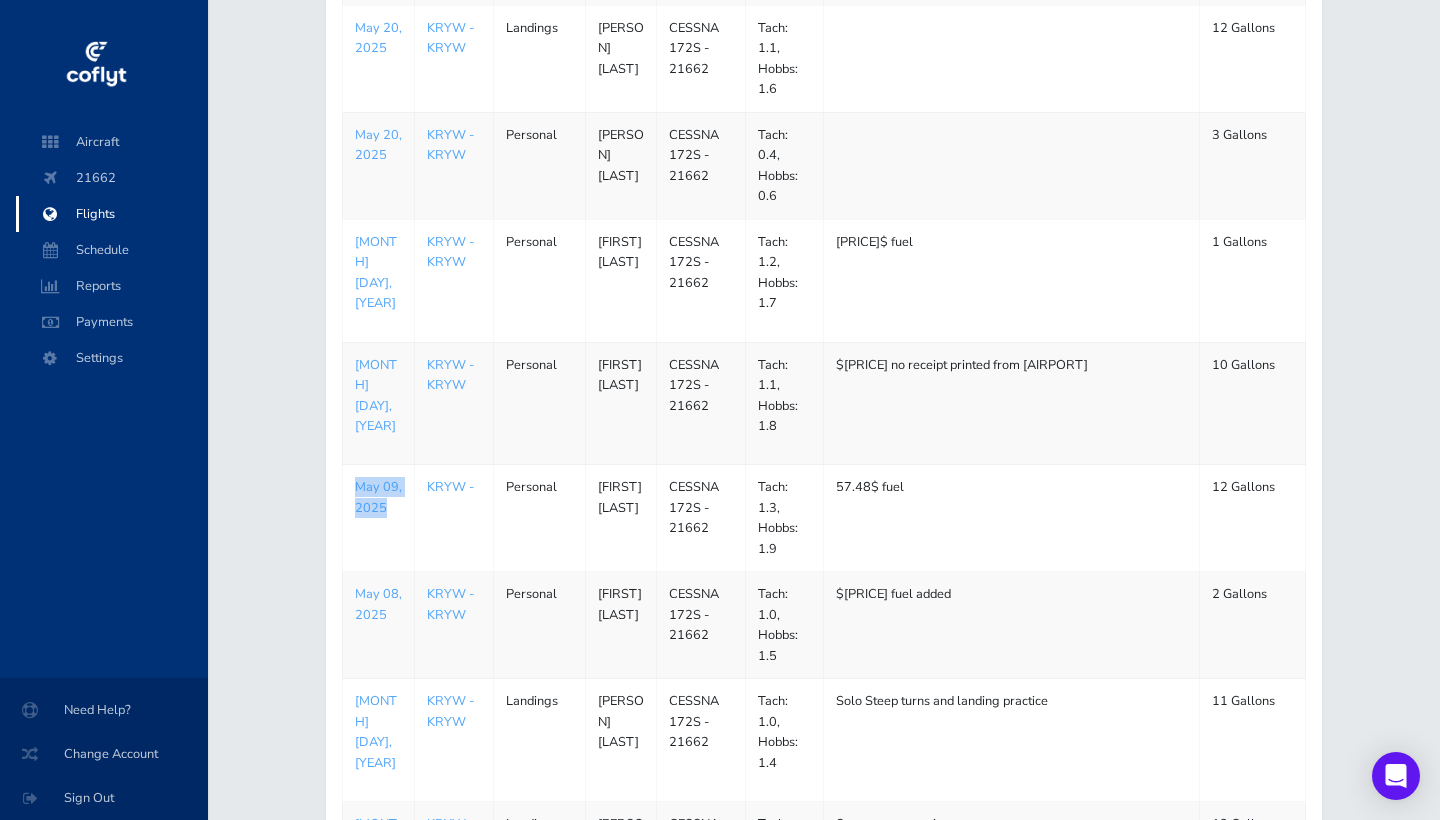 drag, startPoint x: 346, startPoint y: 438, endPoint x: 396, endPoint y: 457, distance: 53.488316 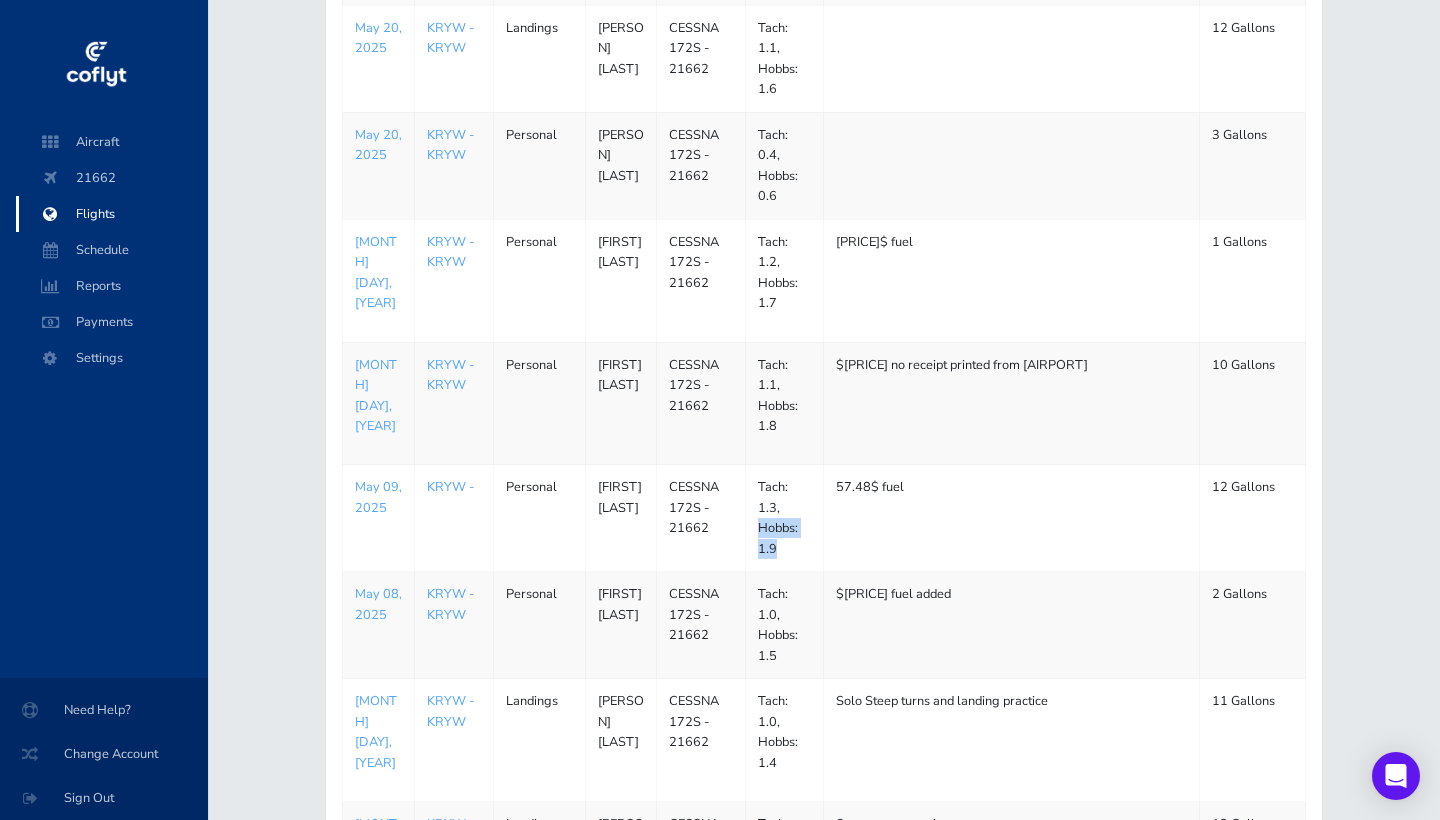 drag, startPoint x: 756, startPoint y: 481, endPoint x: 778, endPoint y: 502, distance: 30.413813 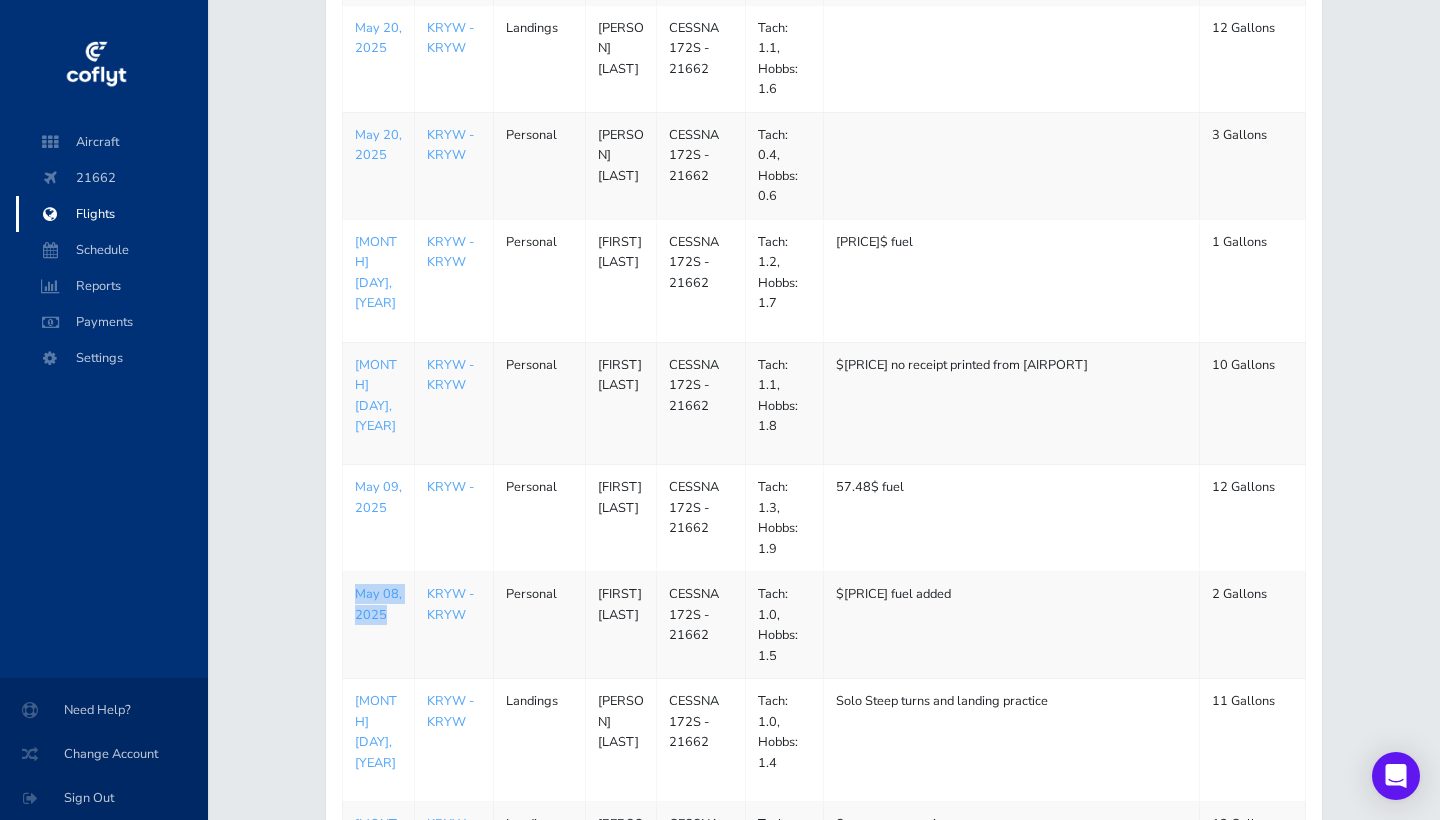 drag, startPoint x: 349, startPoint y: 544, endPoint x: 383, endPoint y: 563, distance: 38.948685 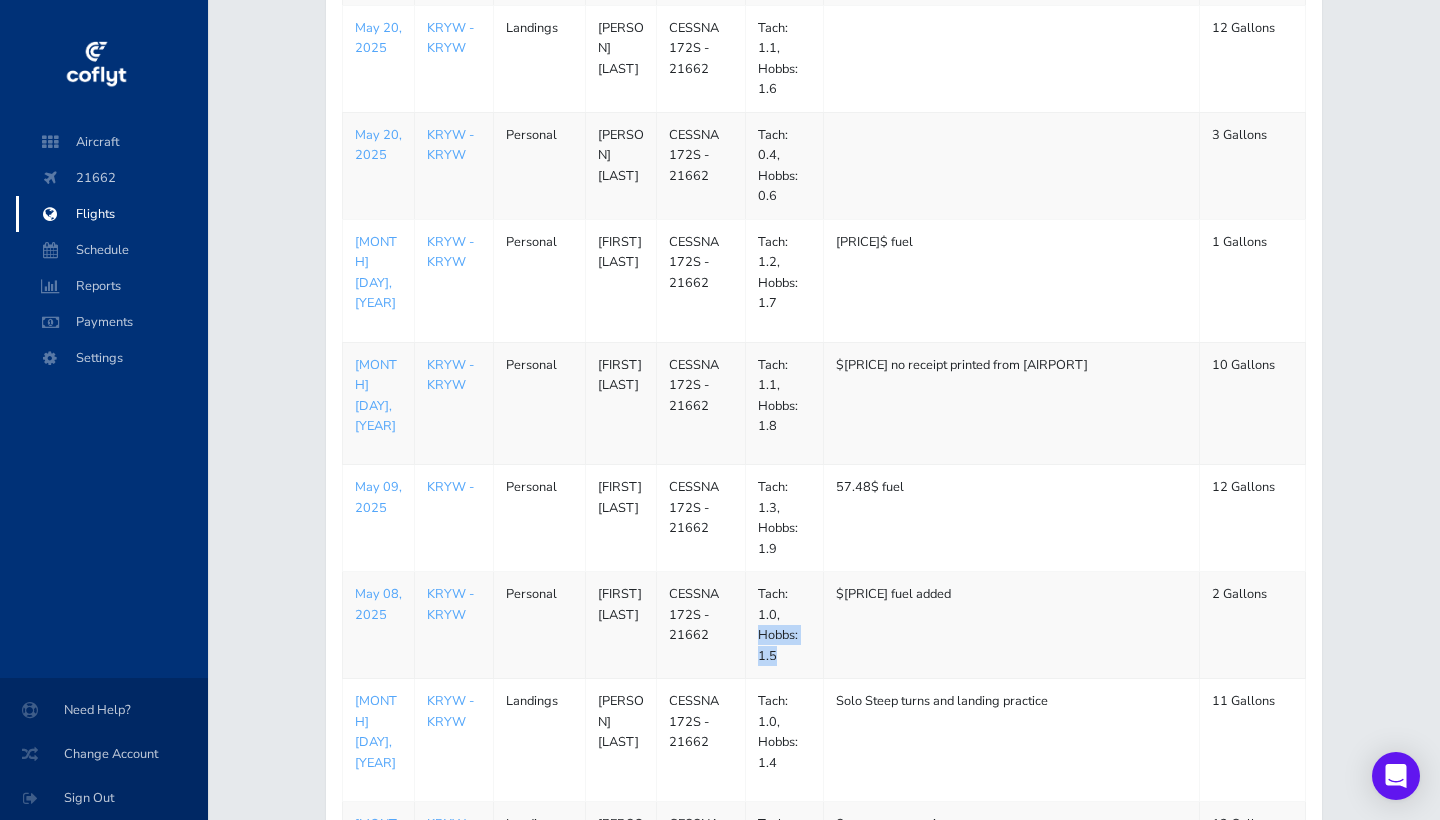 drag, startPoint x: 758, startPoint y: 588, endPoint x: 781, endPoint y: 606, distance: 29.206163 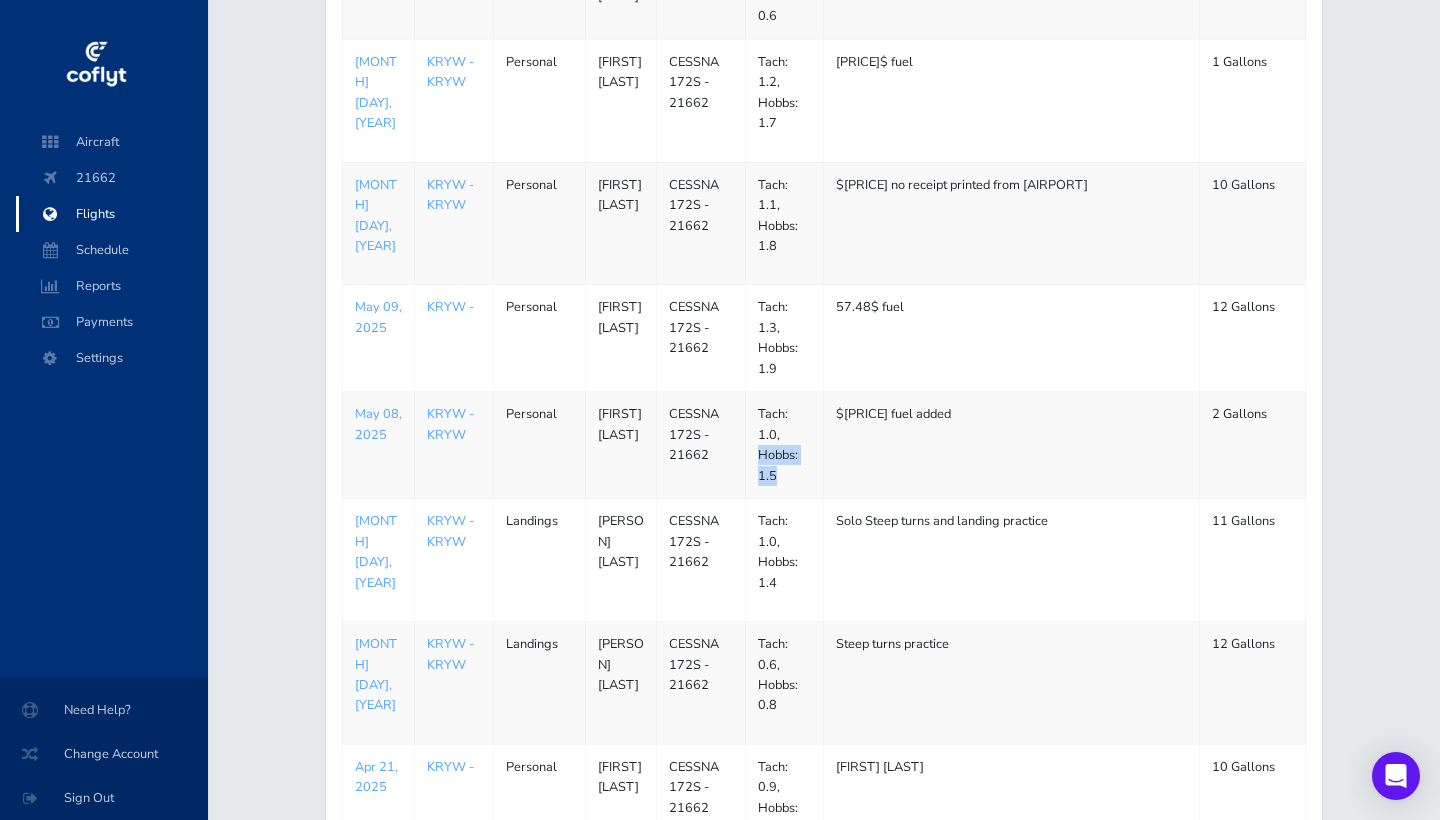 scroll, scrollTop: 607, scrollLeft: 0, axis: vertical 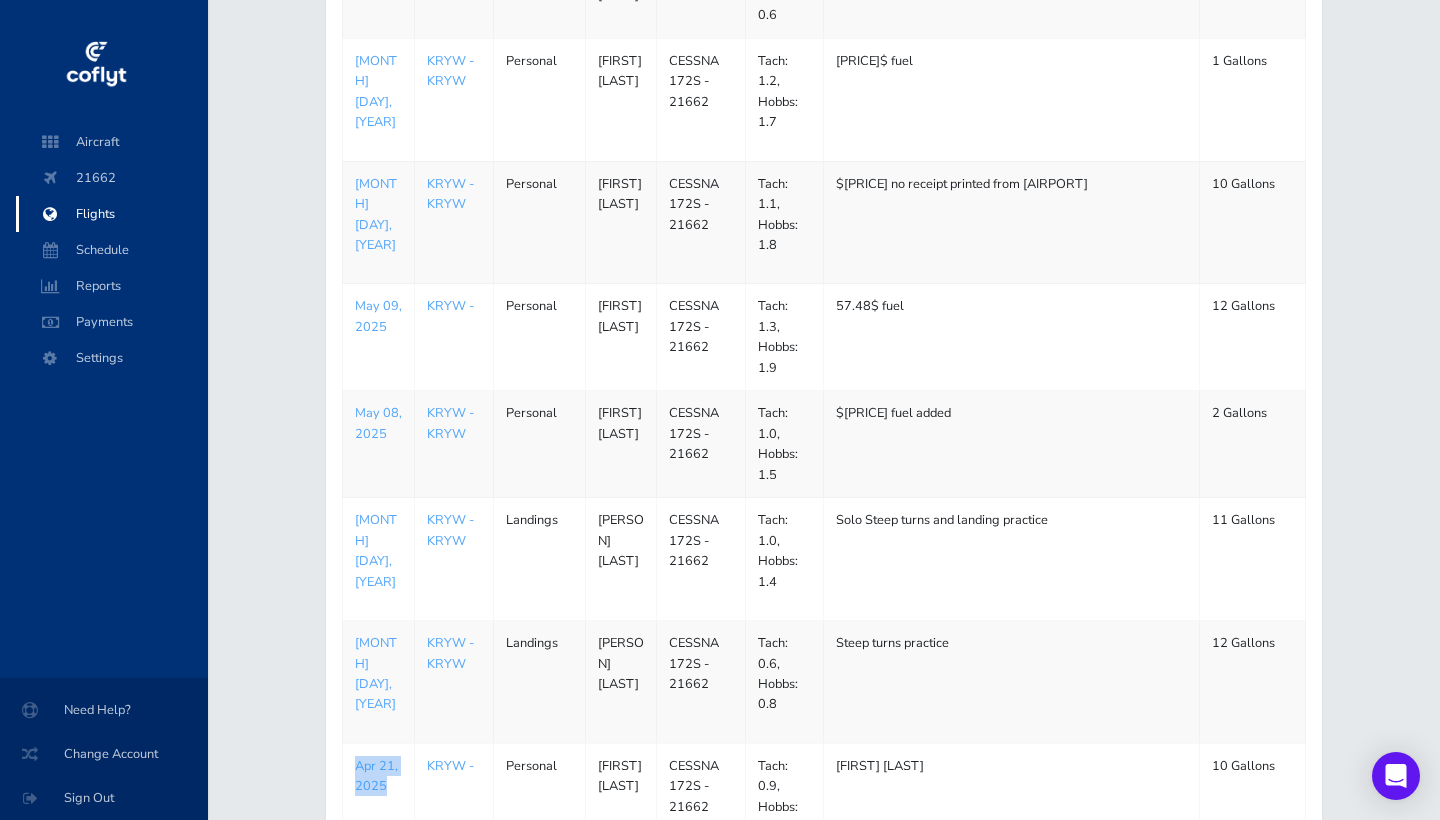 drag, startPoint x: 349, startPoint y: 678, endPoint x: 399, endPoint y: 706, distance: 57.306194 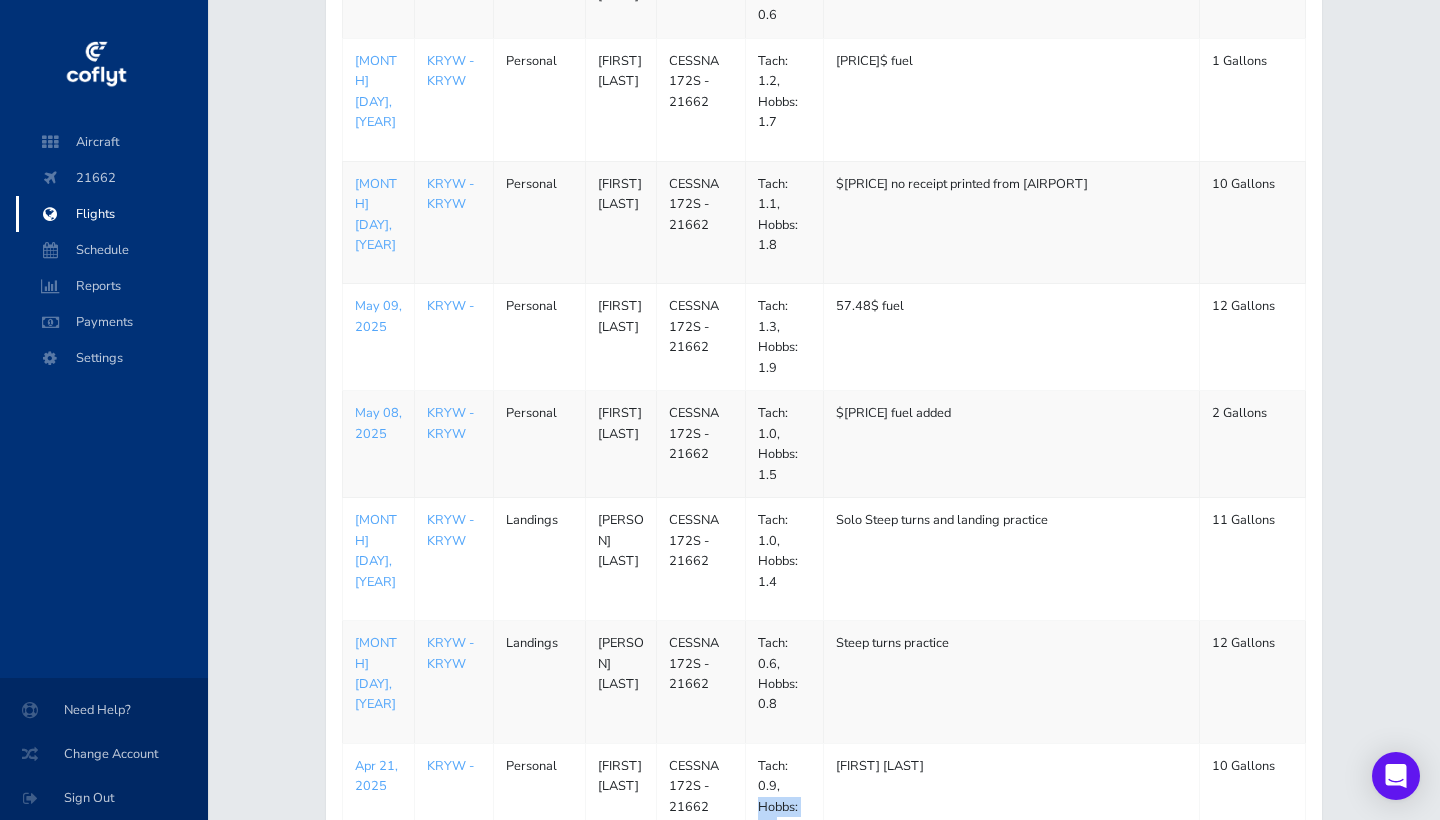drag, startPoint x: 756, startPoint y: 722, endPoint x: 779, endPoint y: 739, distance: 28.600698 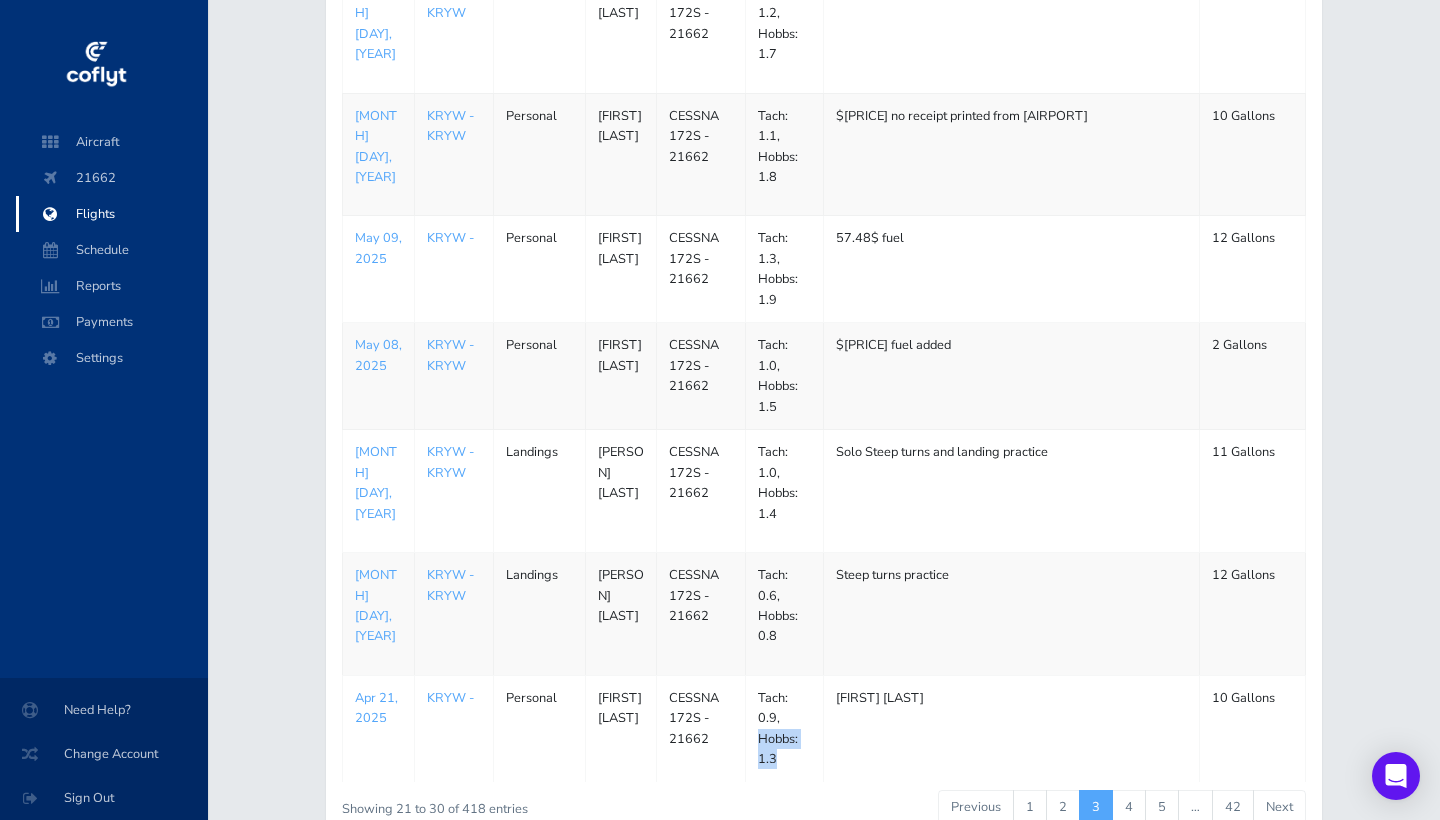 scroll, scrollTop: 677, scrollLeft: 0, axis: vertical 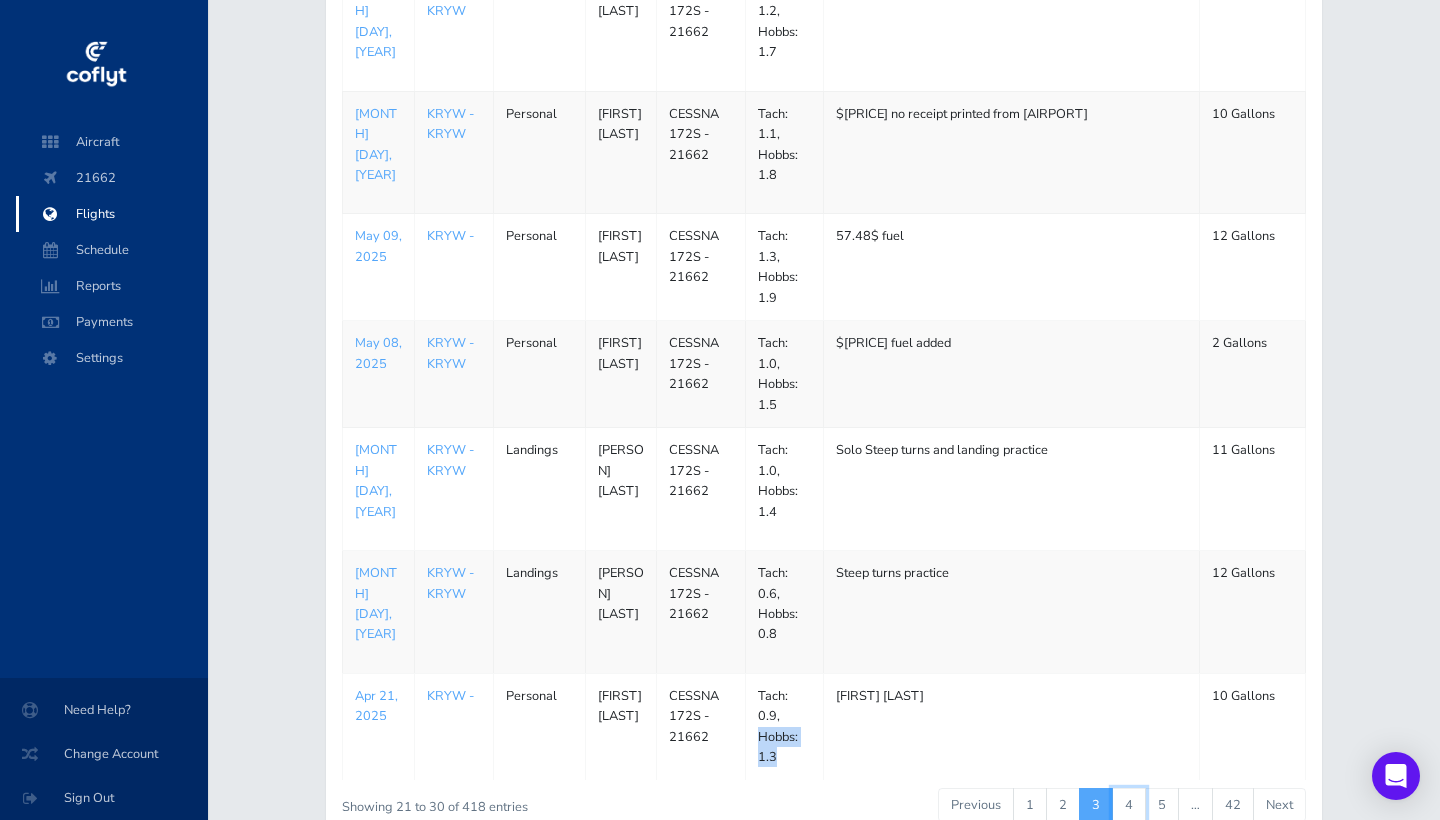 click on "4" at bounding box center (1129, 805) 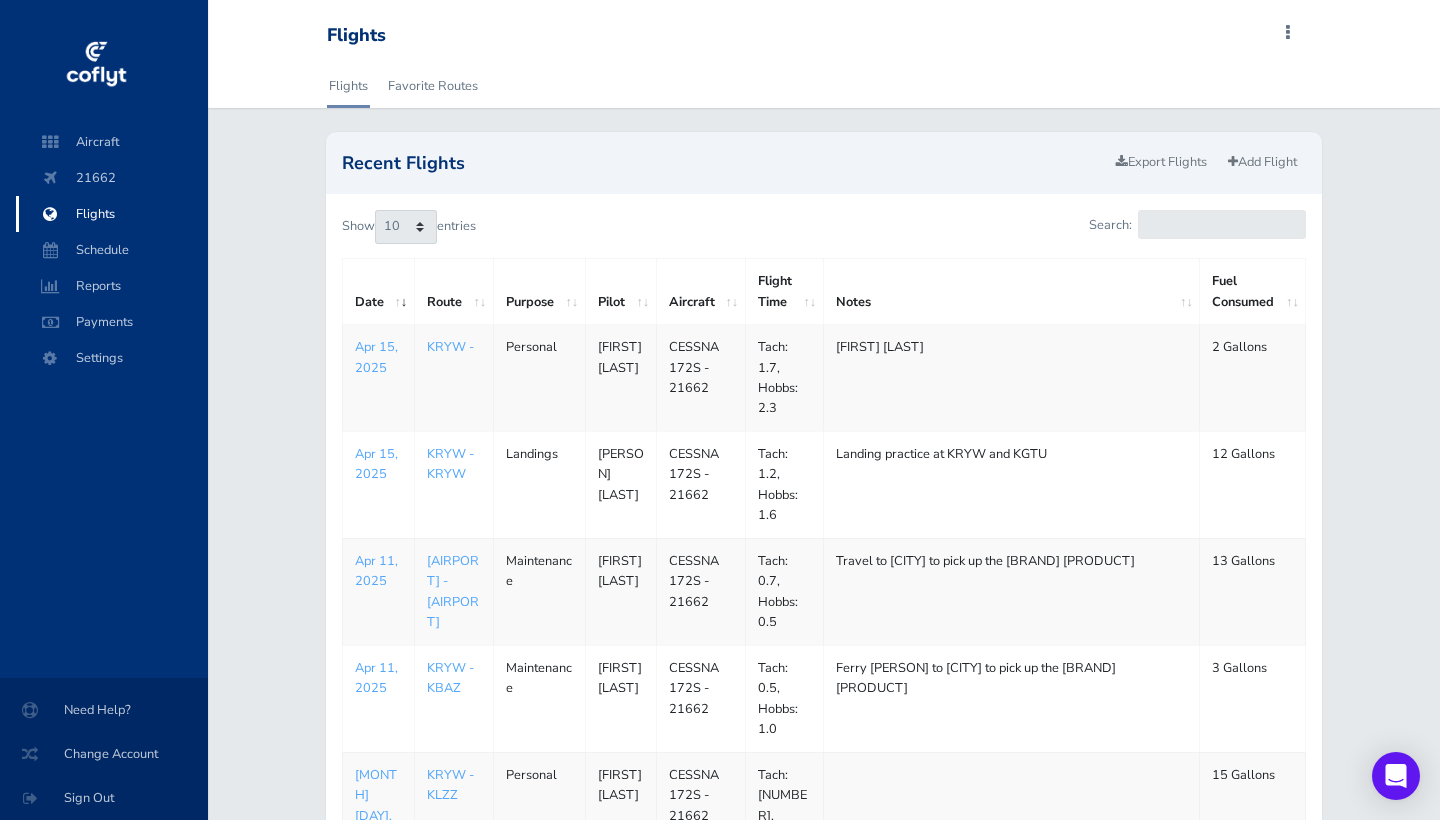 scroll, scrollTop: 0, scrollLeft: 0, axis: both 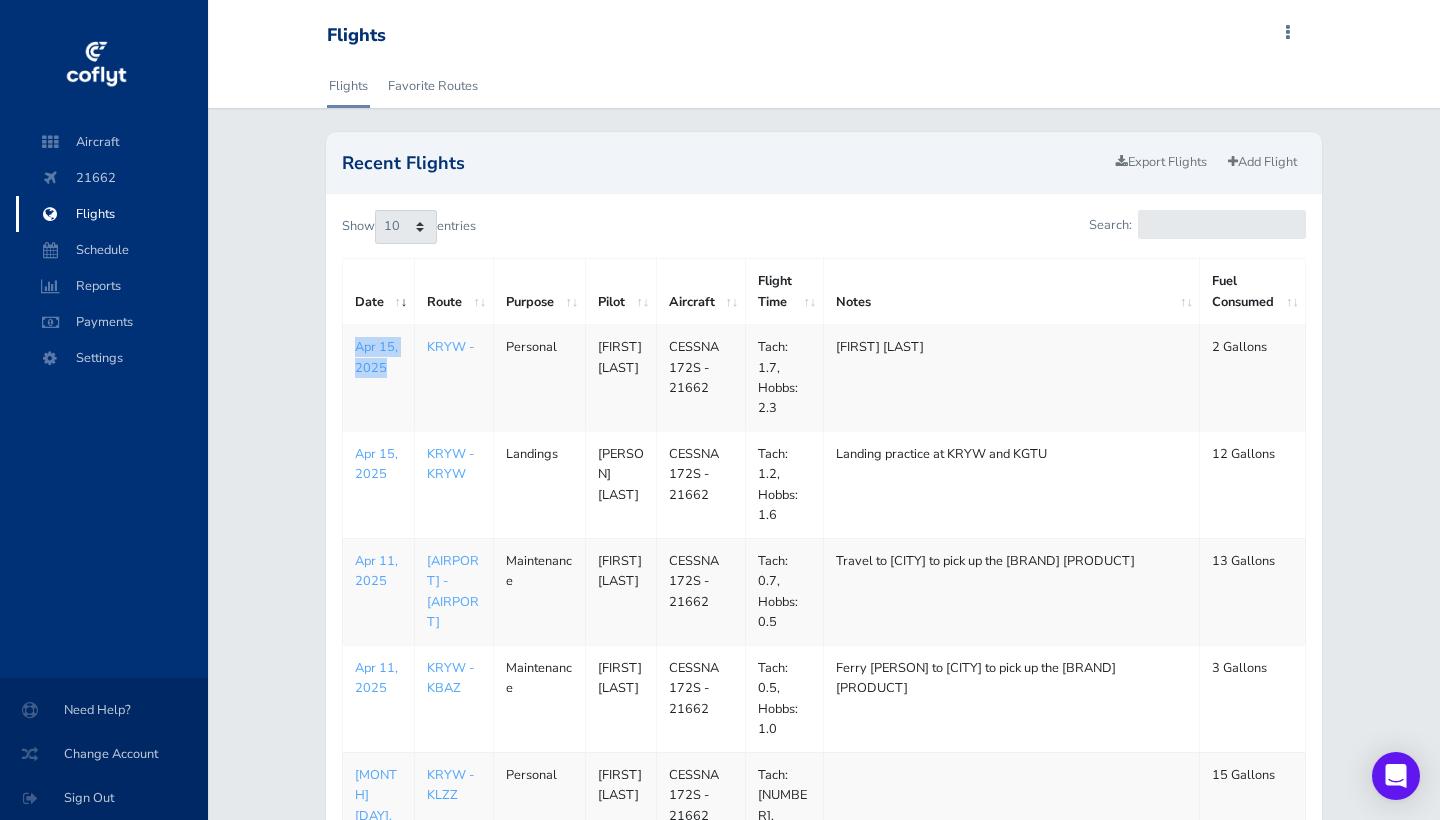 drag, startPoint x: 349, startPoint y: 335, endPoint x: 393, endPoint y: 366, distance: 53.823788 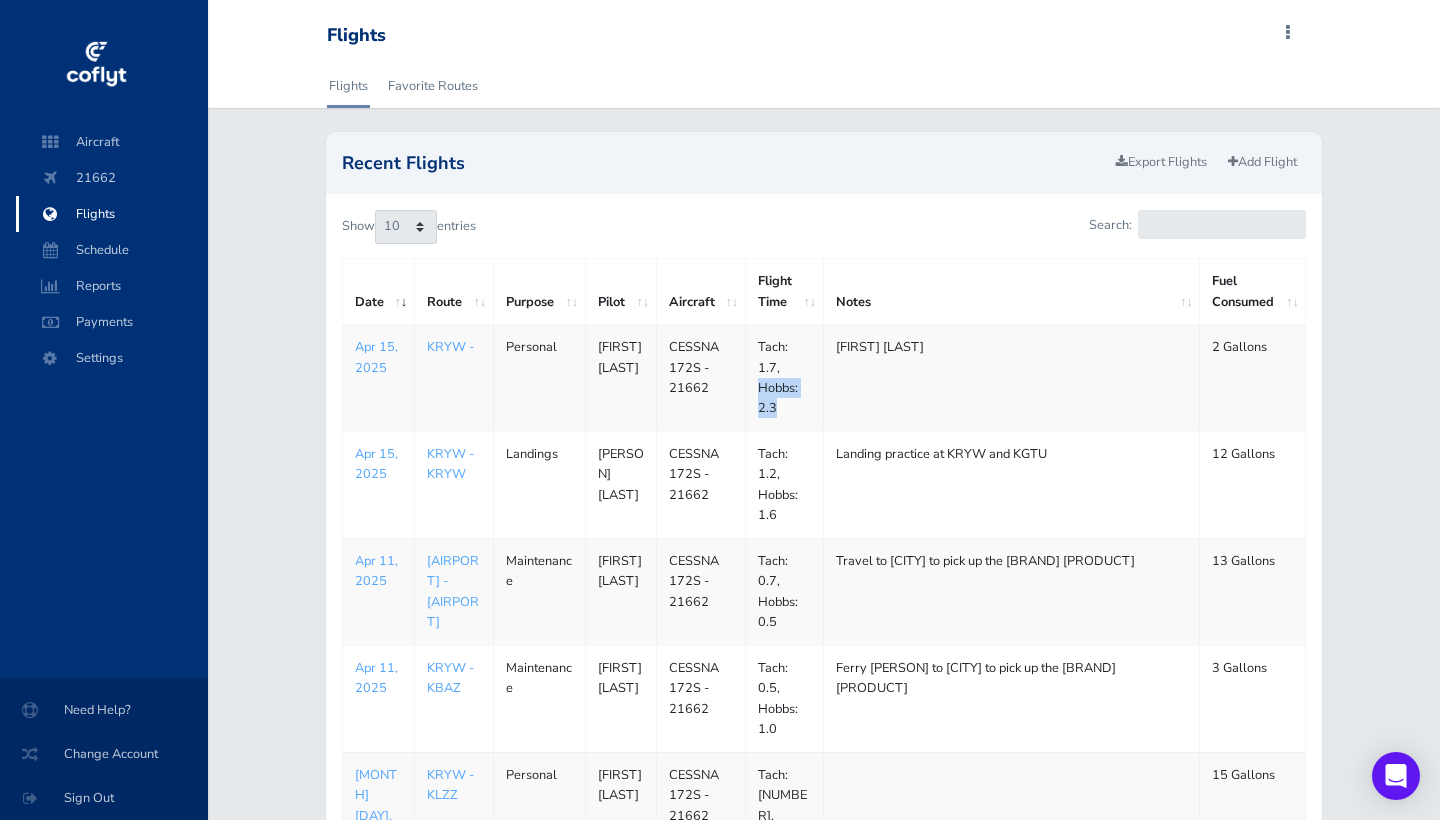 drag, startPoint x: 757, startPoint y: 385, endPoint x: 779, endPoint y: 403, distance: 28.42534 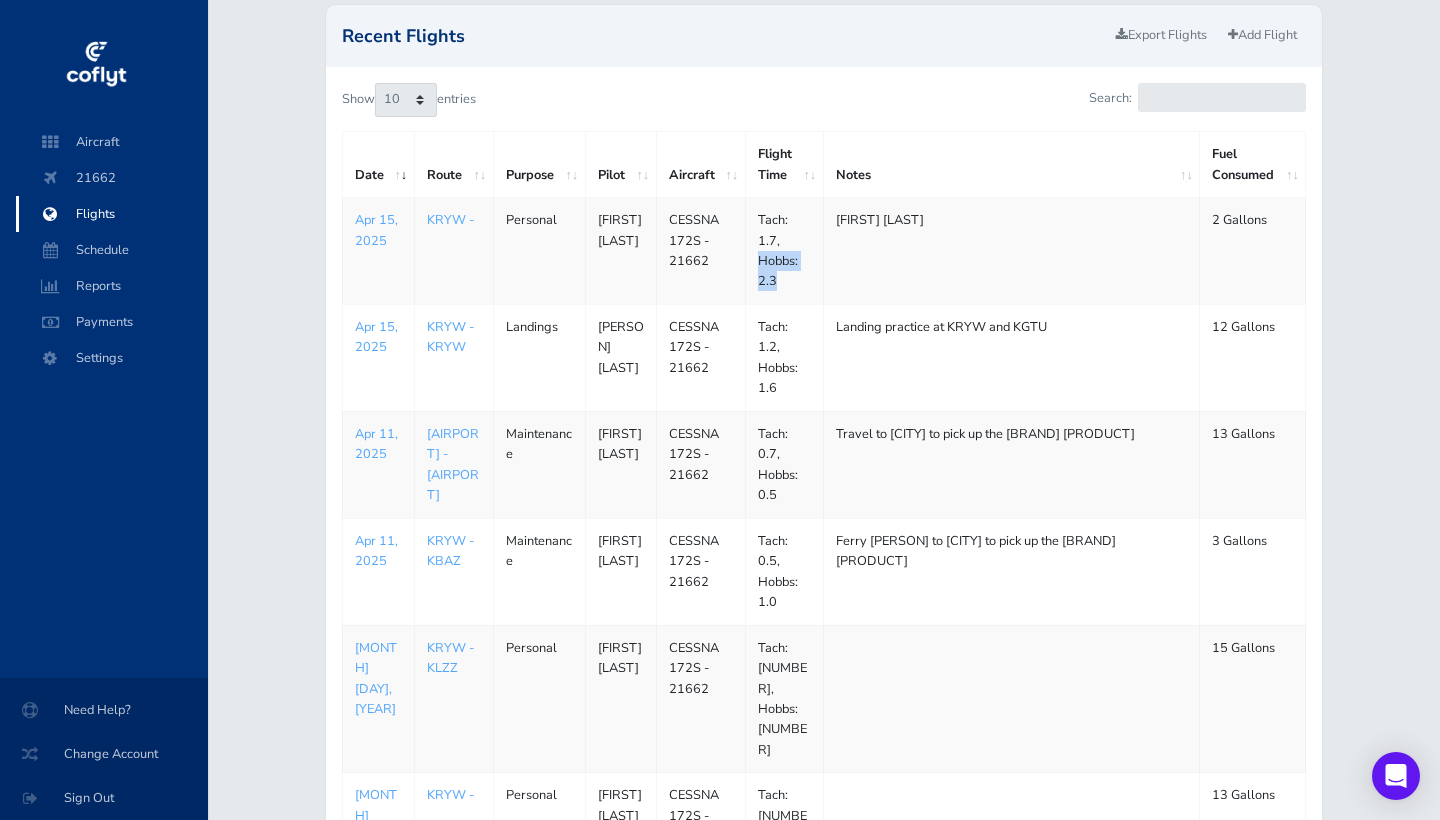 scroll, scrollTop: 128, scrollLeft: 0, axis: vertical 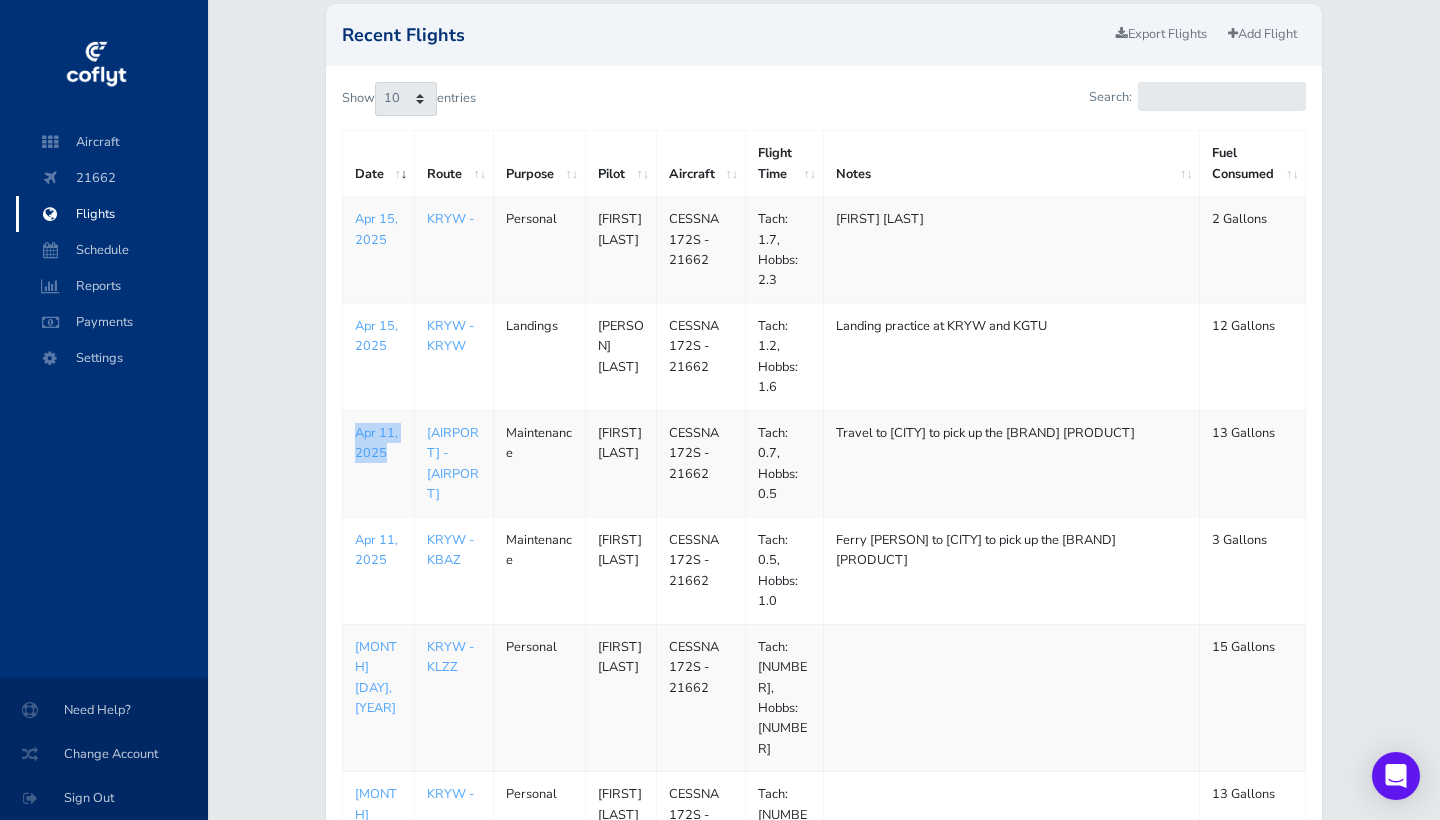 drag, startPoint x: 348, startPoint y: 424, endPoint x: 393, endPoint y: 441, distance: 48.104053 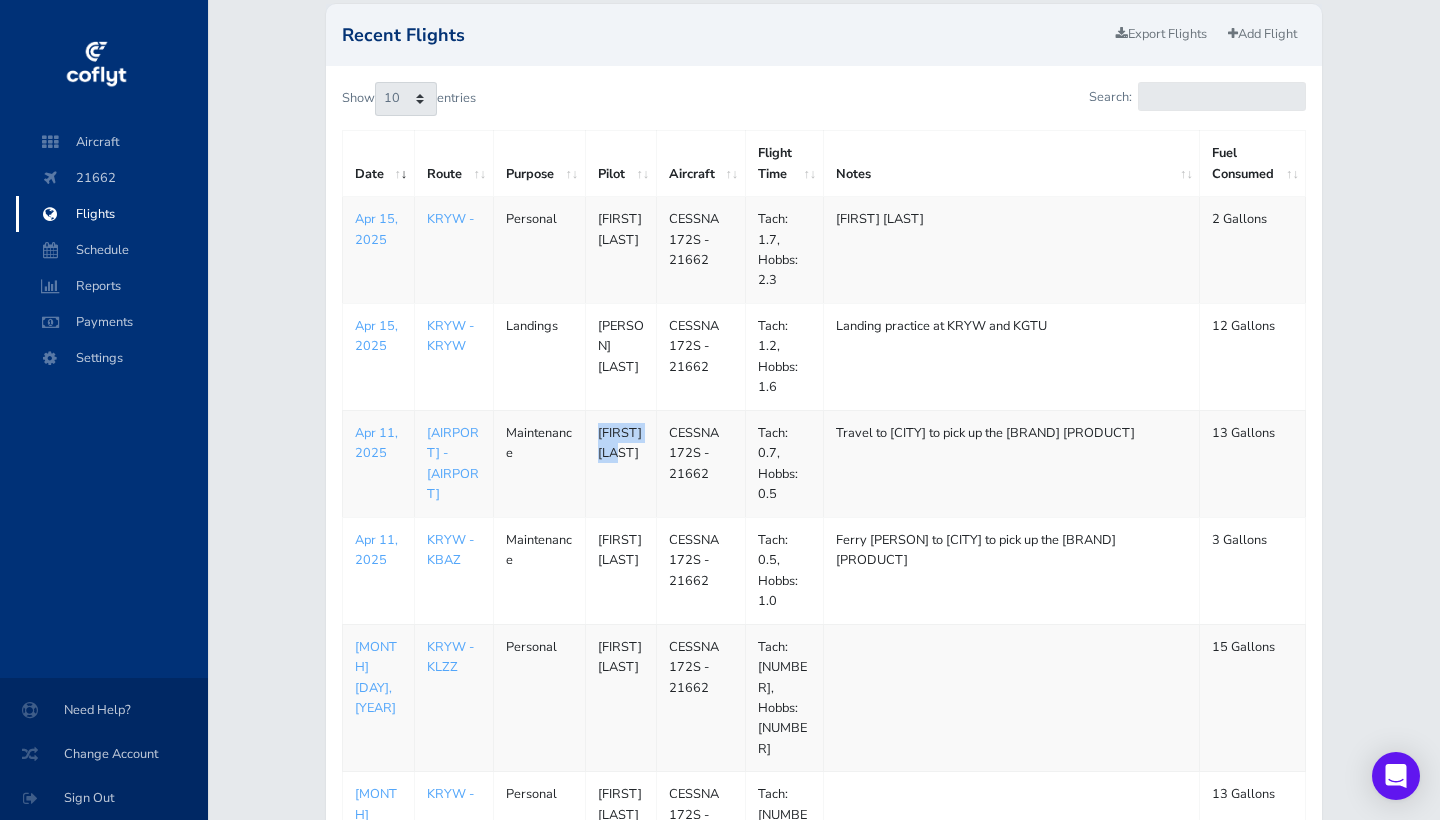 drag, startPoint x: 601, startPoint y: 429, endPoint x: 647, endPoint y: 445, distance: 48.703182 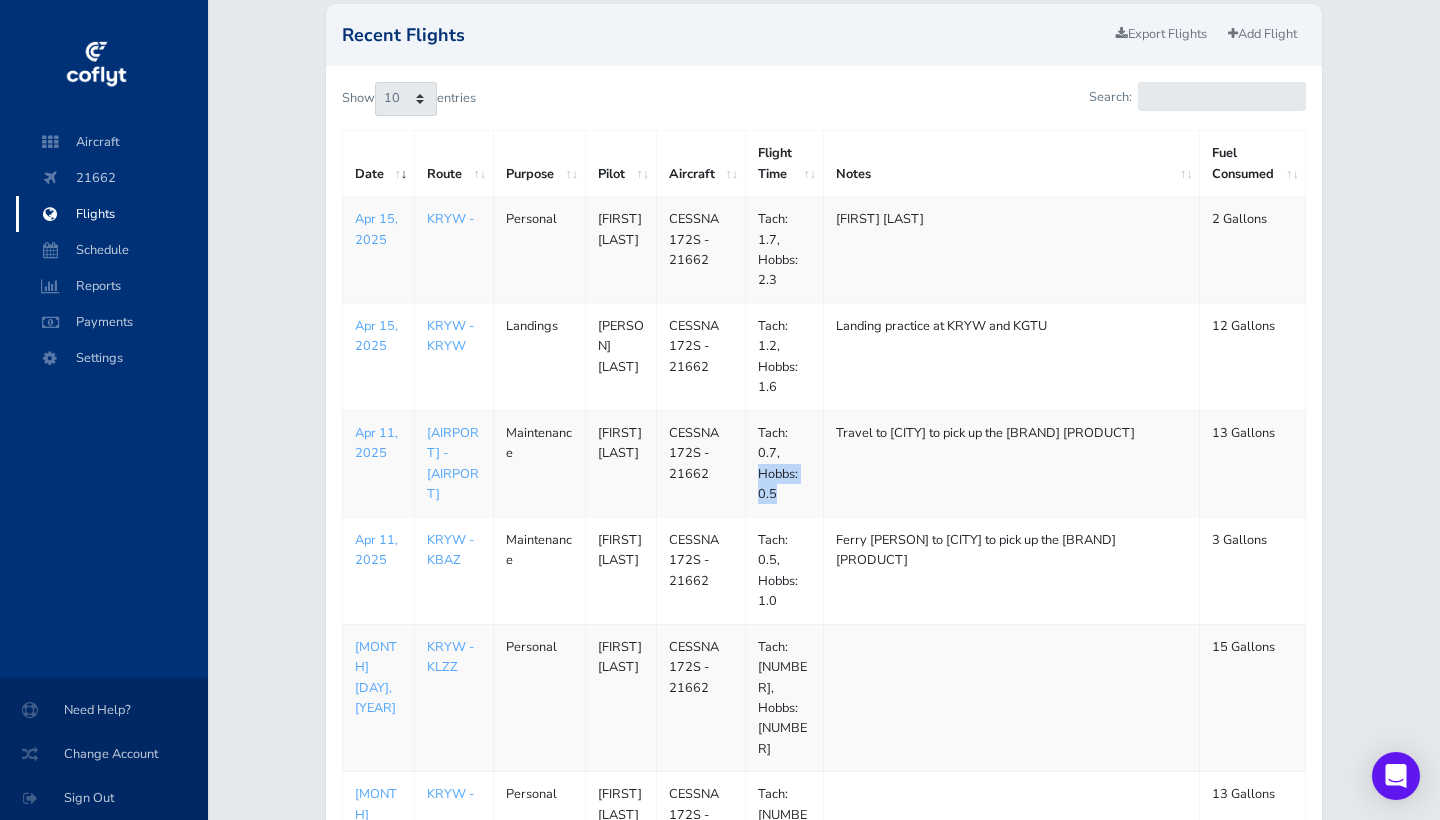 drag, startPoint x: 756, startPoint y: 463, endPoint x: 787, endPoint y: 485, distance: 38.013157 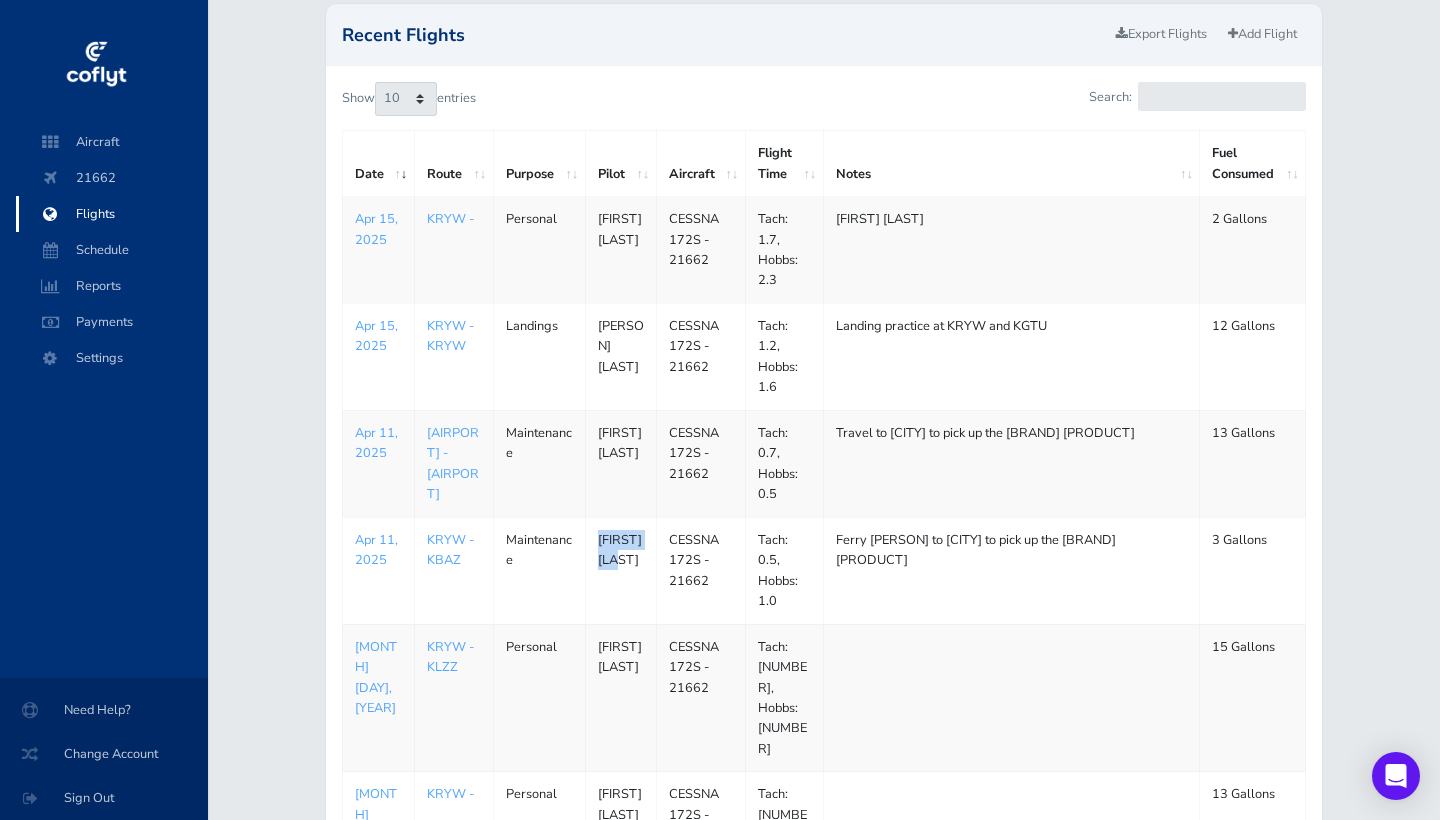 drag, startPoint x: 599, startPoint y: 531, endPoint x: 639, endPoint y: 547, distance: 43.081318 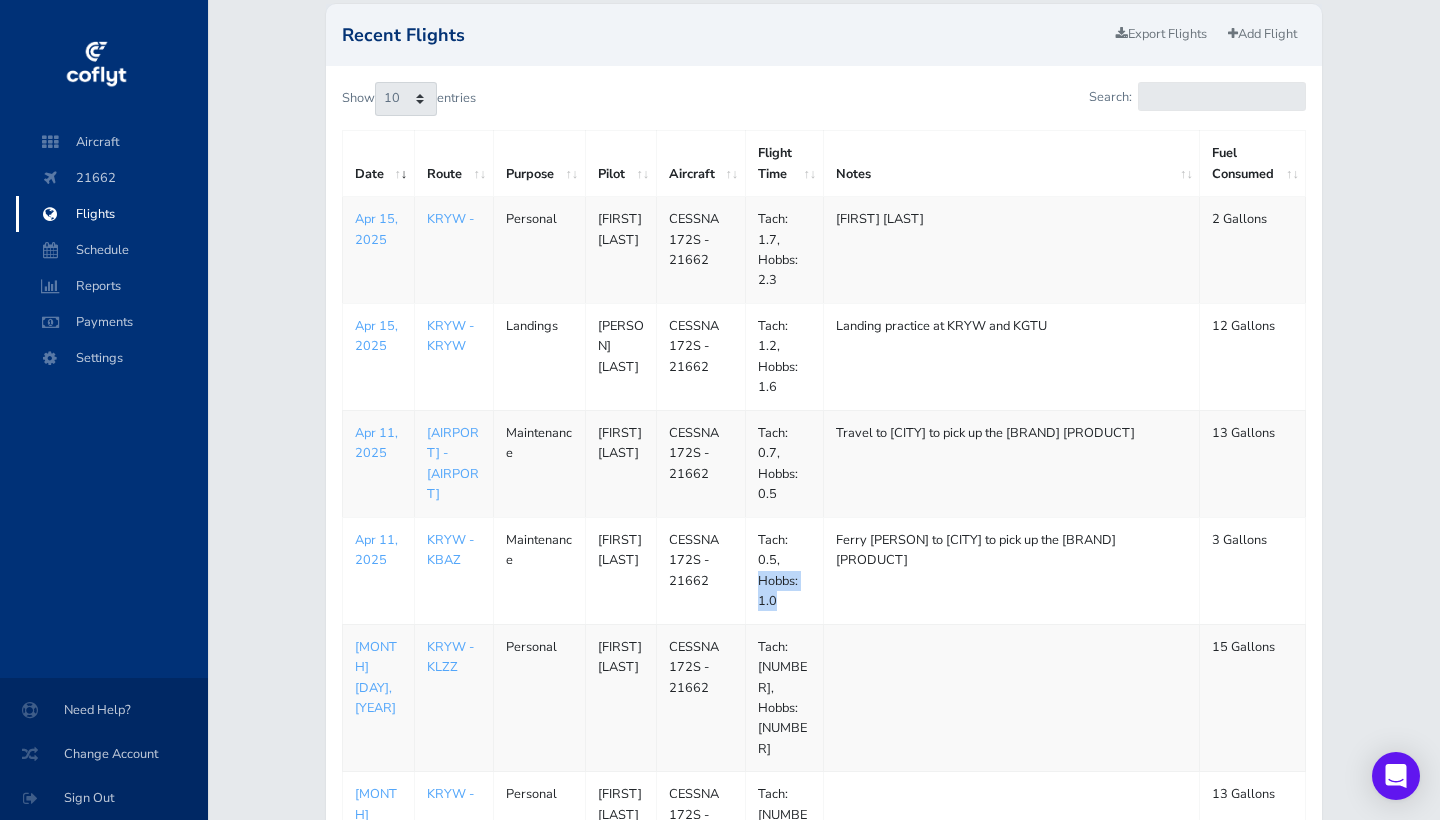 drag, startPoint x: 756, startPoint y: 572, endPoint x: 781, endPoint y: 587, distance: 29.15476 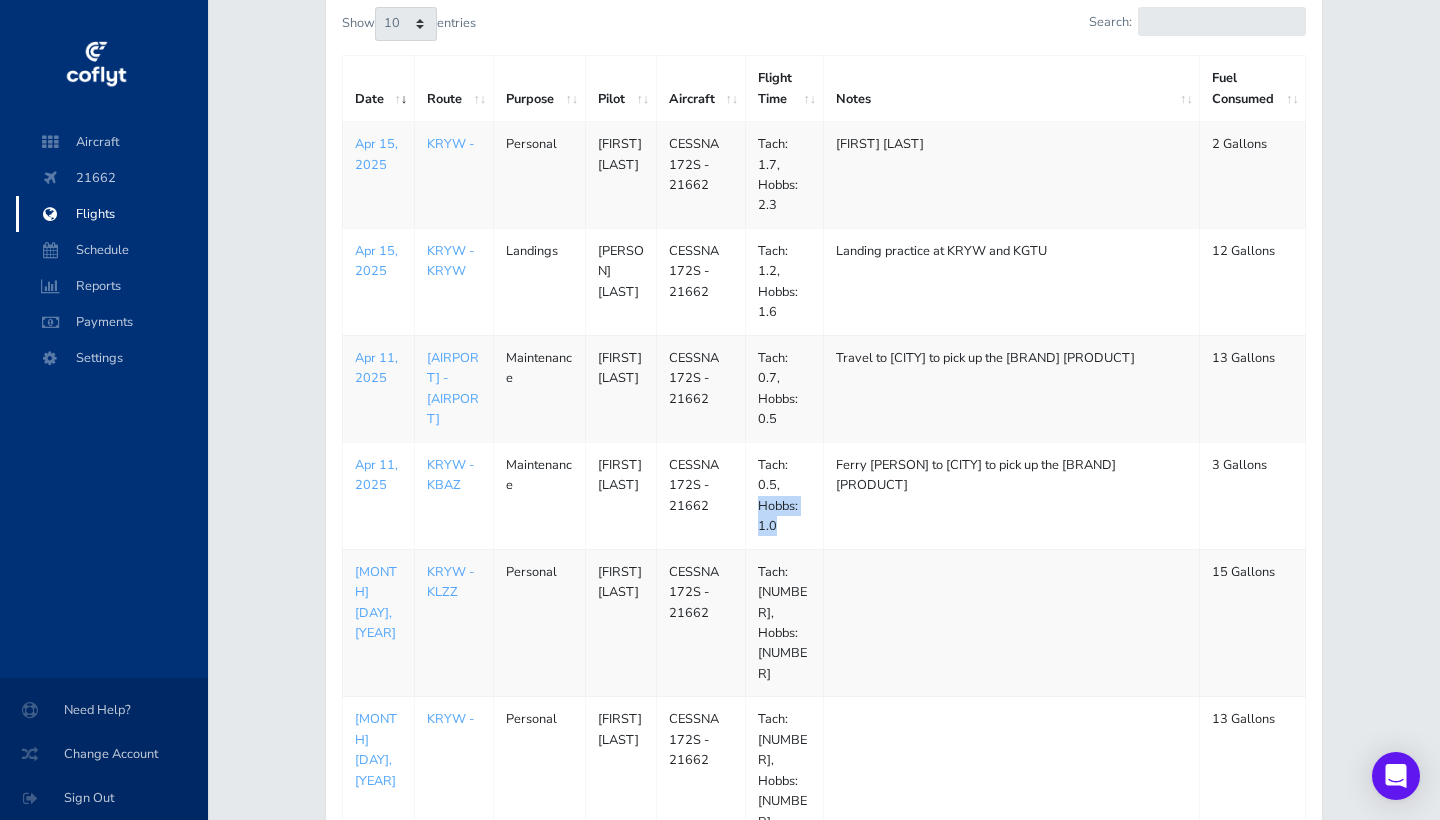 scroll, scrollTop: 207, scrollLeft: 0, axis: vertical 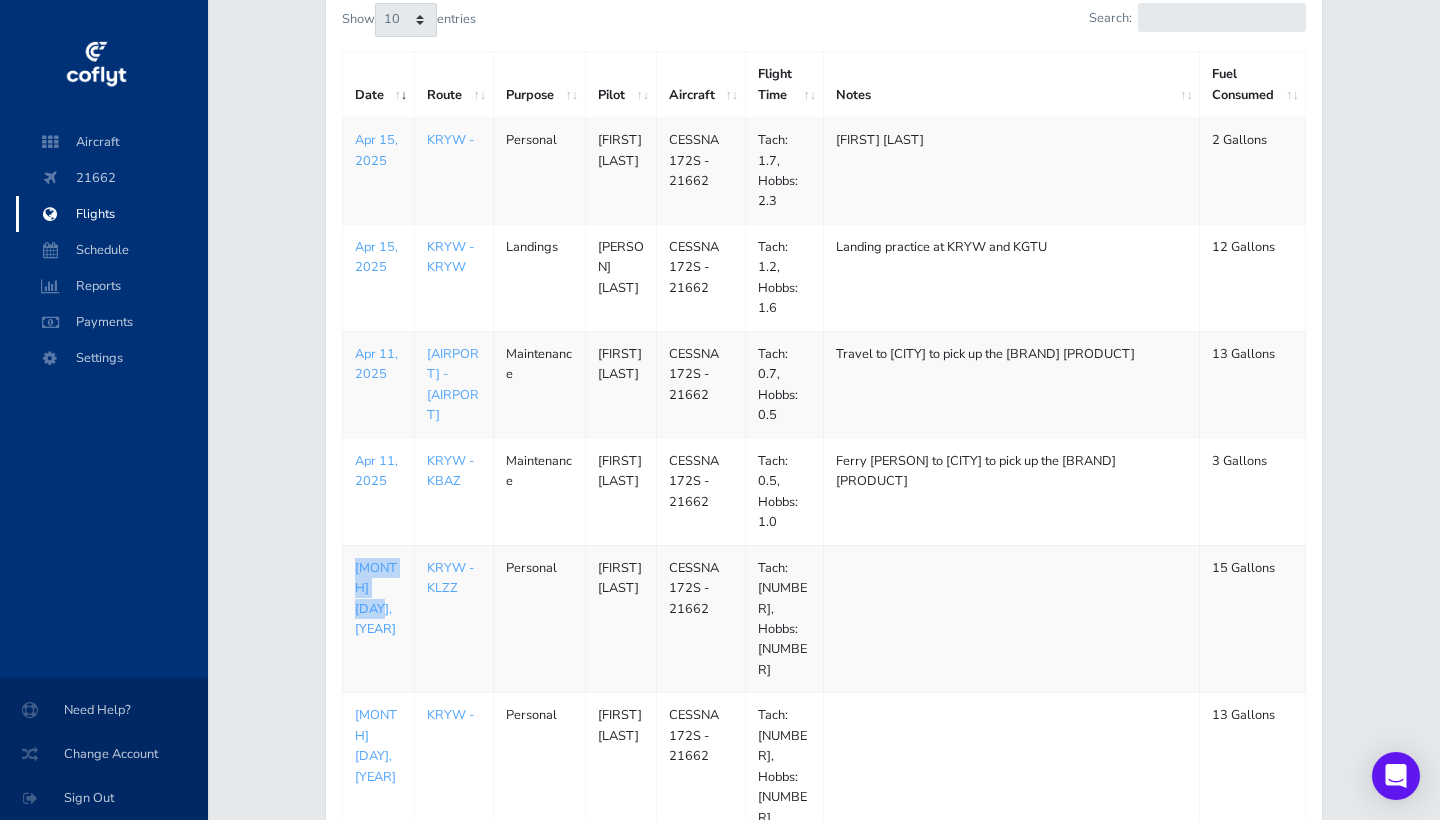 drag, startPoint x: 350, startPoint y: 553, endPoint x: 387, endPoint y: 571, distance: 41.14608 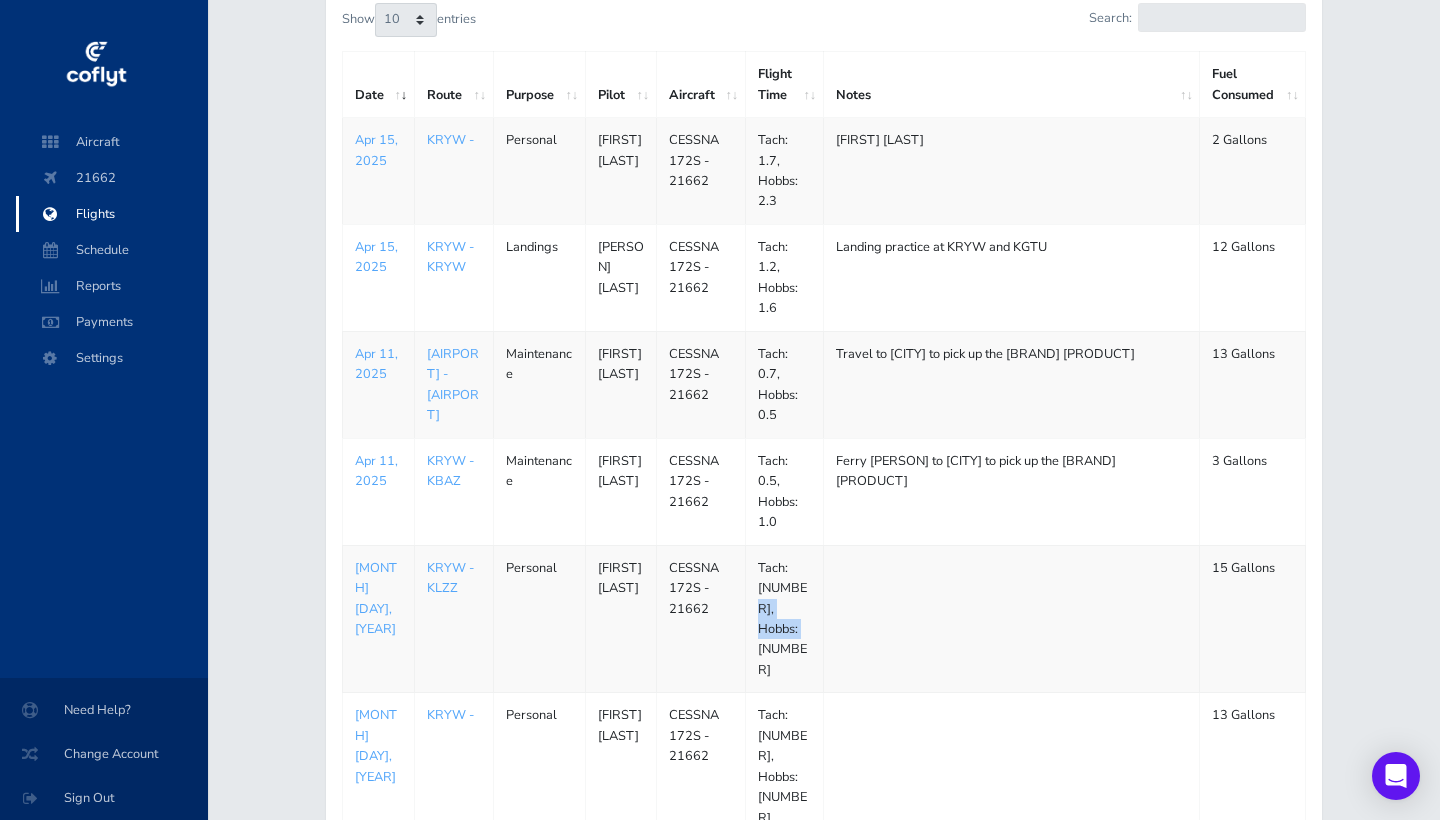 drag, startPoint x: 760, startPoint y: 597, endPoint x: 783, endPoint y: 615, distance: 29.206163 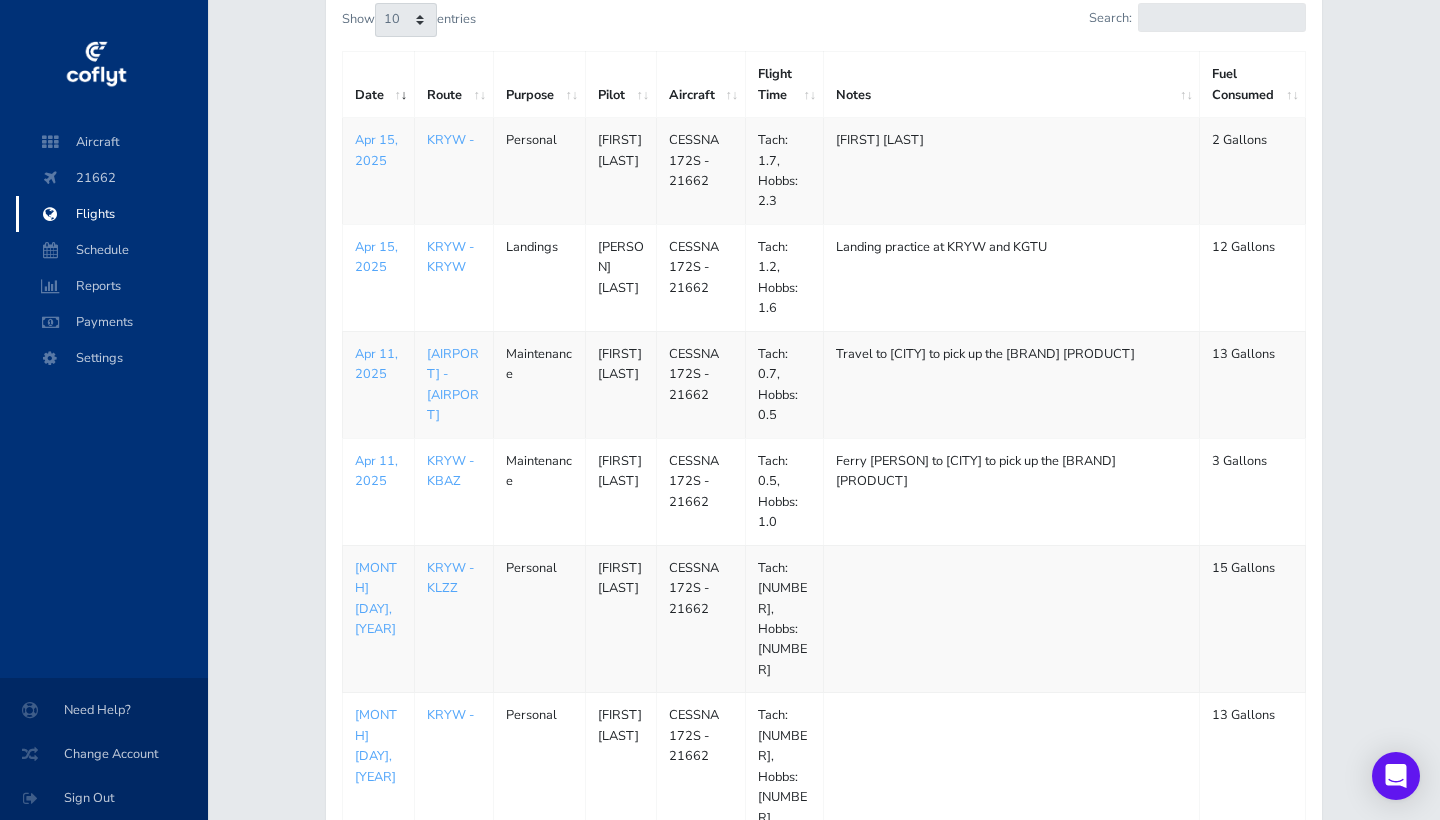 click on "Date" at bounding box center [378, 85] 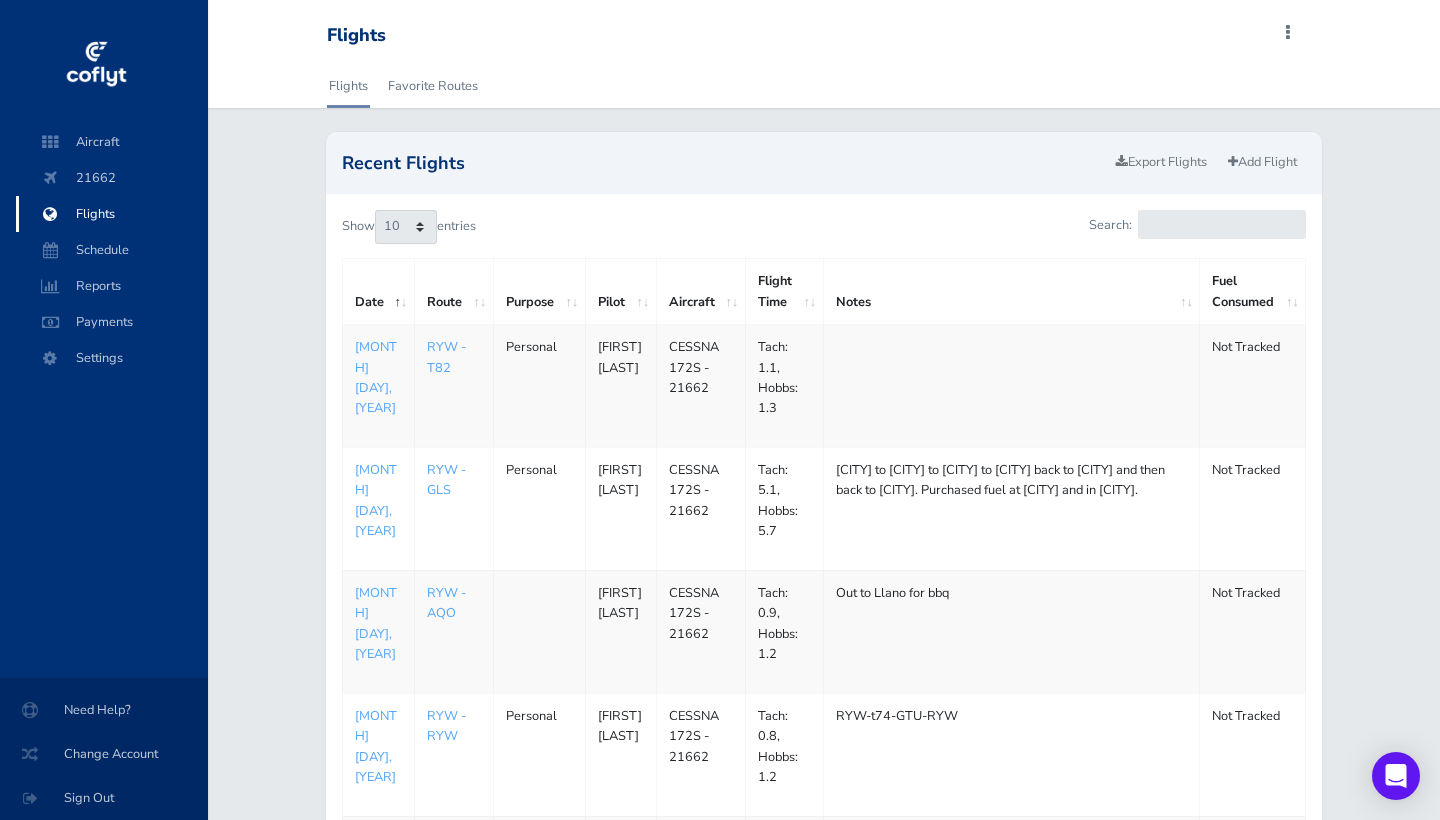scroll, scrollTop: 0, scrollLeft: 0, axis: both 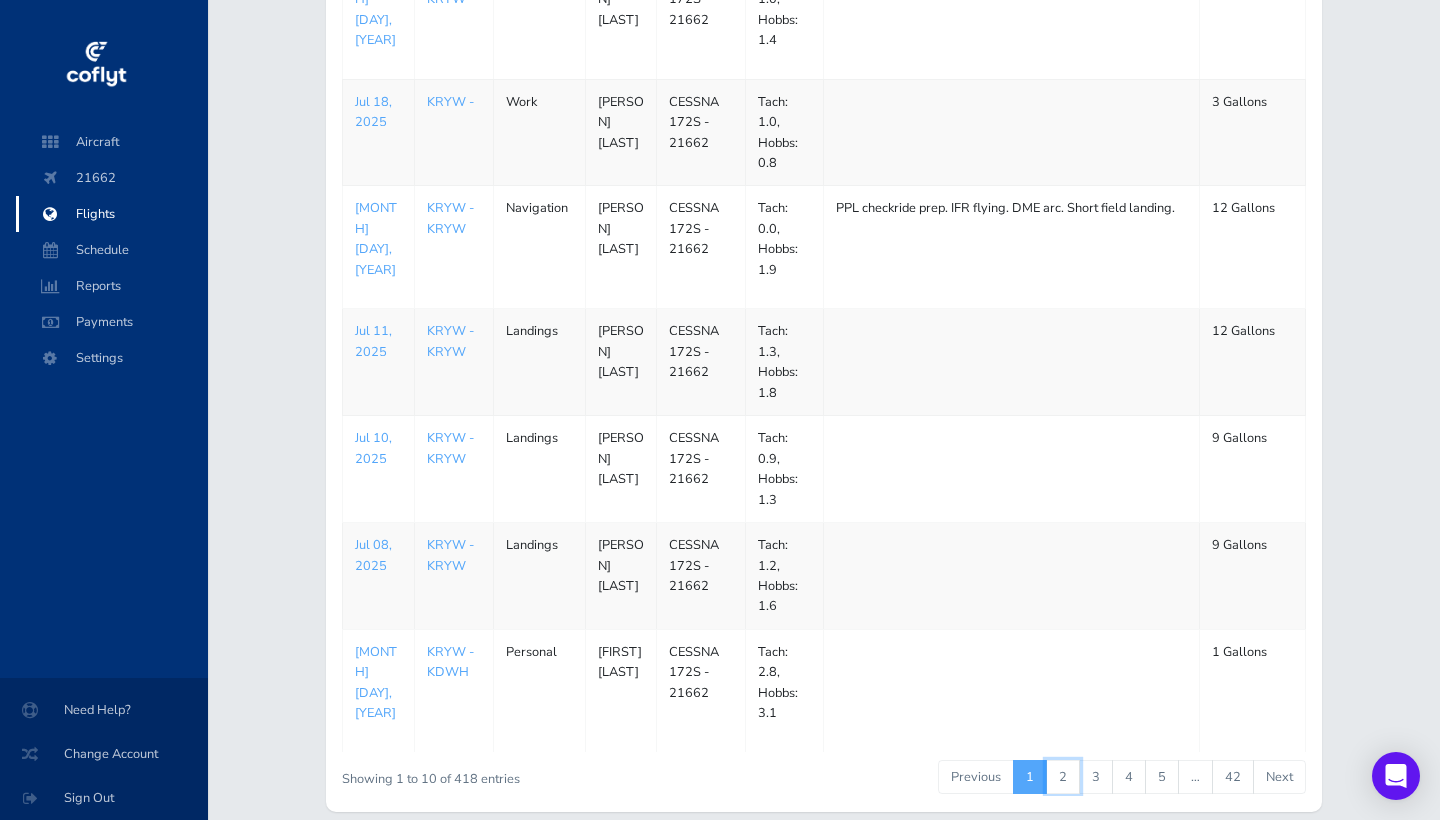 click on "2" at bounding box center (1063, 777) 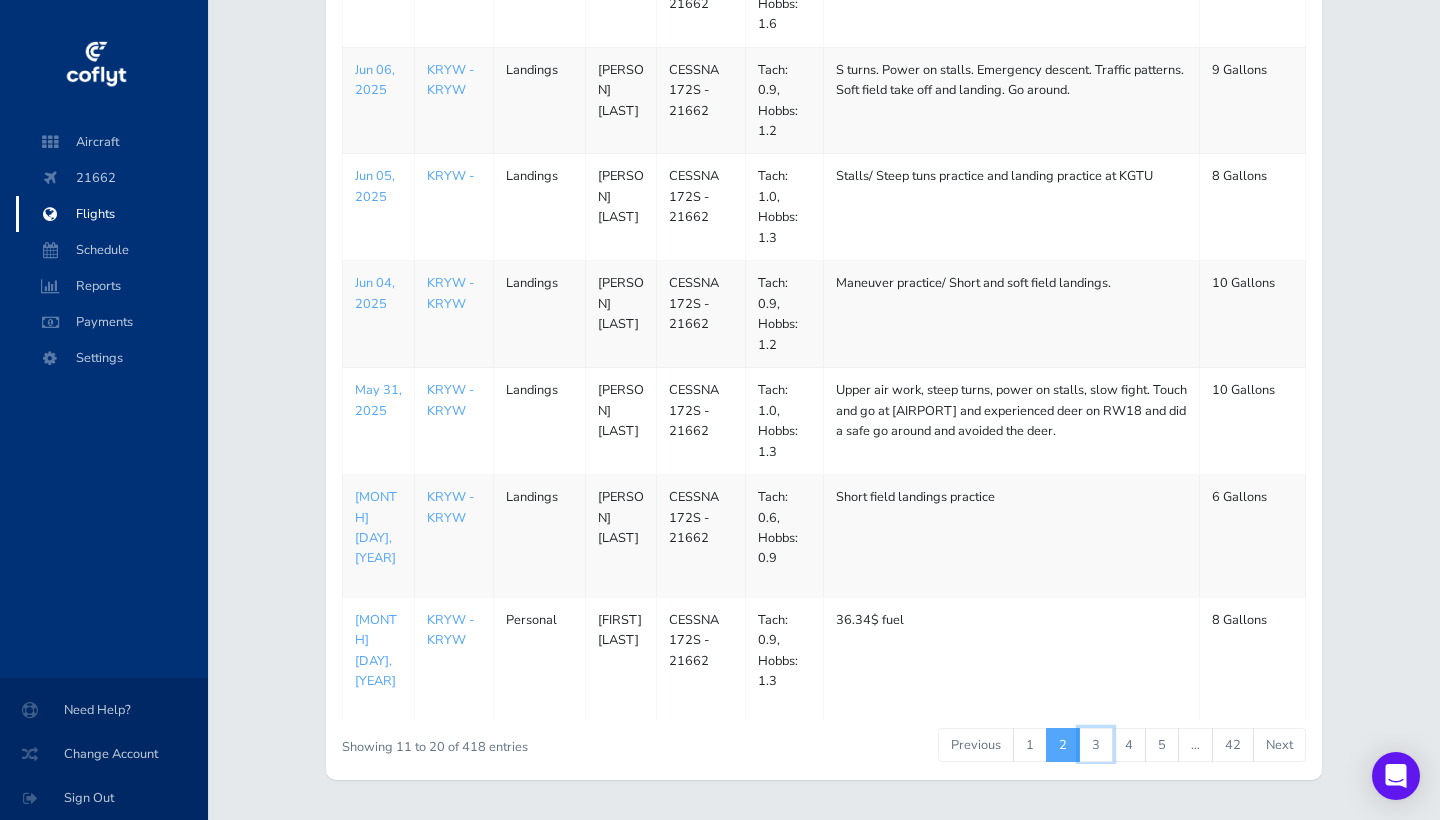 click on "3" at bounding box center [1096, 745] 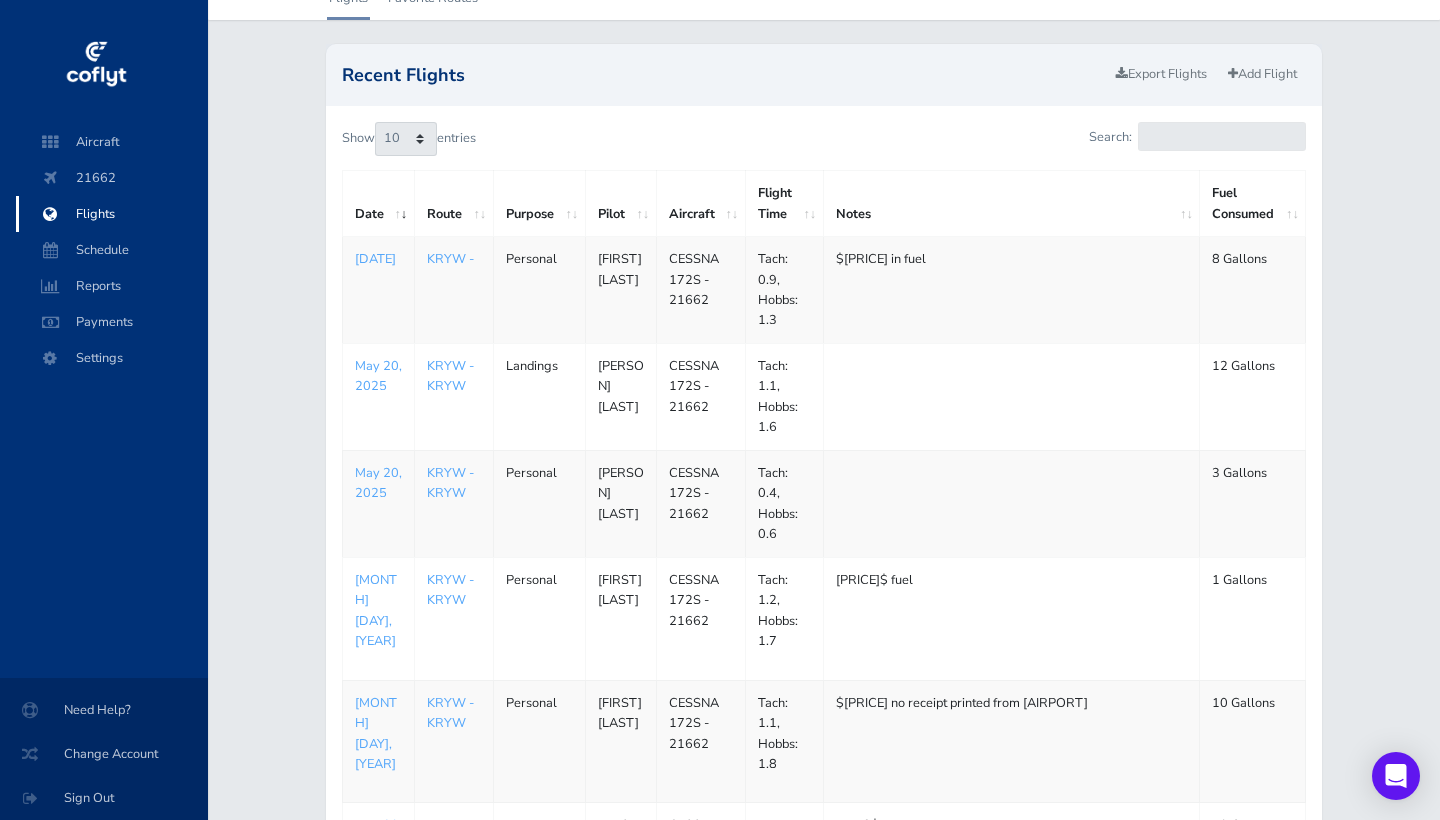 scroll, scrollTop: 95, scrollLeft: 0, axis: vertical 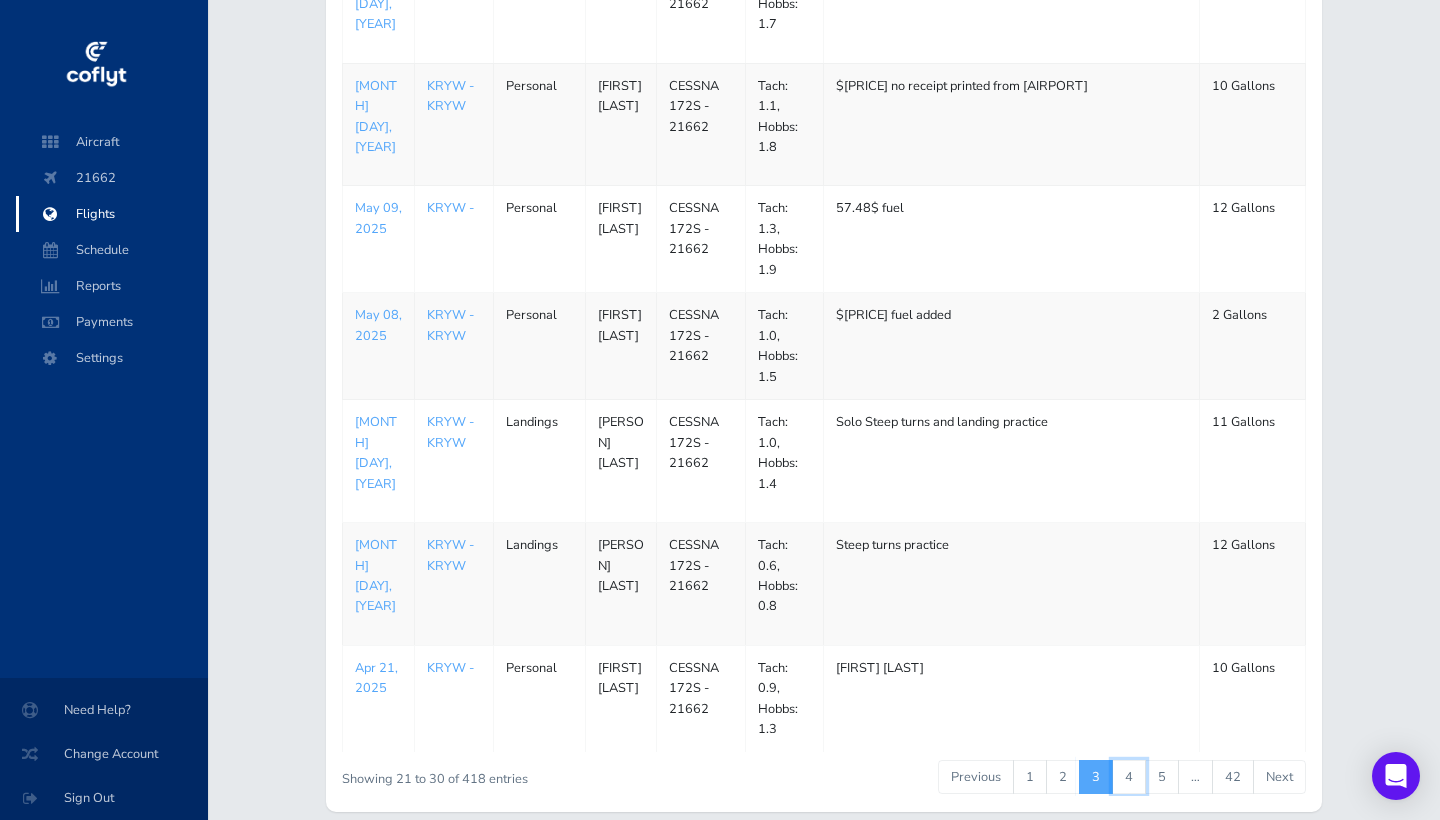 click on "4" at bounding box center [1129, 777] 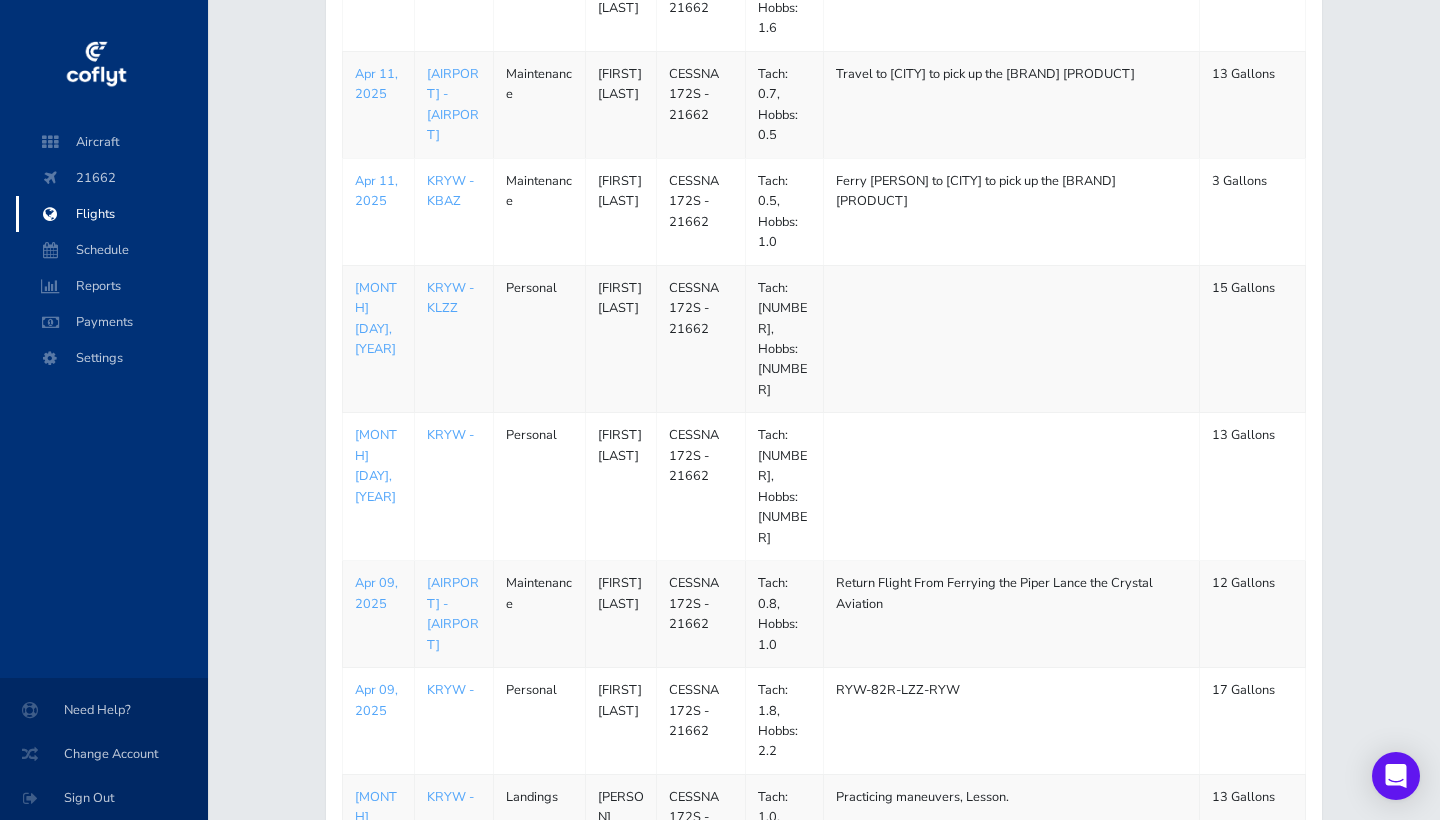 scroll, scrollTop: 484, scrollLeft: 0, axis: vertical 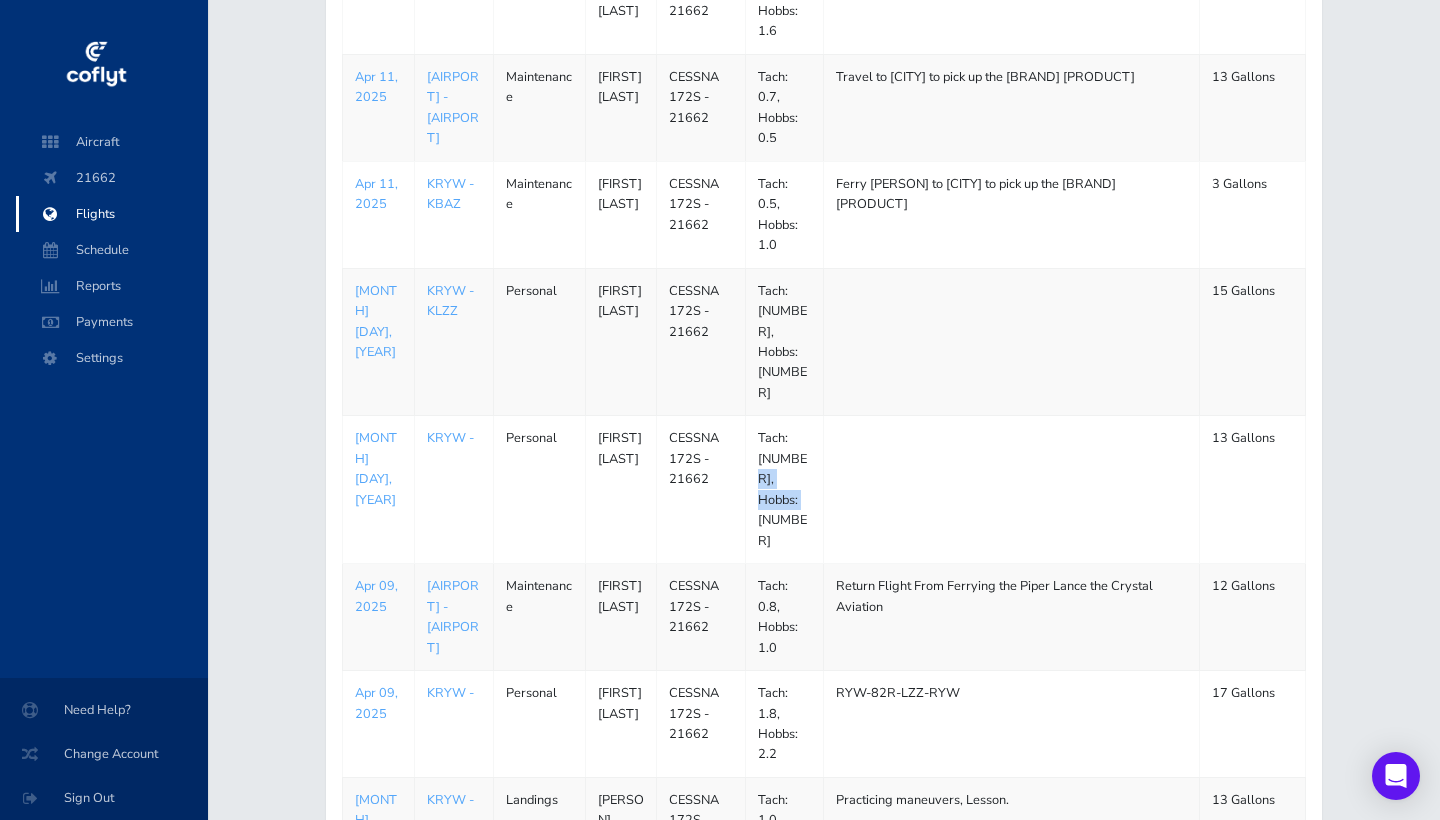 drag, startPoint x: 757, startPoint y: 426, endPoint x: 778, endPoint y: 437, distance: 23.70654 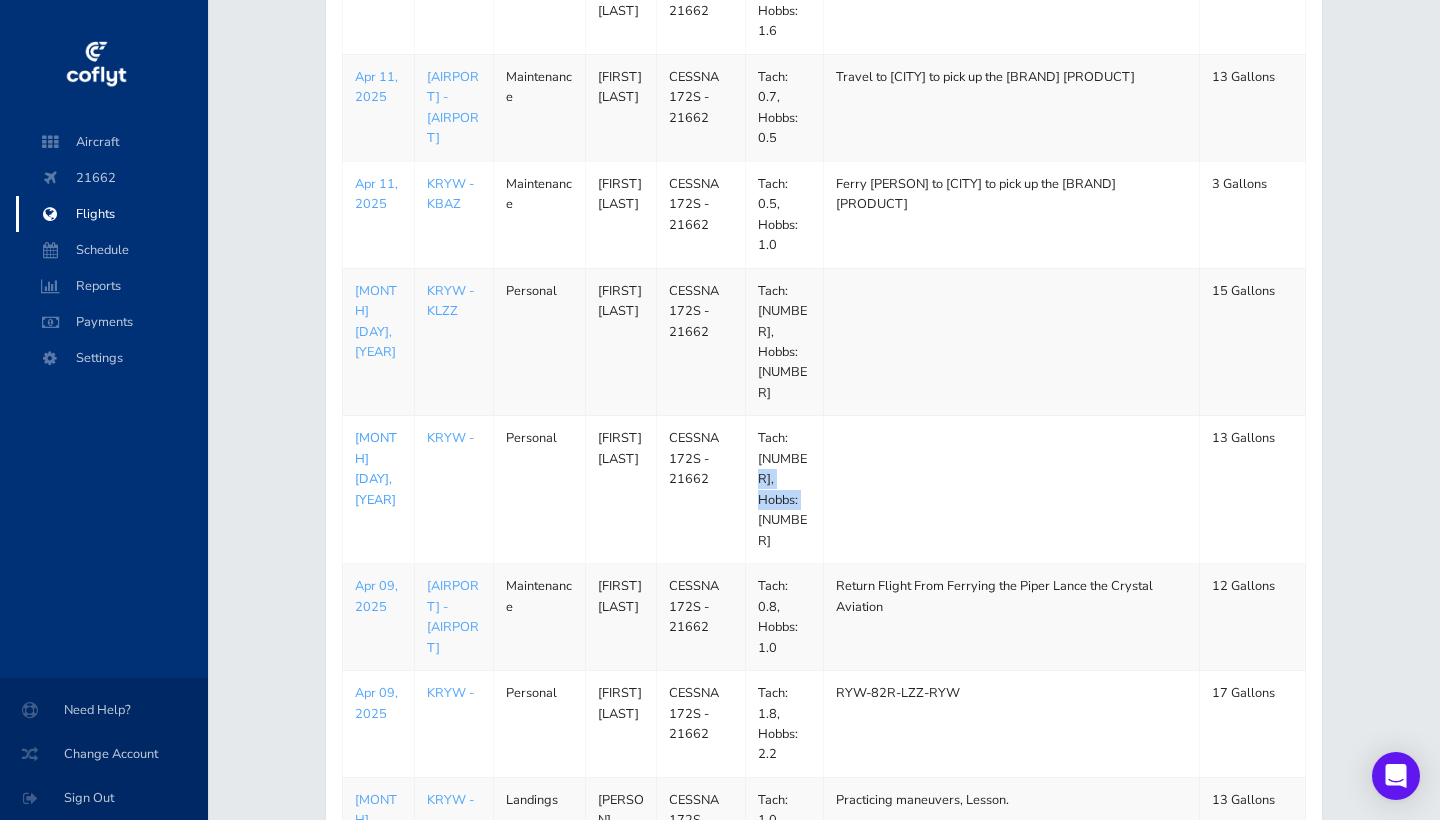 click on "[MONTH] [DAY], [YEAR]" at bounding box center [378, 469] 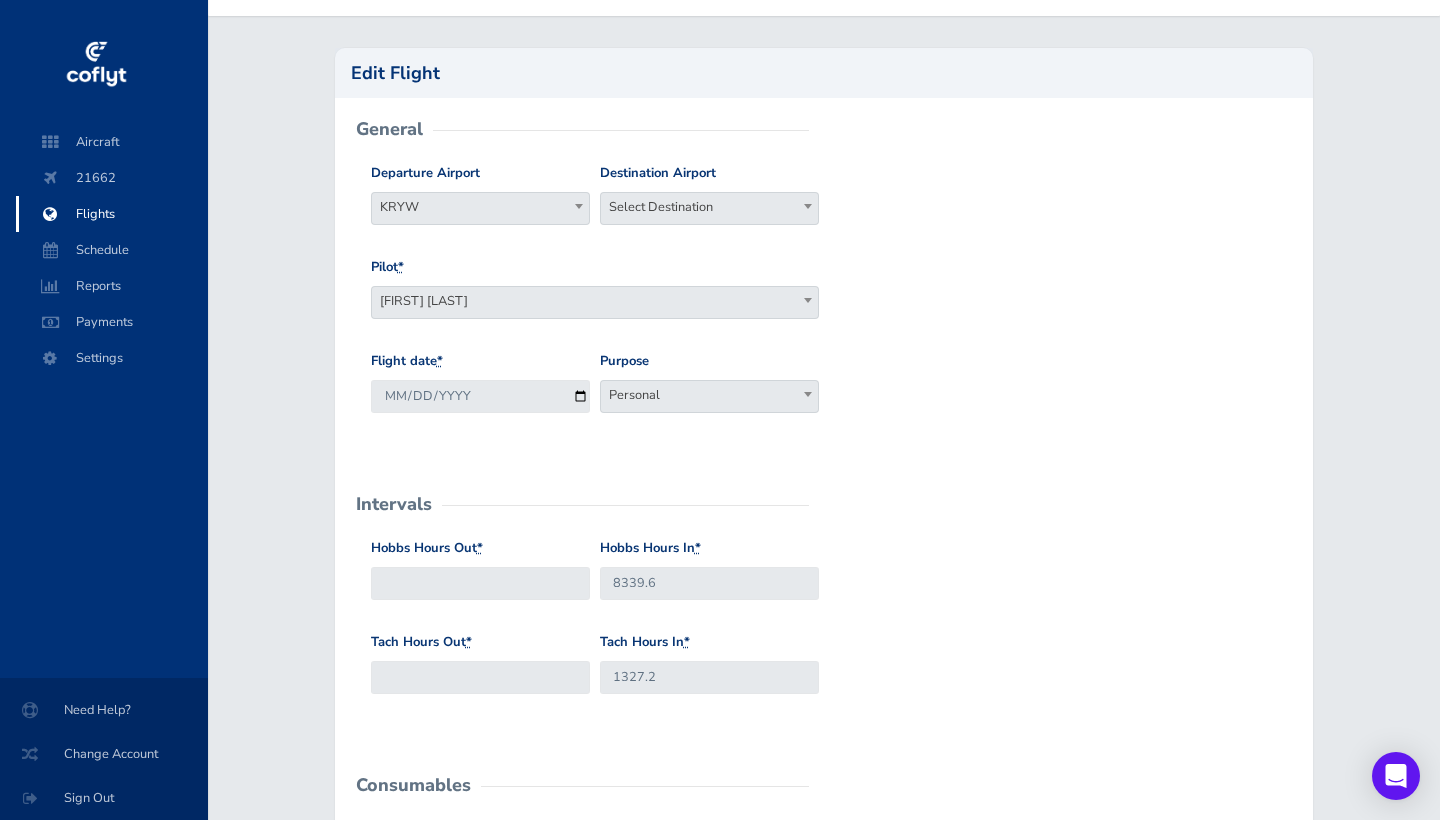 scroll, scrollTop: 92, scrollLeft: 0, axis: vertical 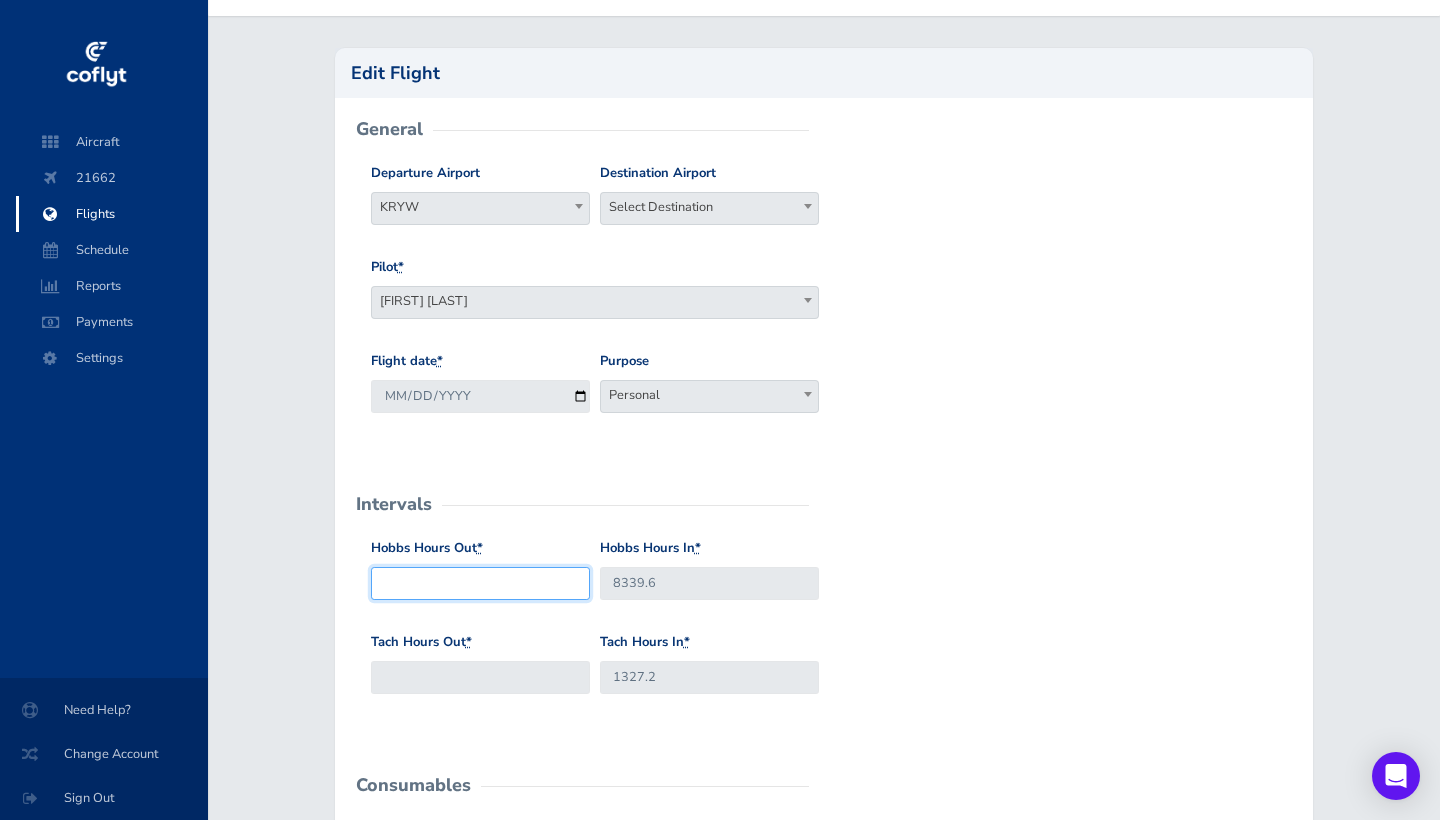 click on "8341.3" at bounding box center [480, 583] 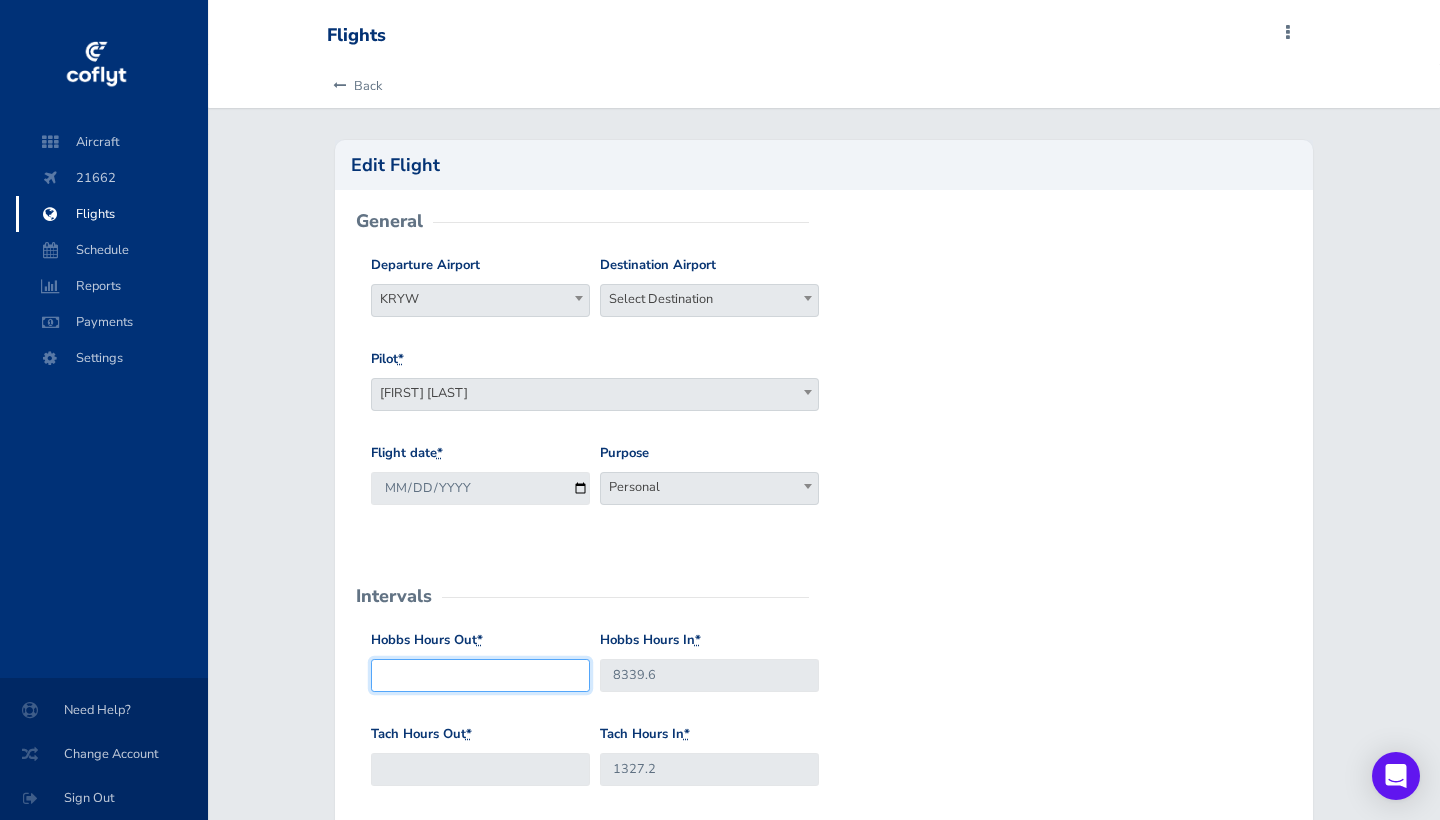 scroll, scrollTop: 0, scrollLeft: 0, axis: both 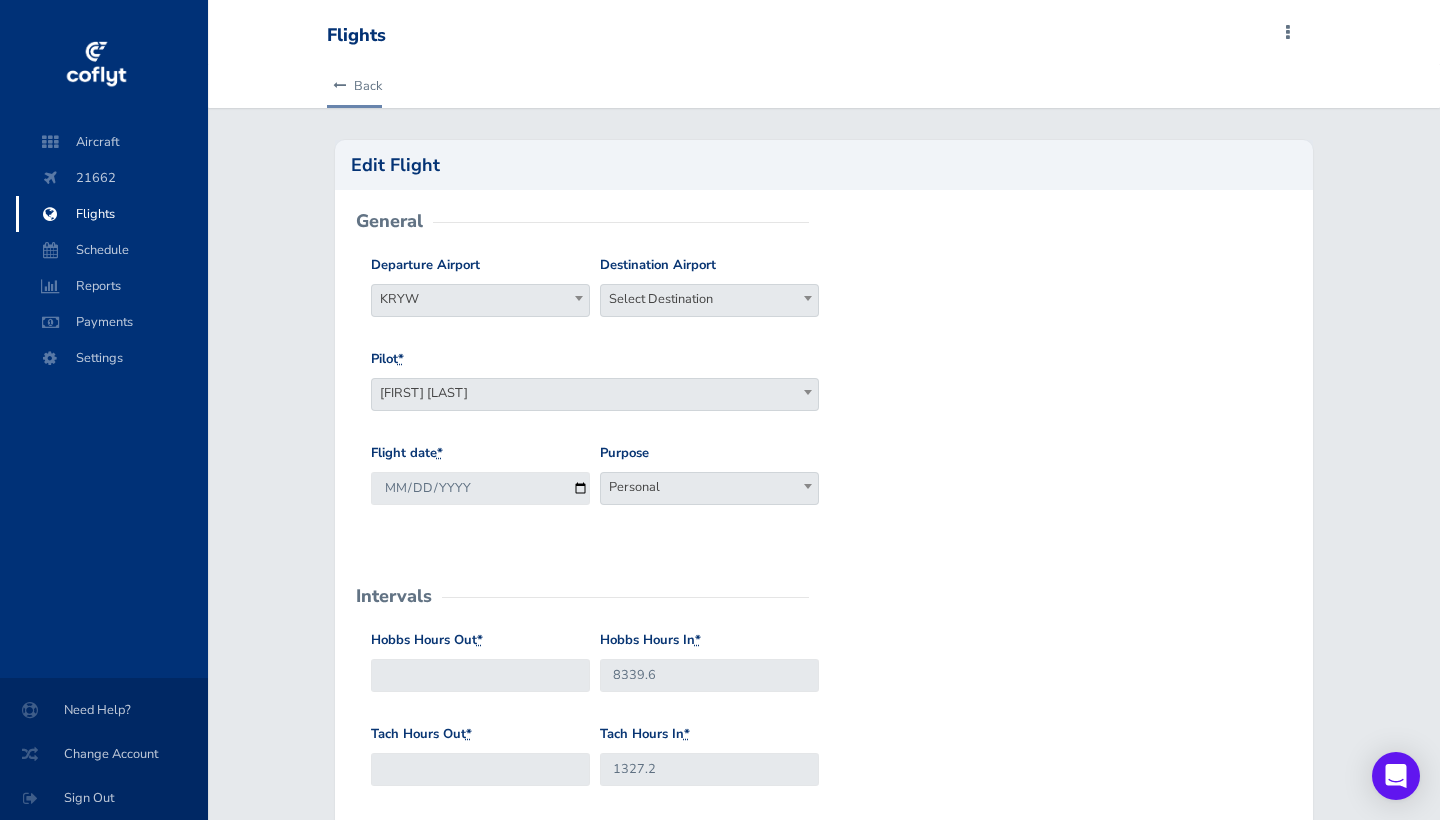 click at bounding box center (339, 86) 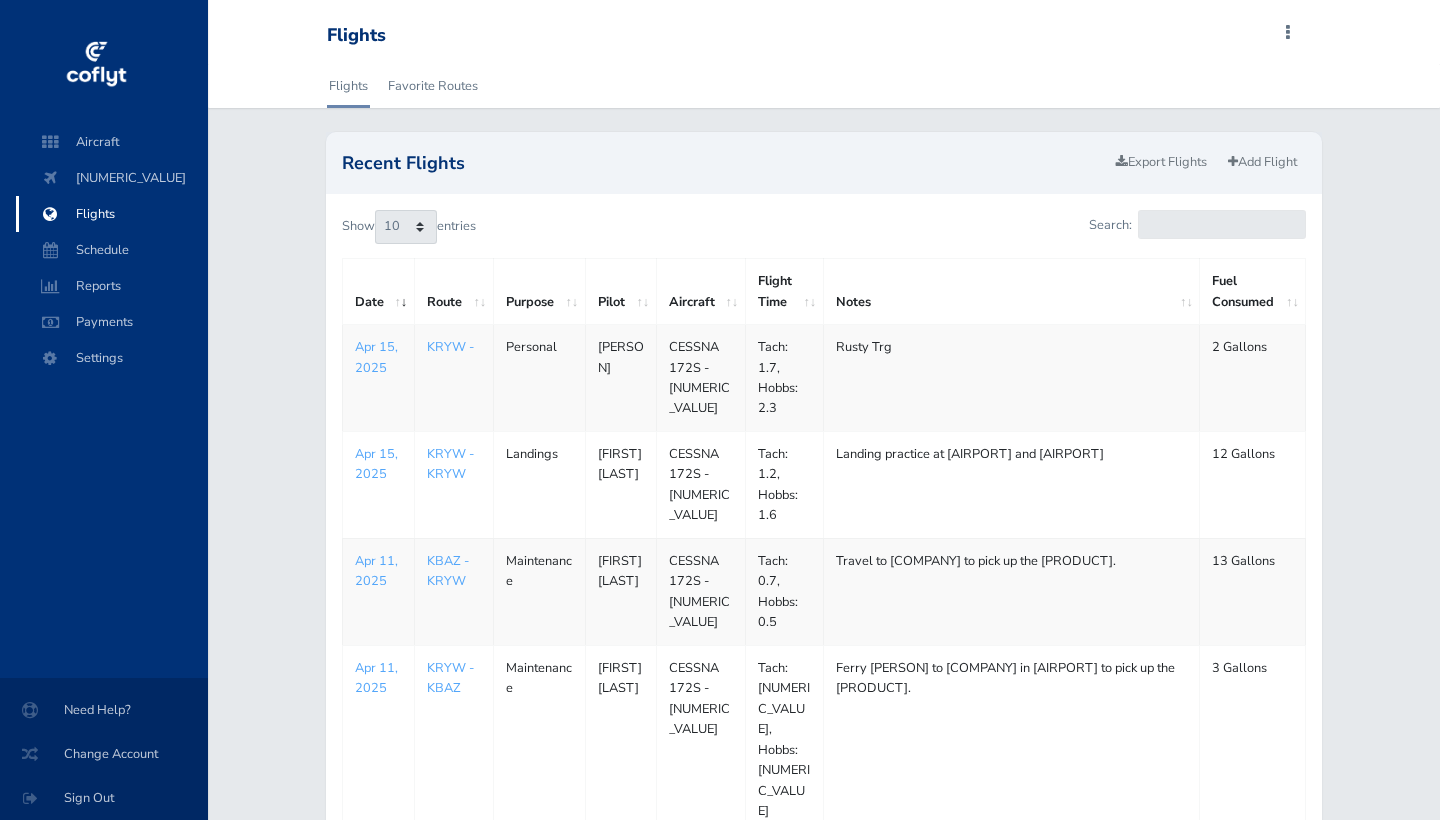 scroll, scrollTop: 574, scrollLeft: 0, axis: vertical 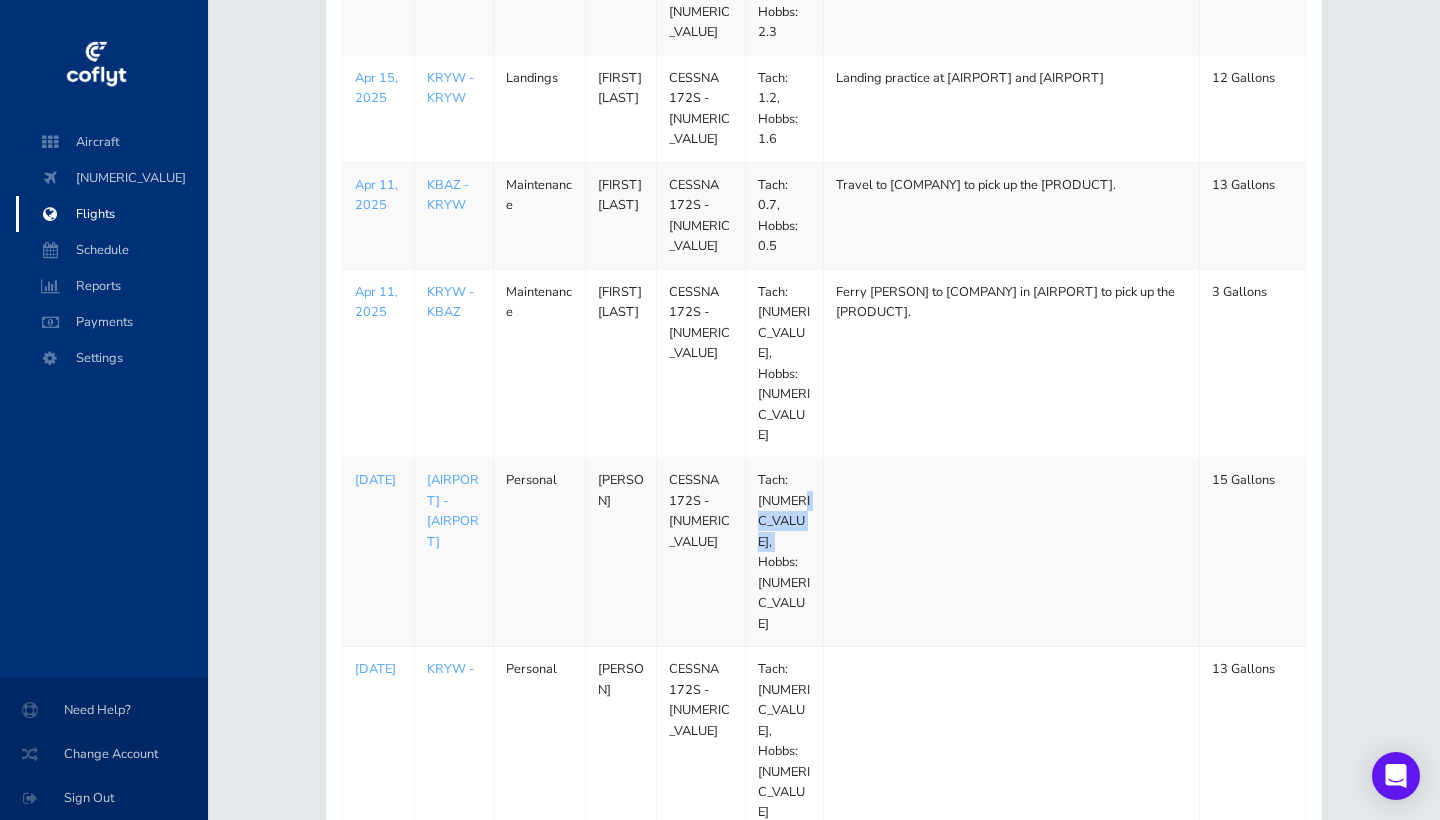 drag, startPoint x: 759, startPoint y: 429, endPoint x: 789, endPoint y: 443, distance: 33.105892 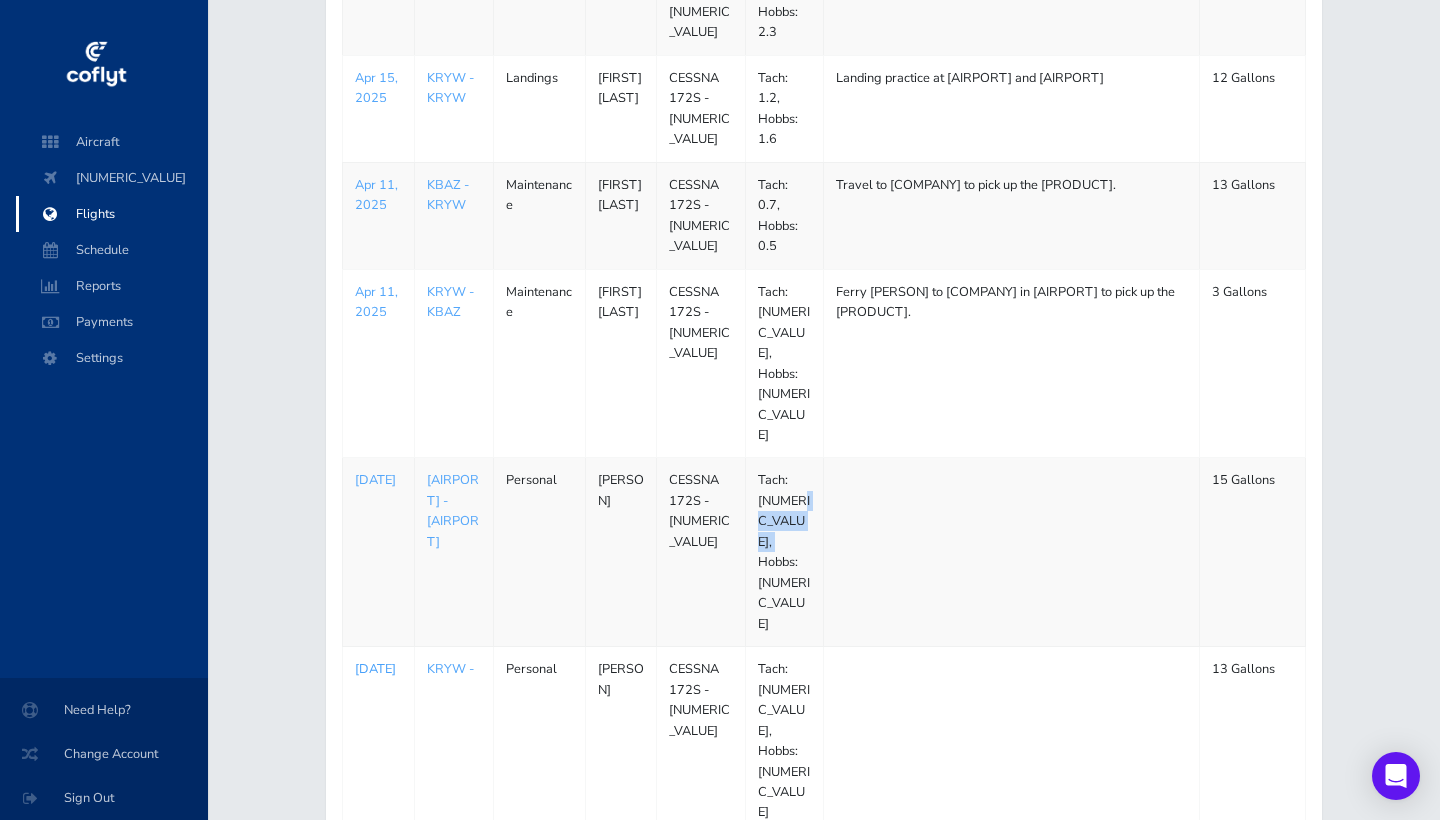 drag, startPoint x: 354, startPoint y: 492, endPoint x: 392, endPoint y: 505, distance: 40.16217 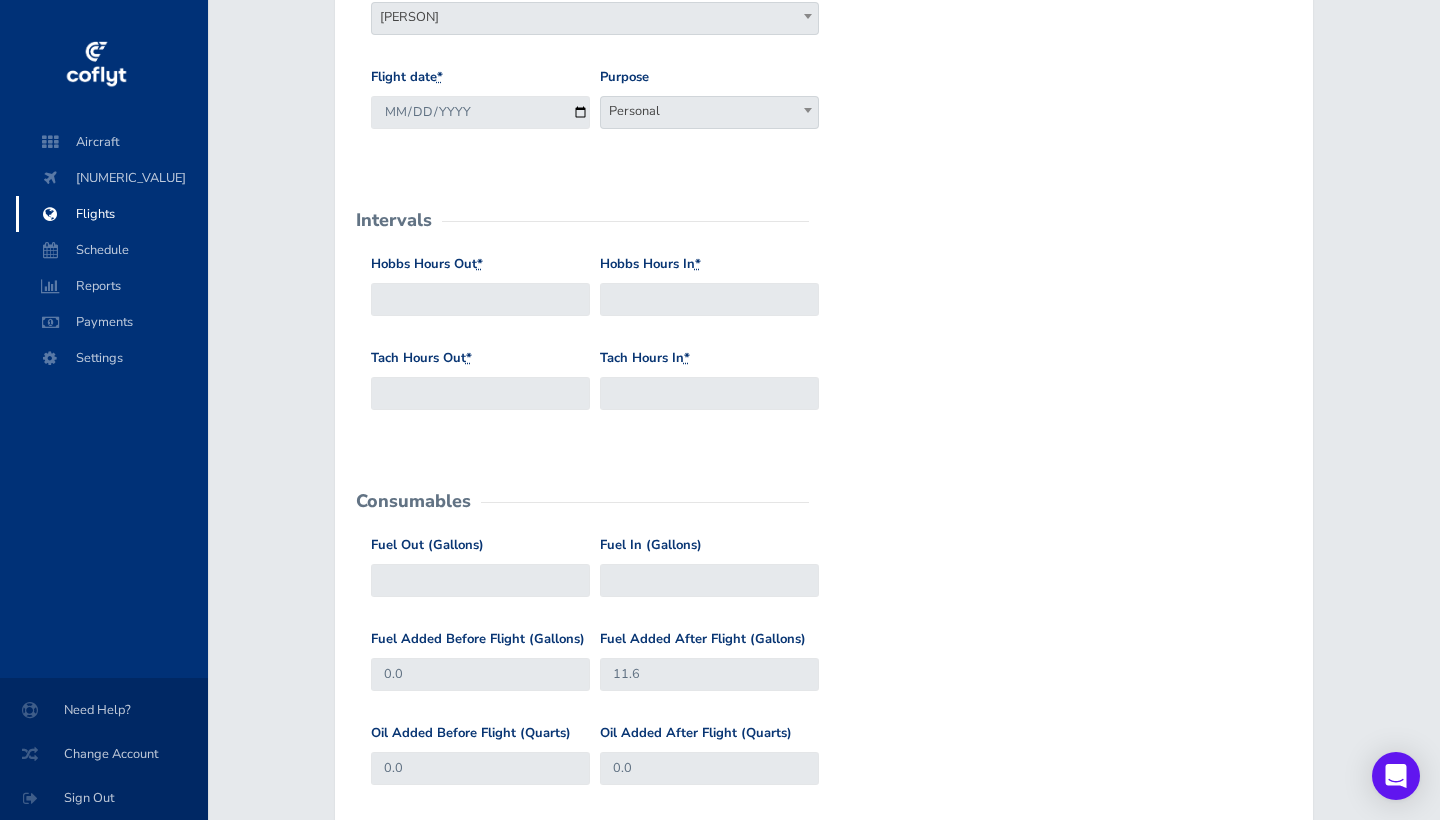 scroll, scrollTop: 0, scrollLeft: 0, axis: both 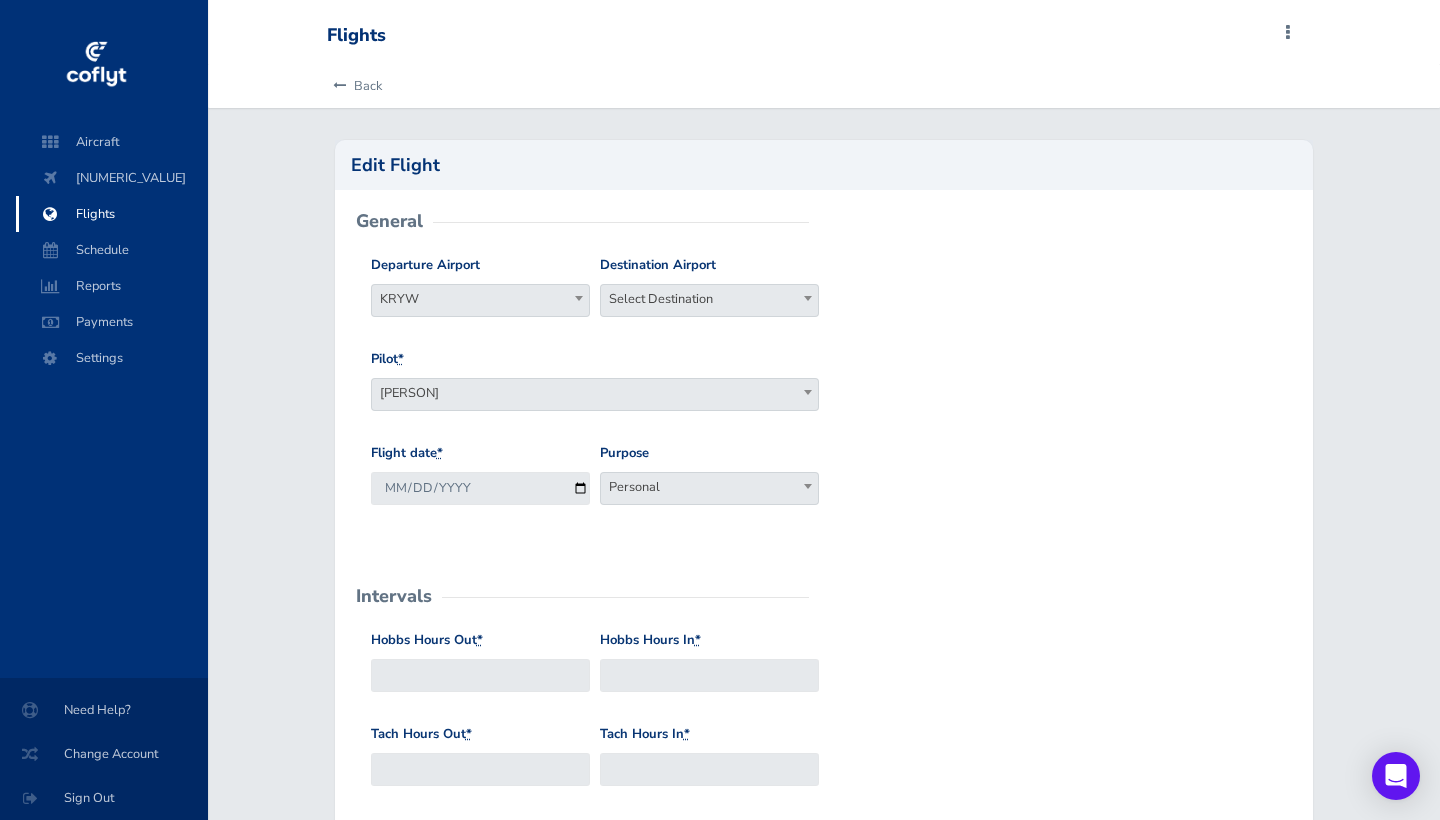 click on "Departure Airport KRYW KRYW
Destination Airport Select Destination
Select Destination
Pilot  * Jon Smedley
David Freidberg
Don Grenier
Garner Thompson
Jose Soltren
Thomas Smedley
Eric Oconnor Eric Oconnor
Flight date  * 2025-04-10
Purpose
Work
Personal
Maintenance
Checkout
Landings
Navigation
Competition
Admin
Other Personal" at bounding box center (814, 396) 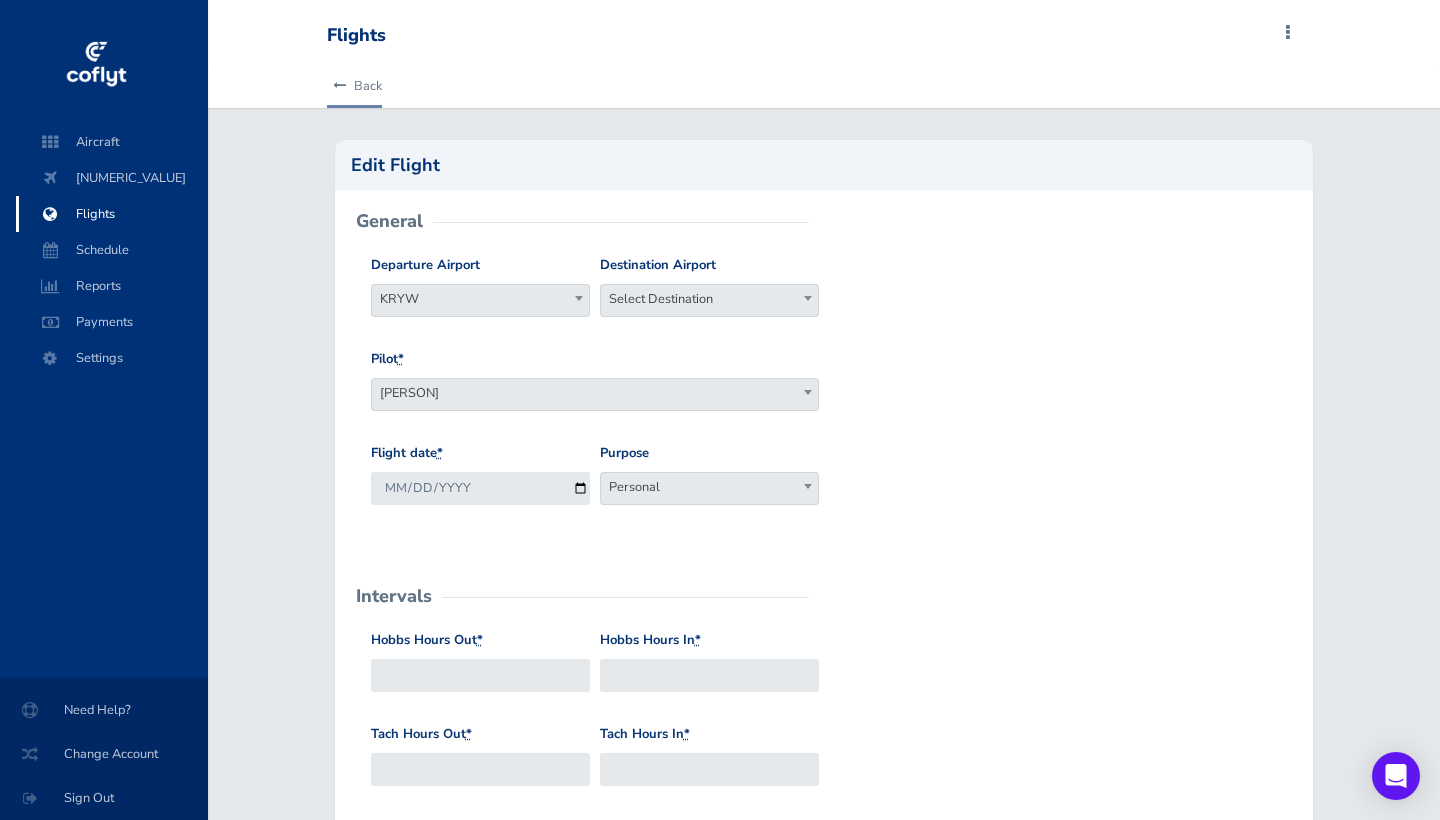 click on "Back" at bounding box center (354, 86) 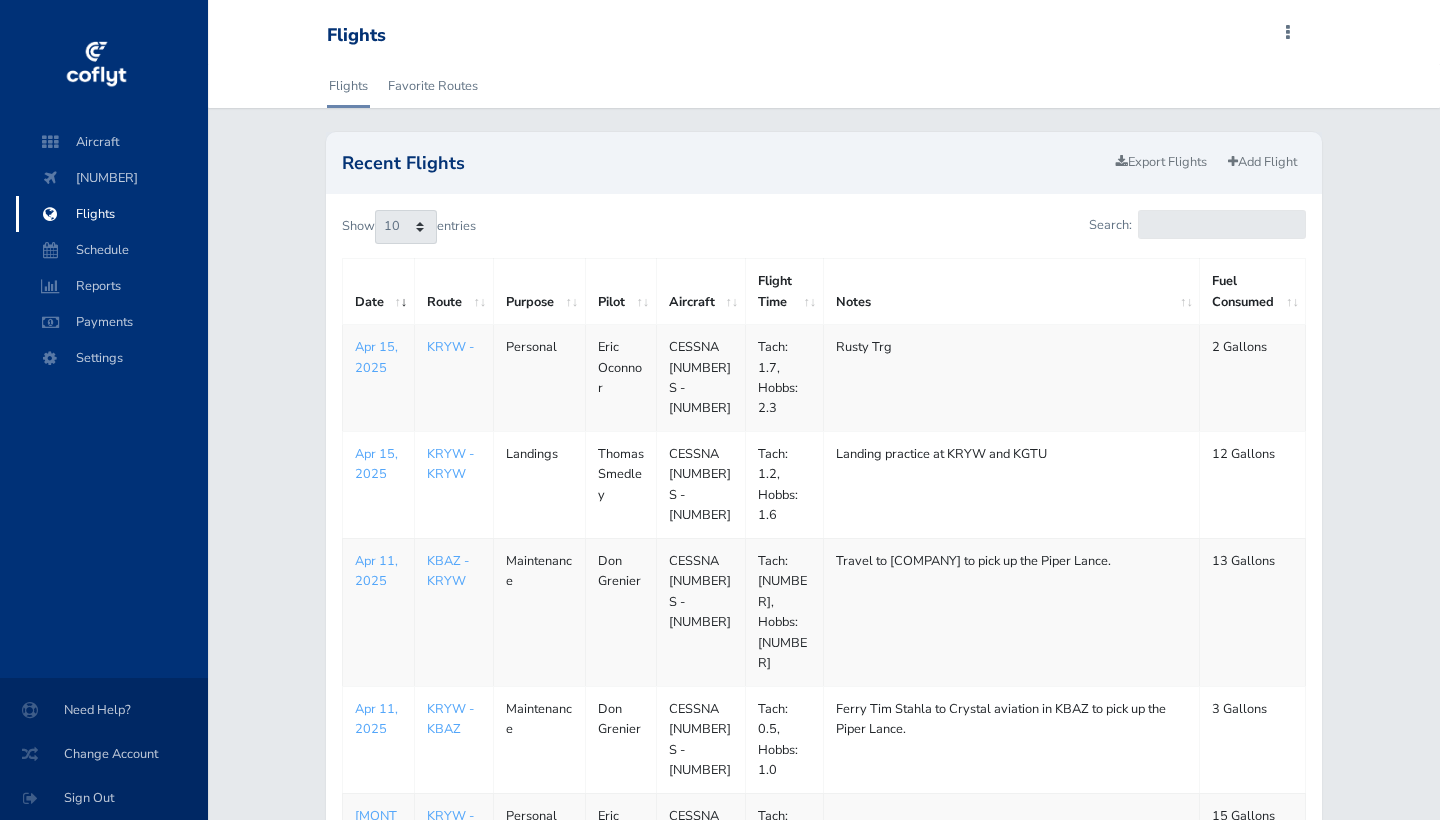 scroll, scrollTop: 102, scrollLeft: 0, axis: vertical 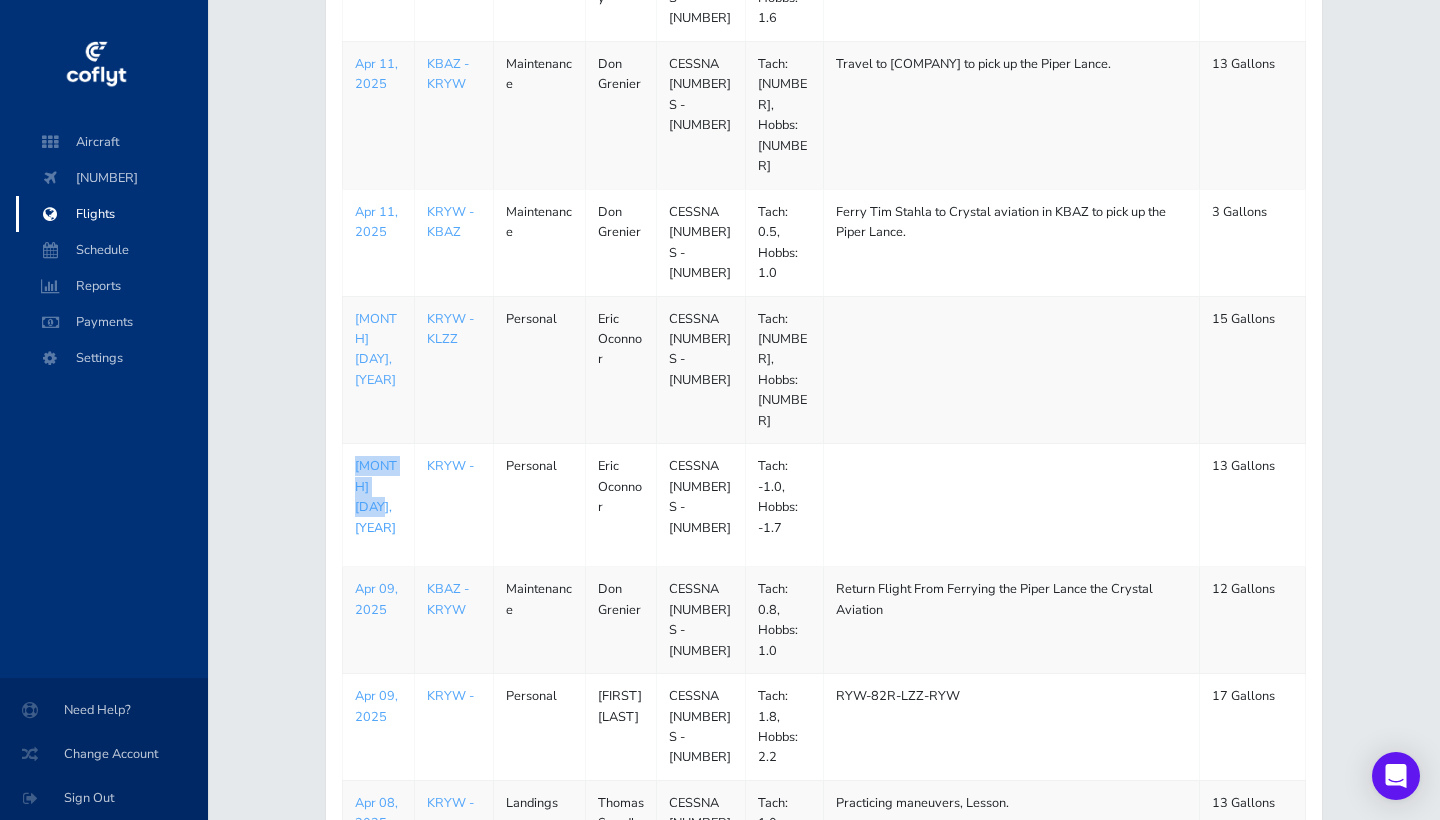drag, startPoint x: 345, startPoint y: 362, endPoint x: 389, endPoint y: 395, distance: 55 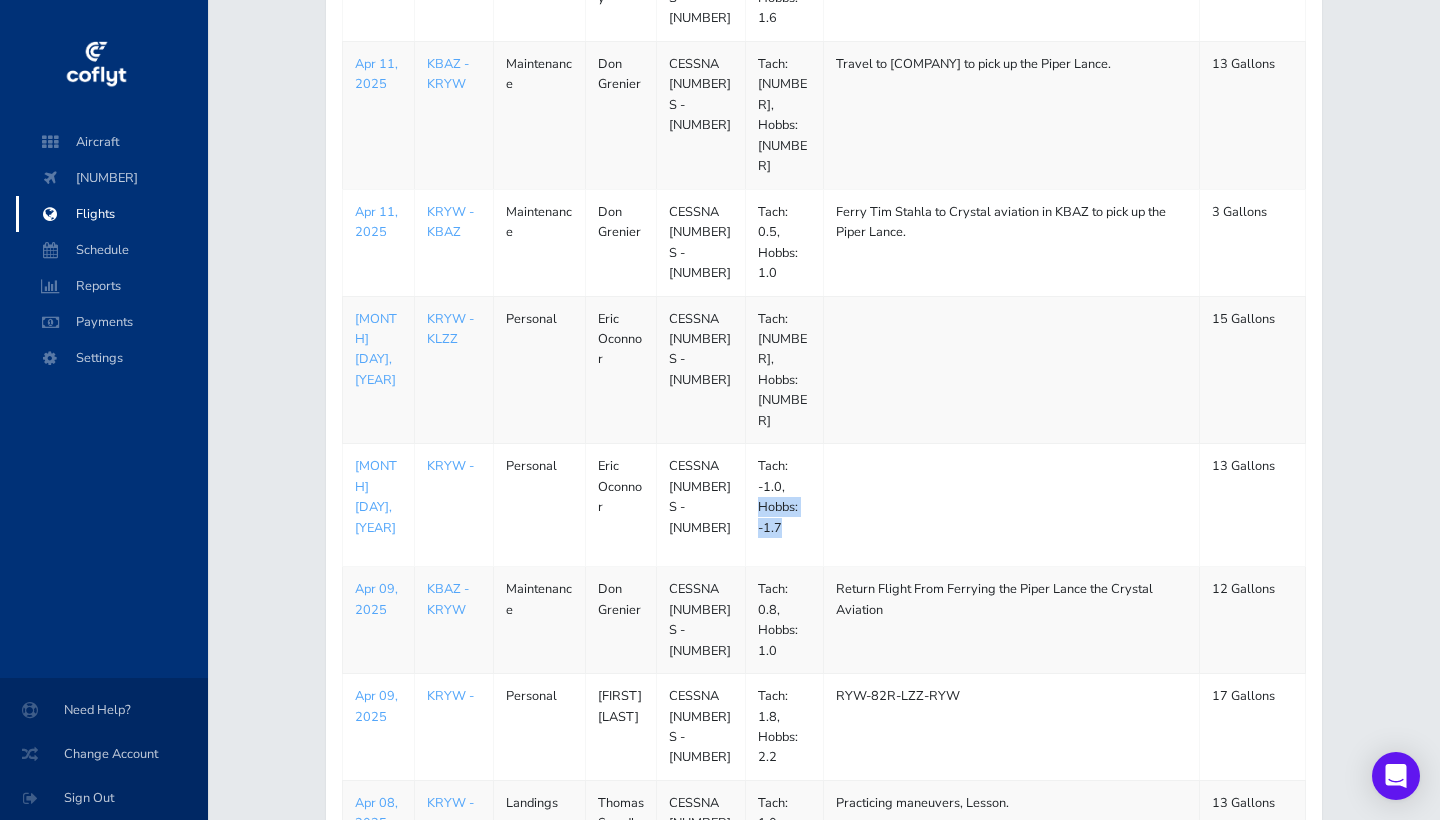 drag, startPoint x: 753, startPoint y: 409, endPoint x: 786, endPoint y: 427, distance: 37.589893 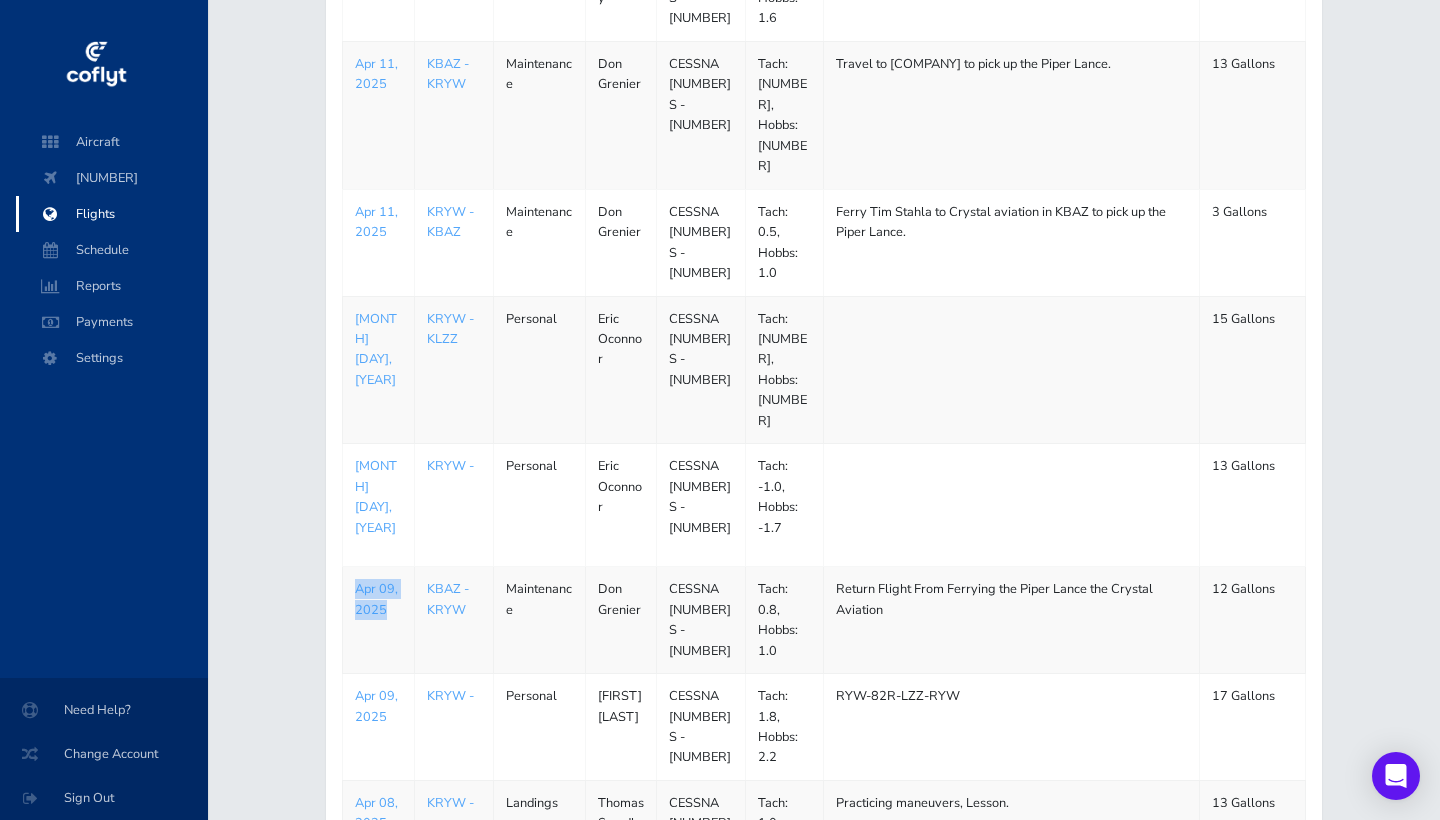 drag, startPoint x: 342, startPoint y: 473, endPoint x: 389, endPoint y: 486, distance: 48.76474 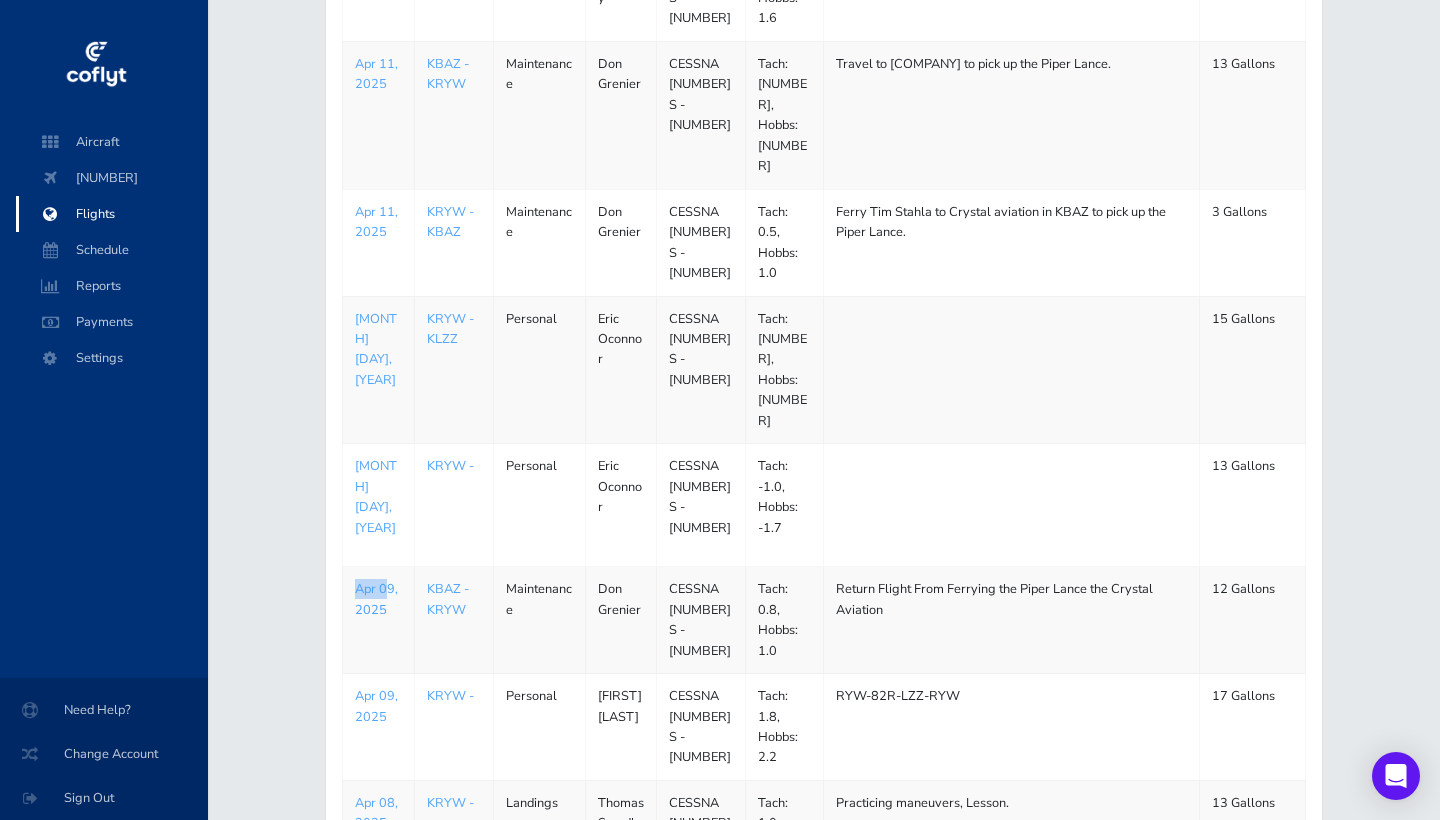 copy on "[MONTH] [DAY]" 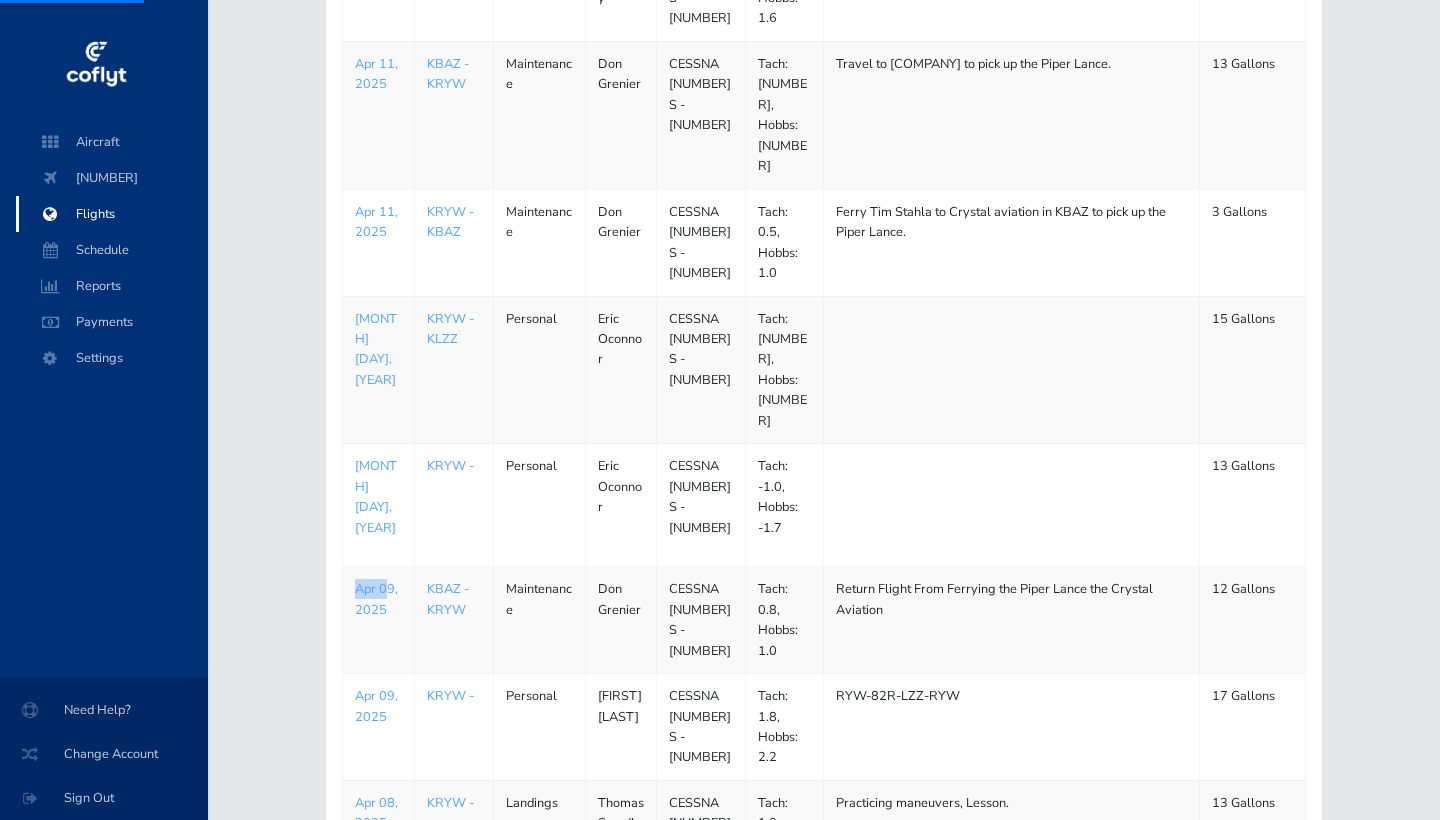 click on "[TIMESTAMP] [MONTH] [DAY], [YEAR]" at bounding box center (378, 620) 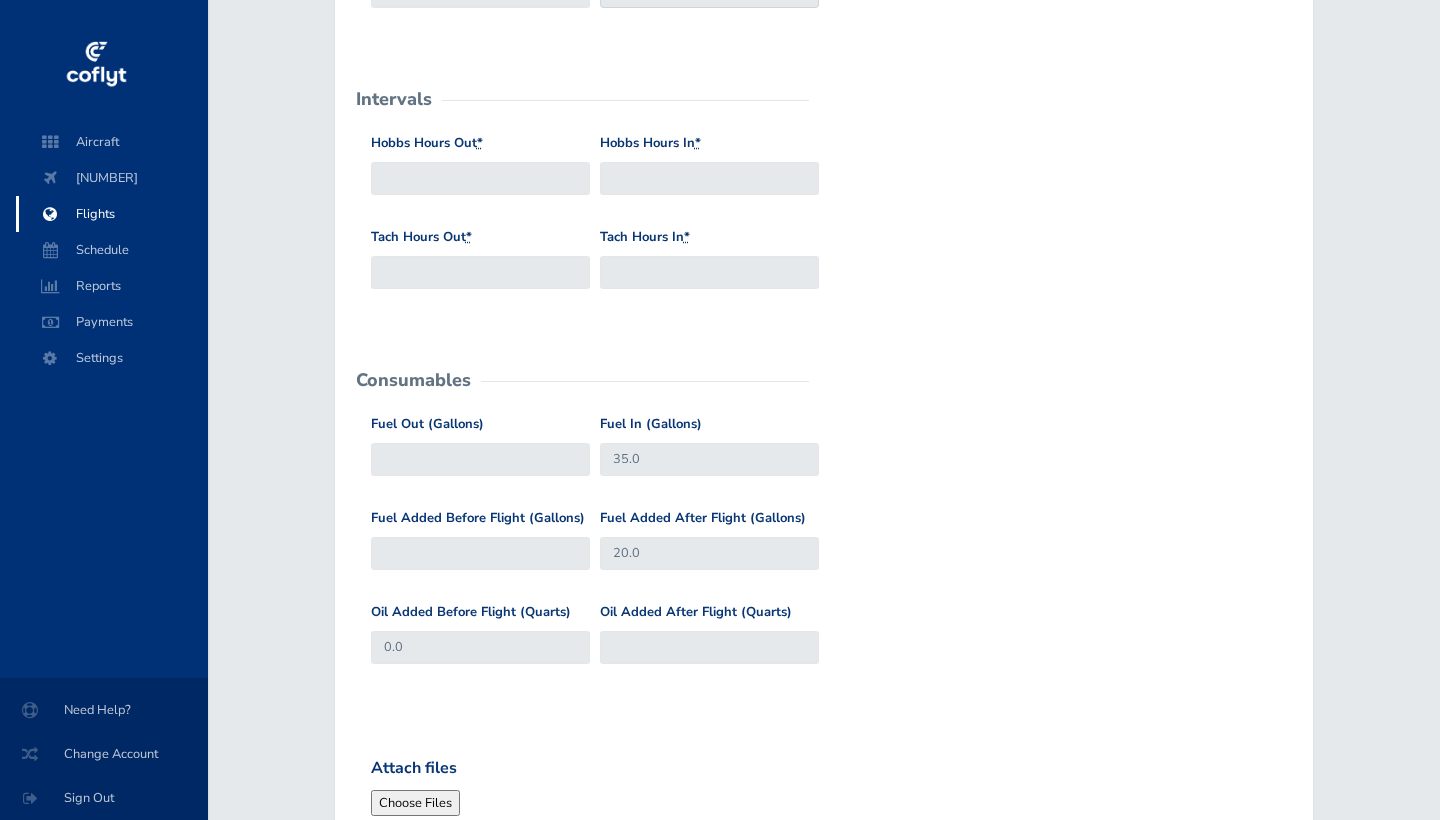 scroll, scrollTop: 0, scrollLeft: 0, axis: both 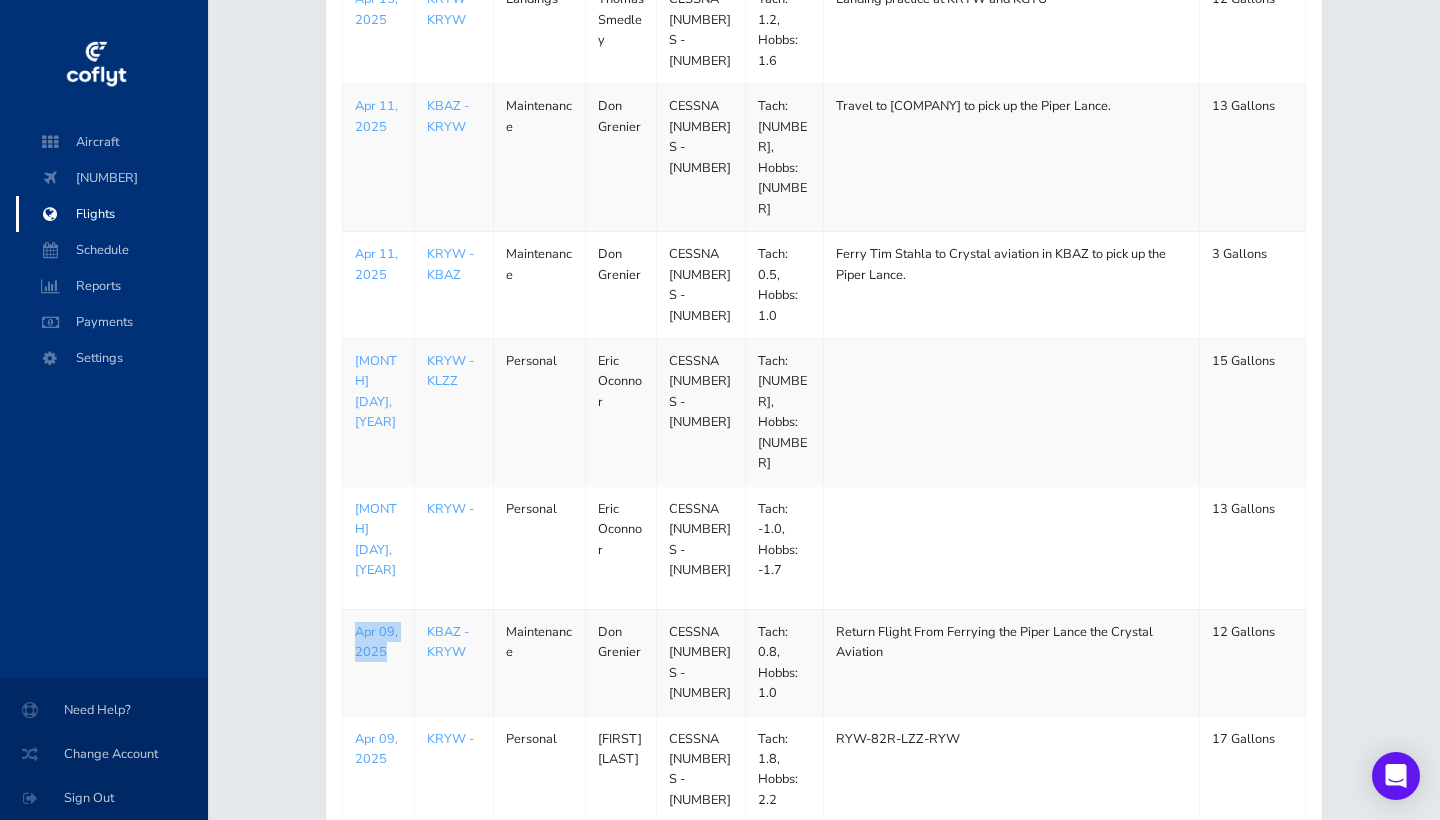drag, startPoint x: 347, startPoint y: 513, endPoint x: 386, endPoint y: 533, distance: 43.829212 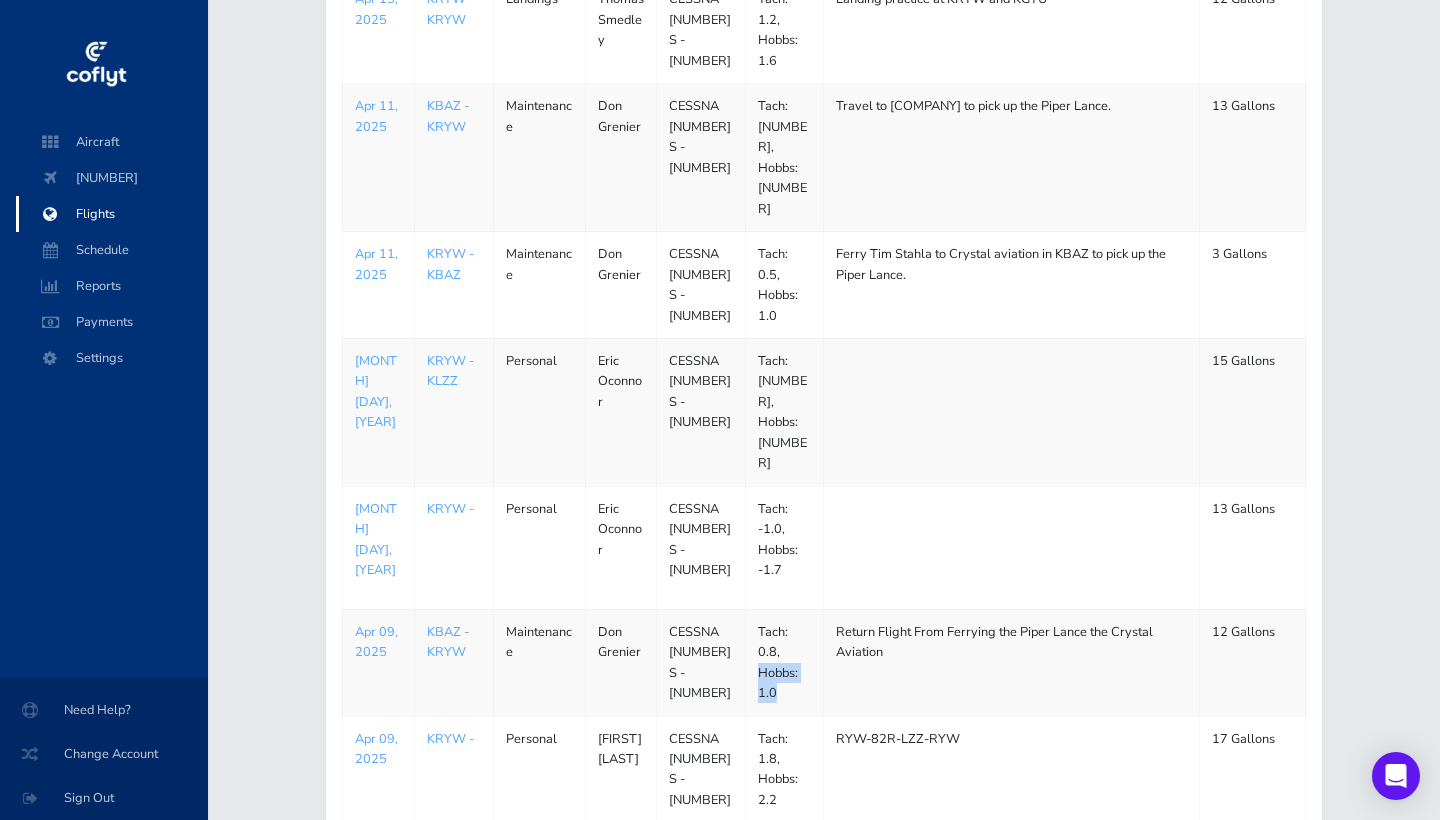 drag, startPoint x: 757, startPoint y: 554, endPoint x: 785, endPoint y: 573, distance: 33.83785 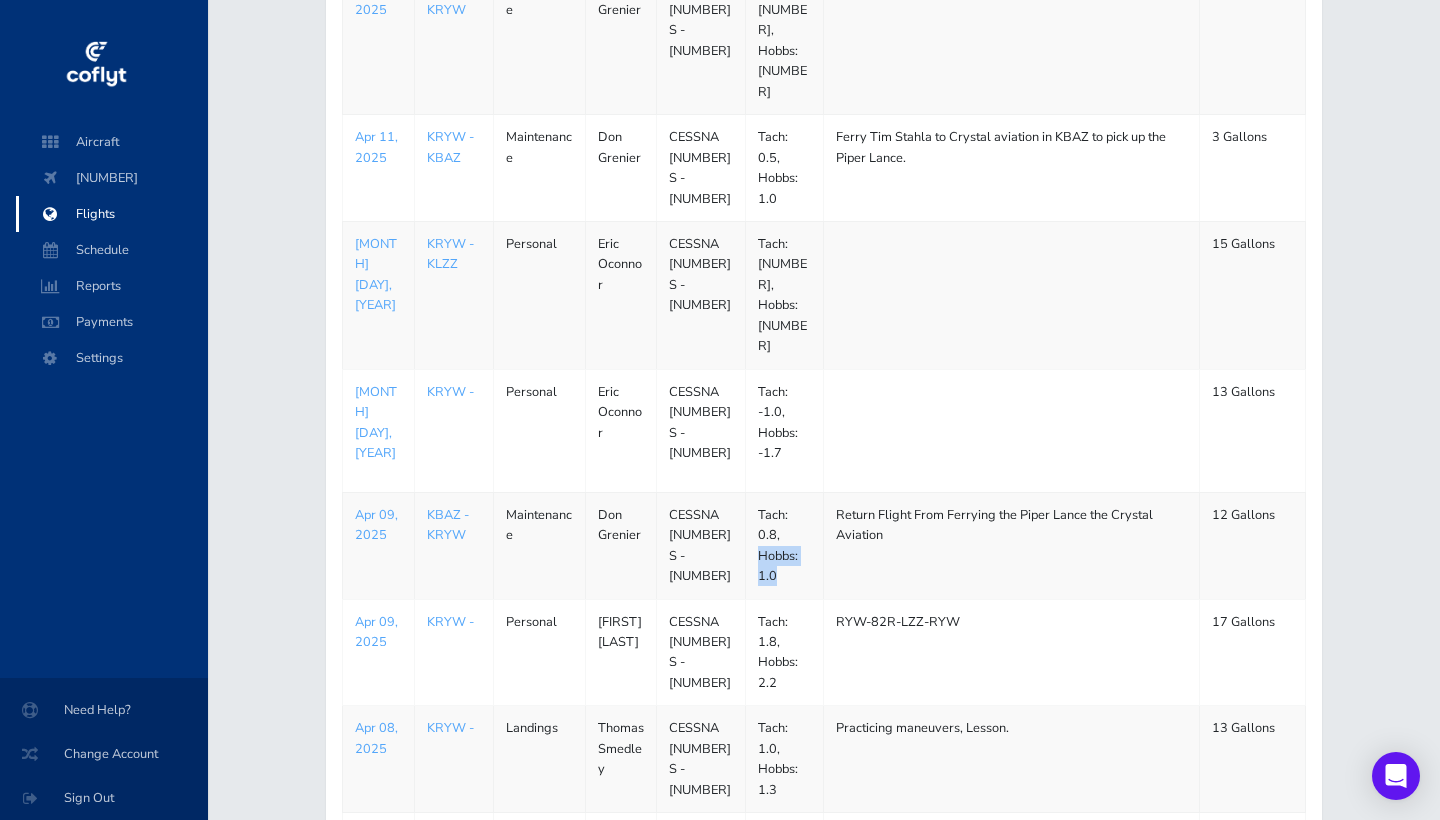 scroll, scrollTop: 622, scrollLeft: 0, axis: vertical 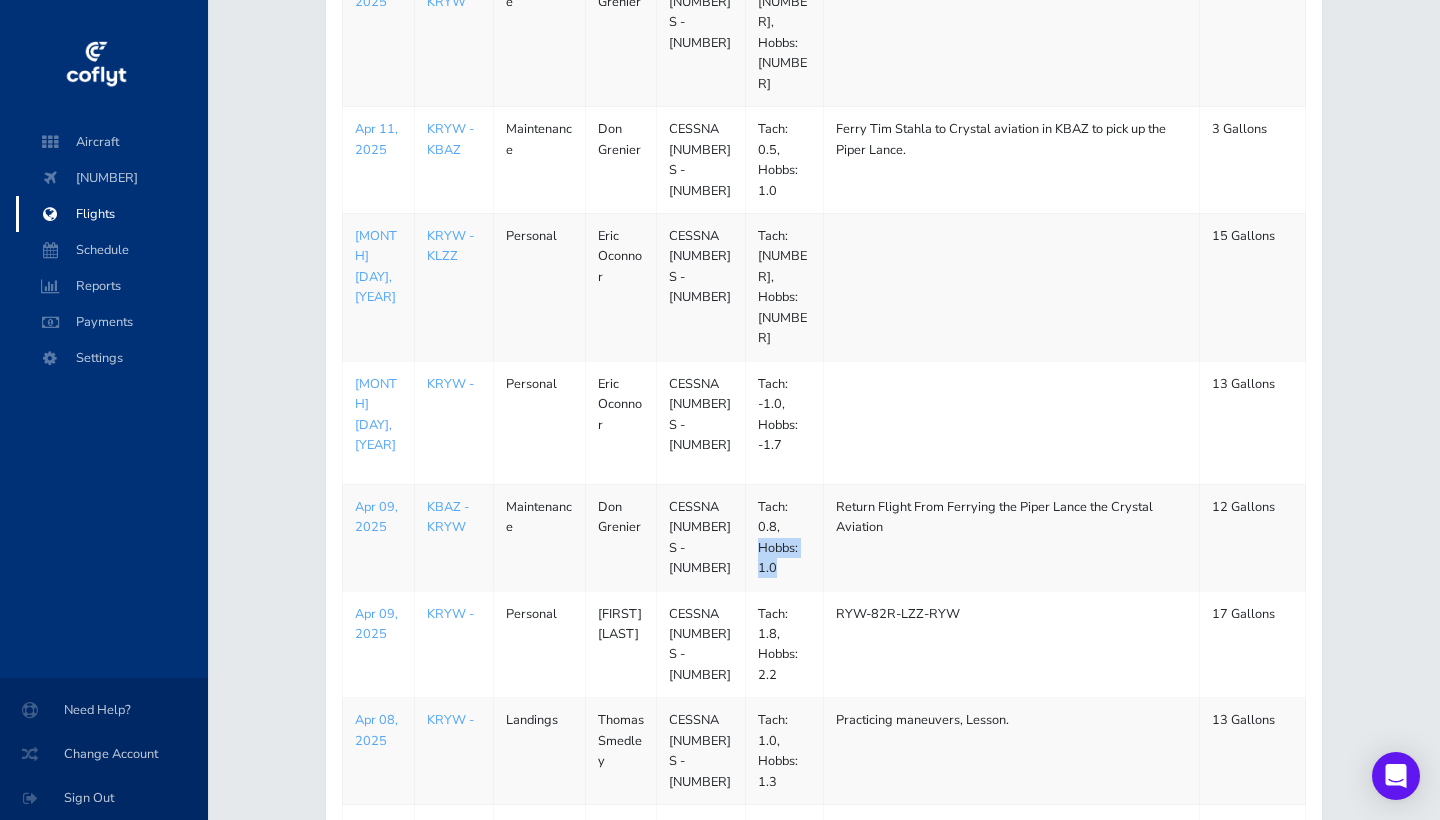 drag, startPoint x: 599, startPoint y: 499, endPoint x: 610, endPoint y: 549, distance: 51.1957 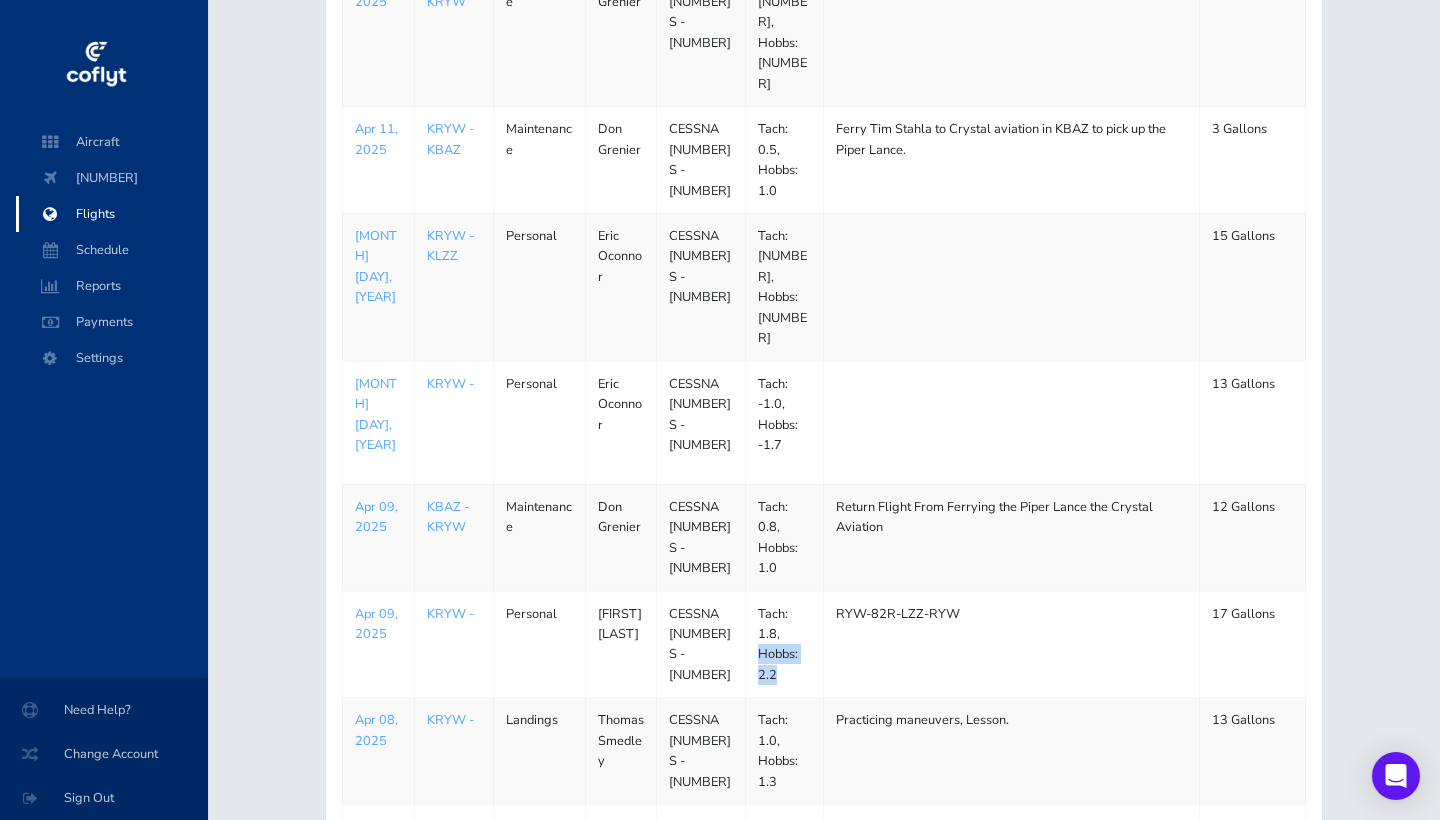 drag, startPoint x: 757, startPoint y: 534, endPoint x: 780, endPoint y: 552, distance: 29.206163 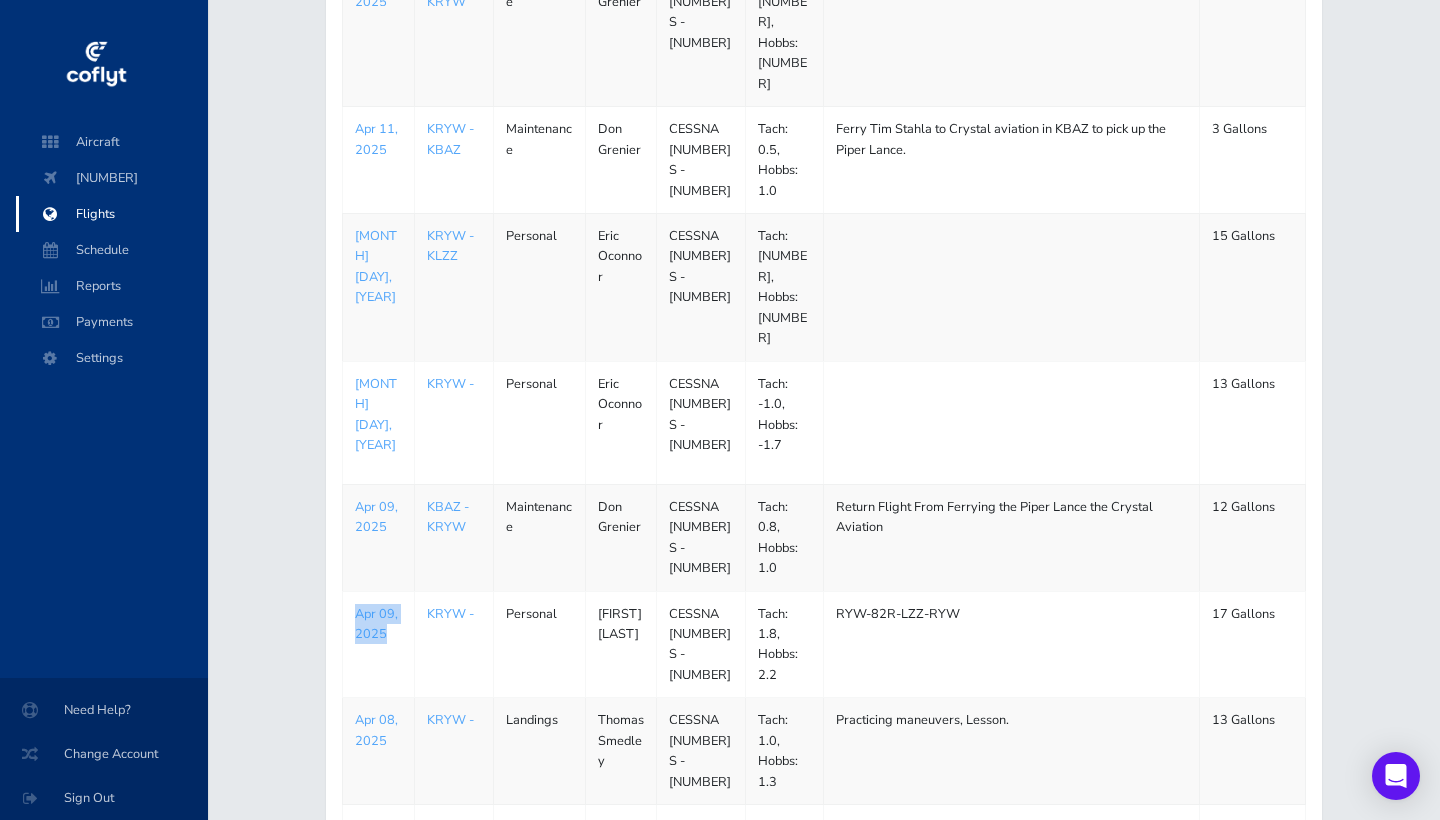 drag, startPoint x: 348, startPoint y: 493, endPoint x: 390, endPoint y: 516, distance: 47.88528 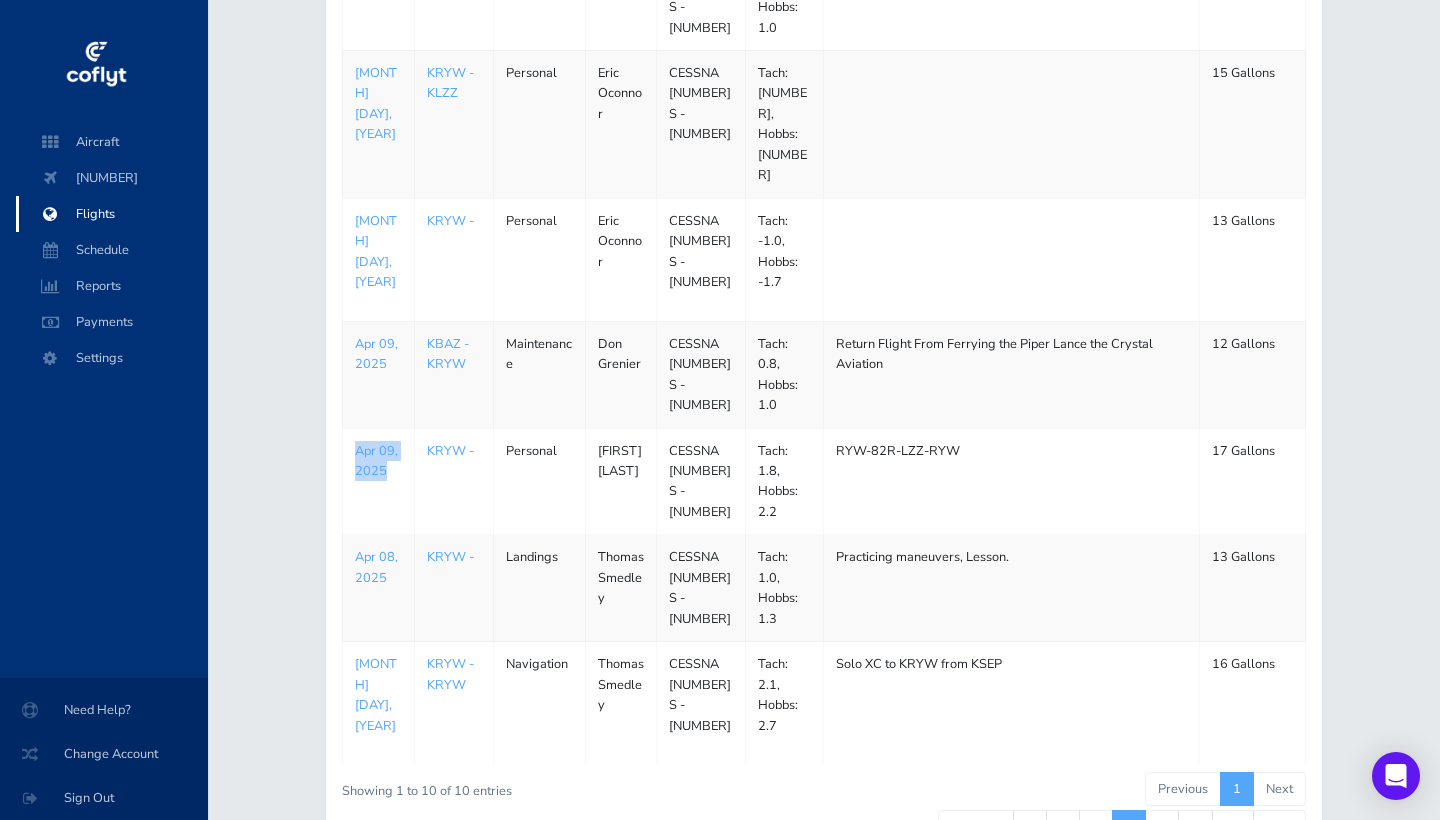 scroll, scrollTop: 784, scrollLeft: 0, axis: vertical 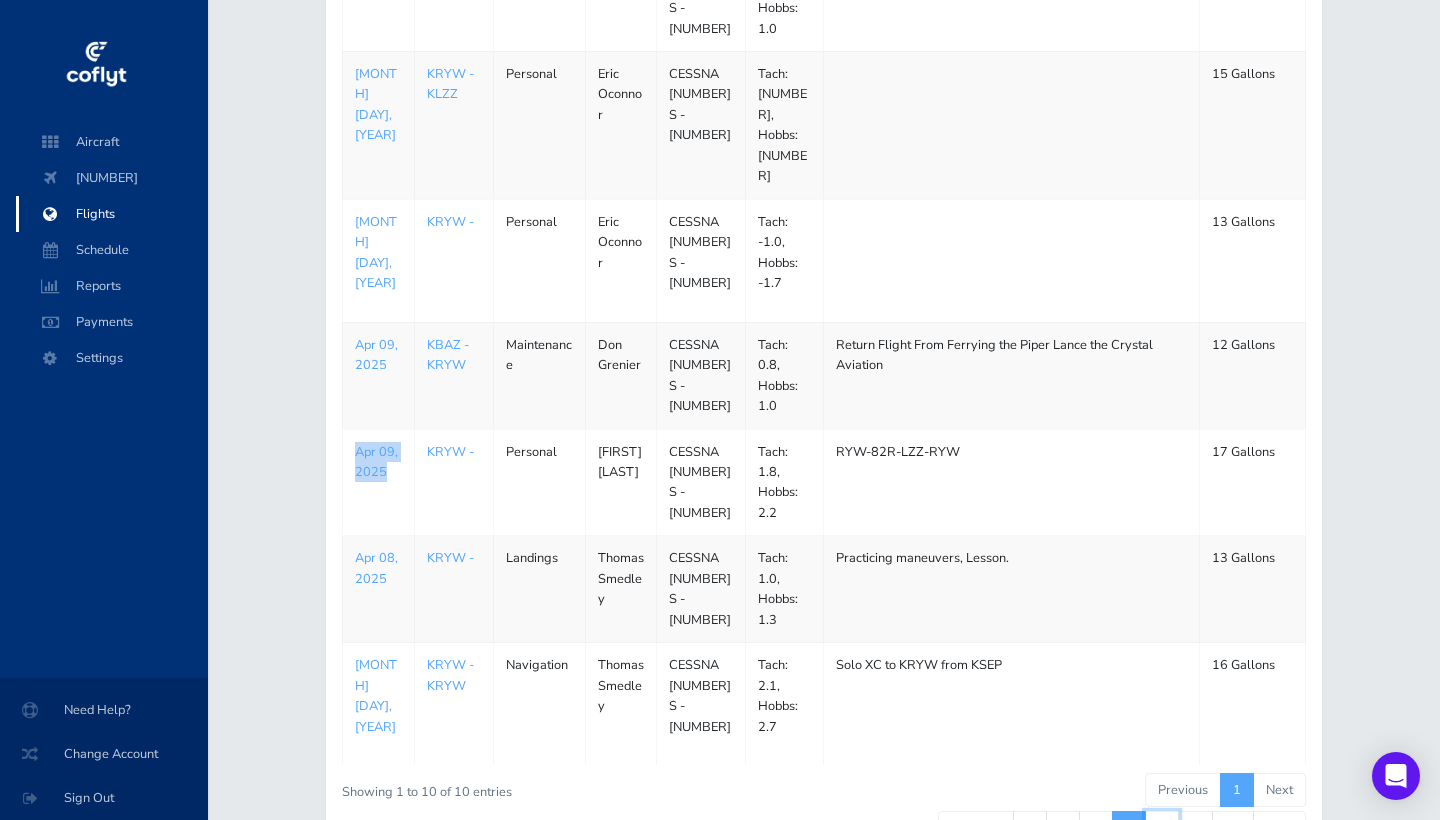 click on "5" at bounding box center [1162, 828] 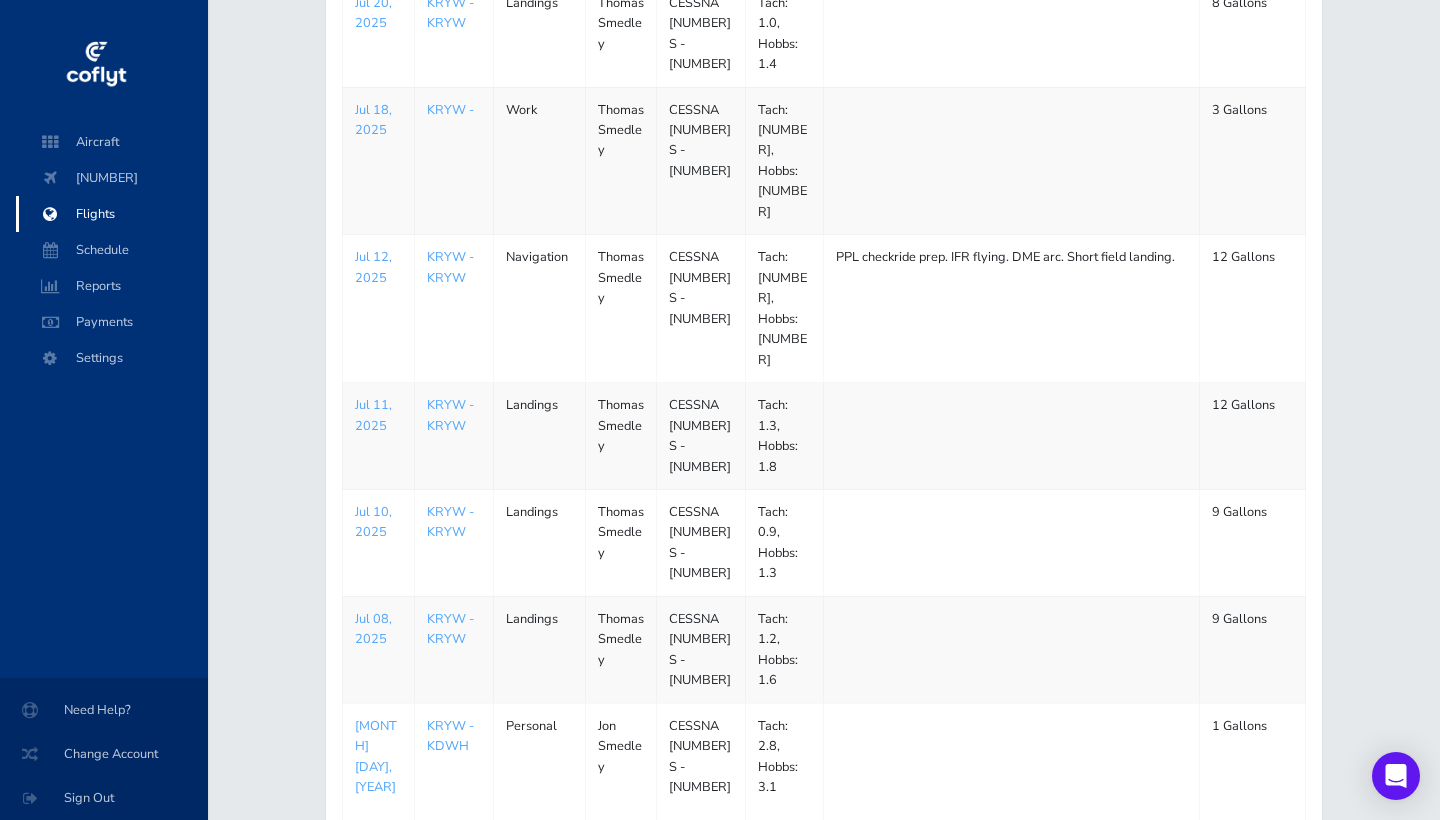 scroll, scrollTop: 705, scrollLeft: 0, axis: vertical 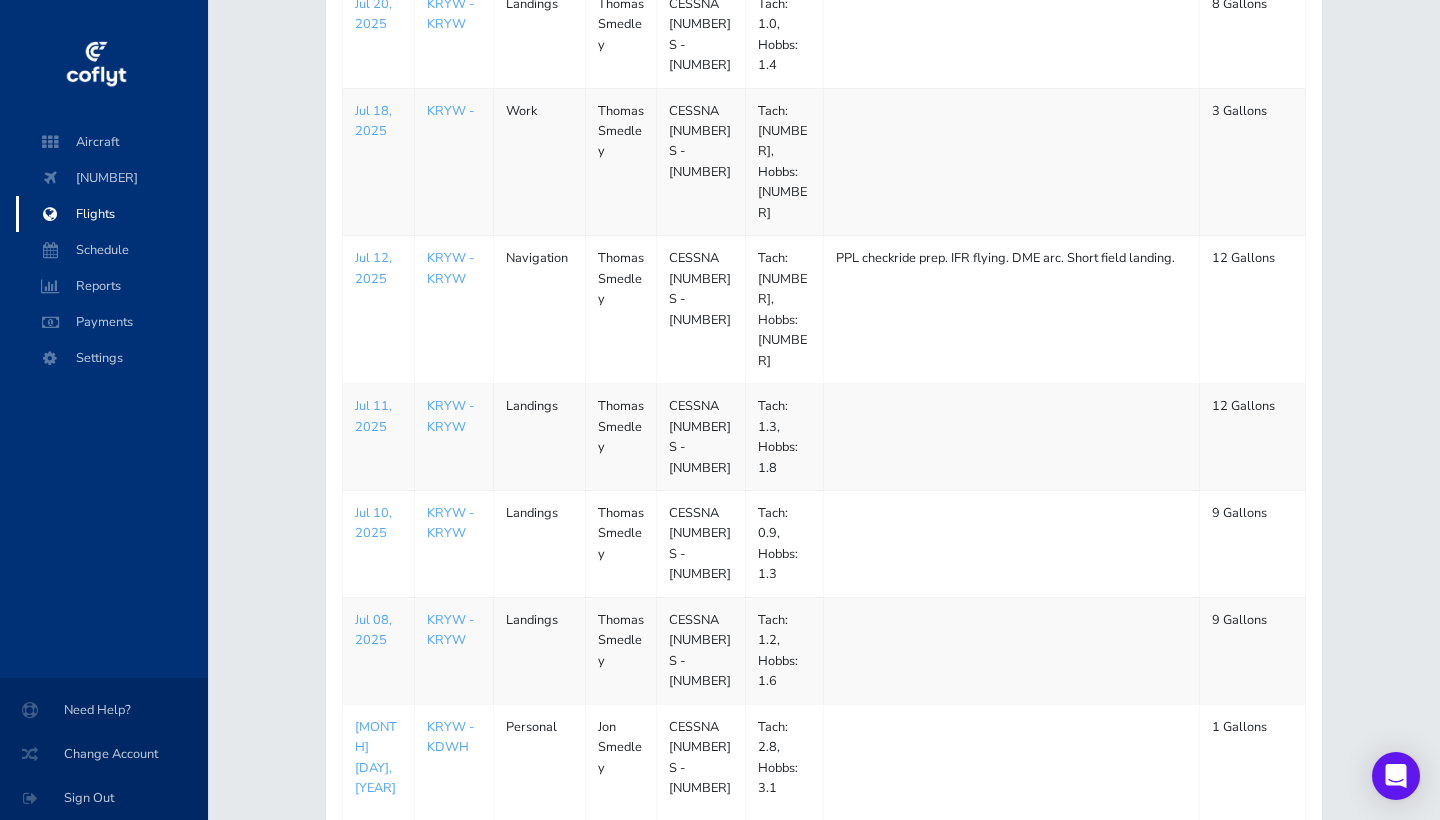 click on "5" at bounding box center (1162, 852) 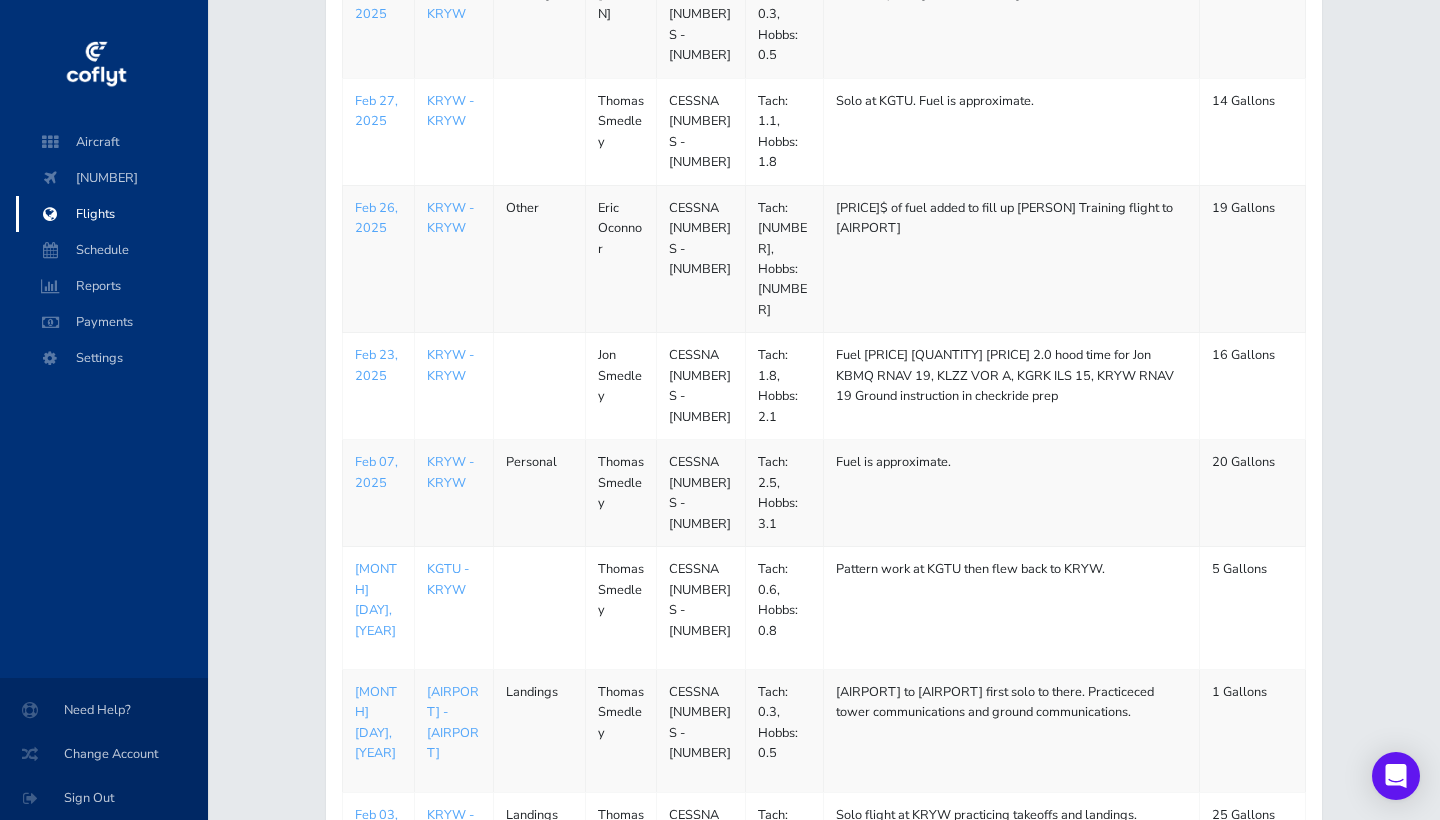 scroll, scrollTop: 597, scrollLeft: 0, axis: vertical 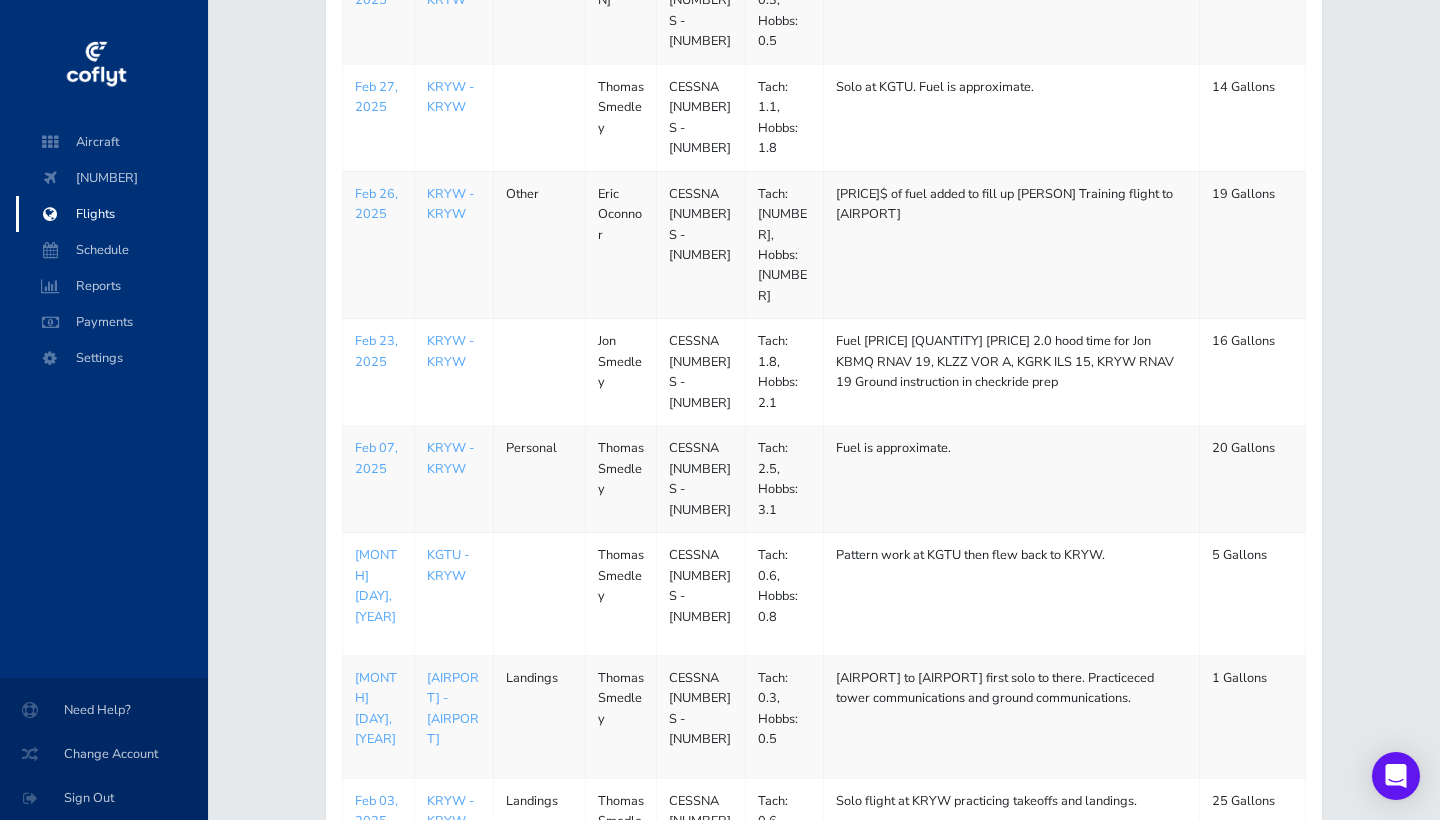 click on "4" at bounding box center (1096, 910) 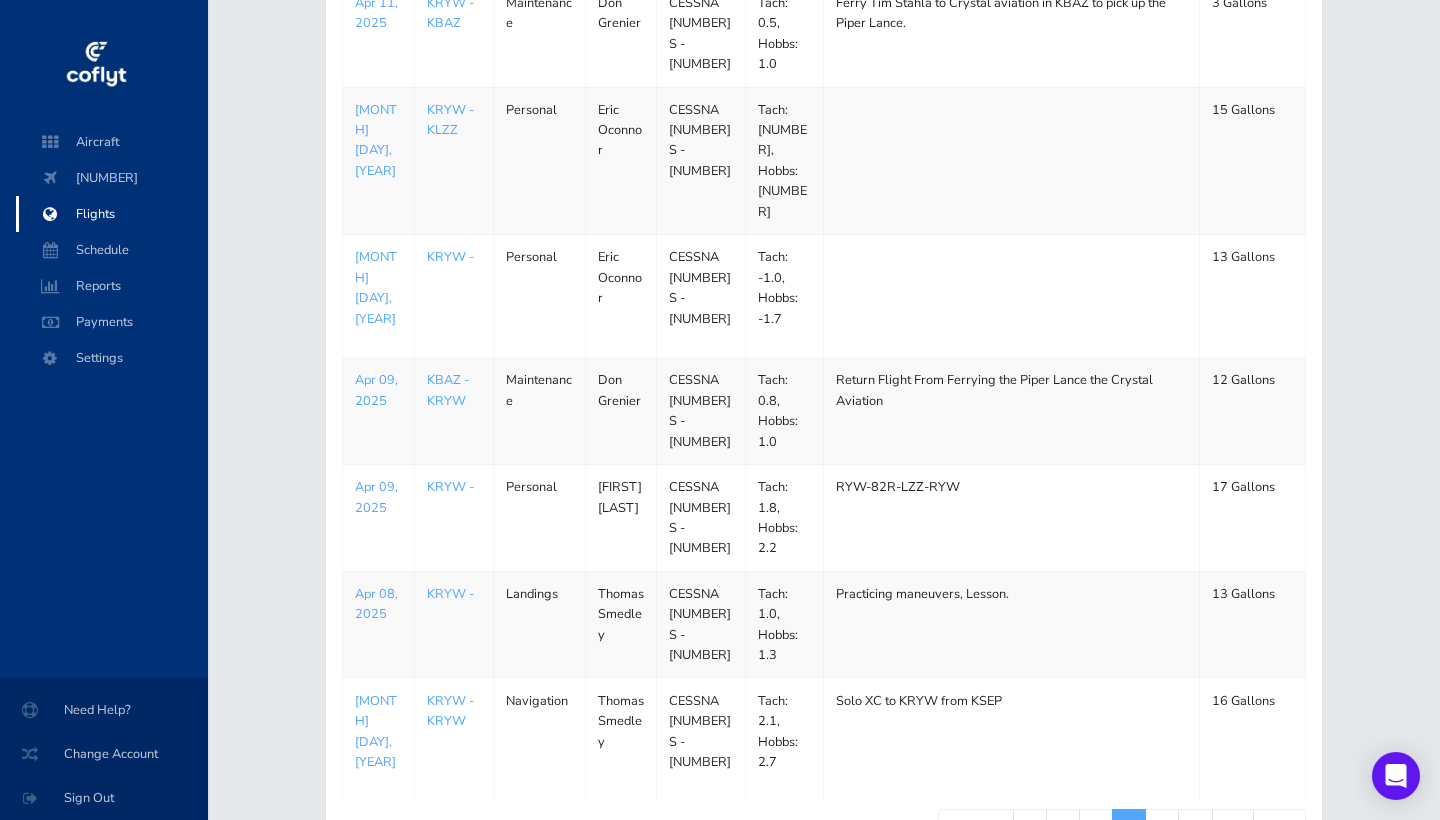 scroll, scrollTop: 705, scrollLeft: 0, axis: vertical 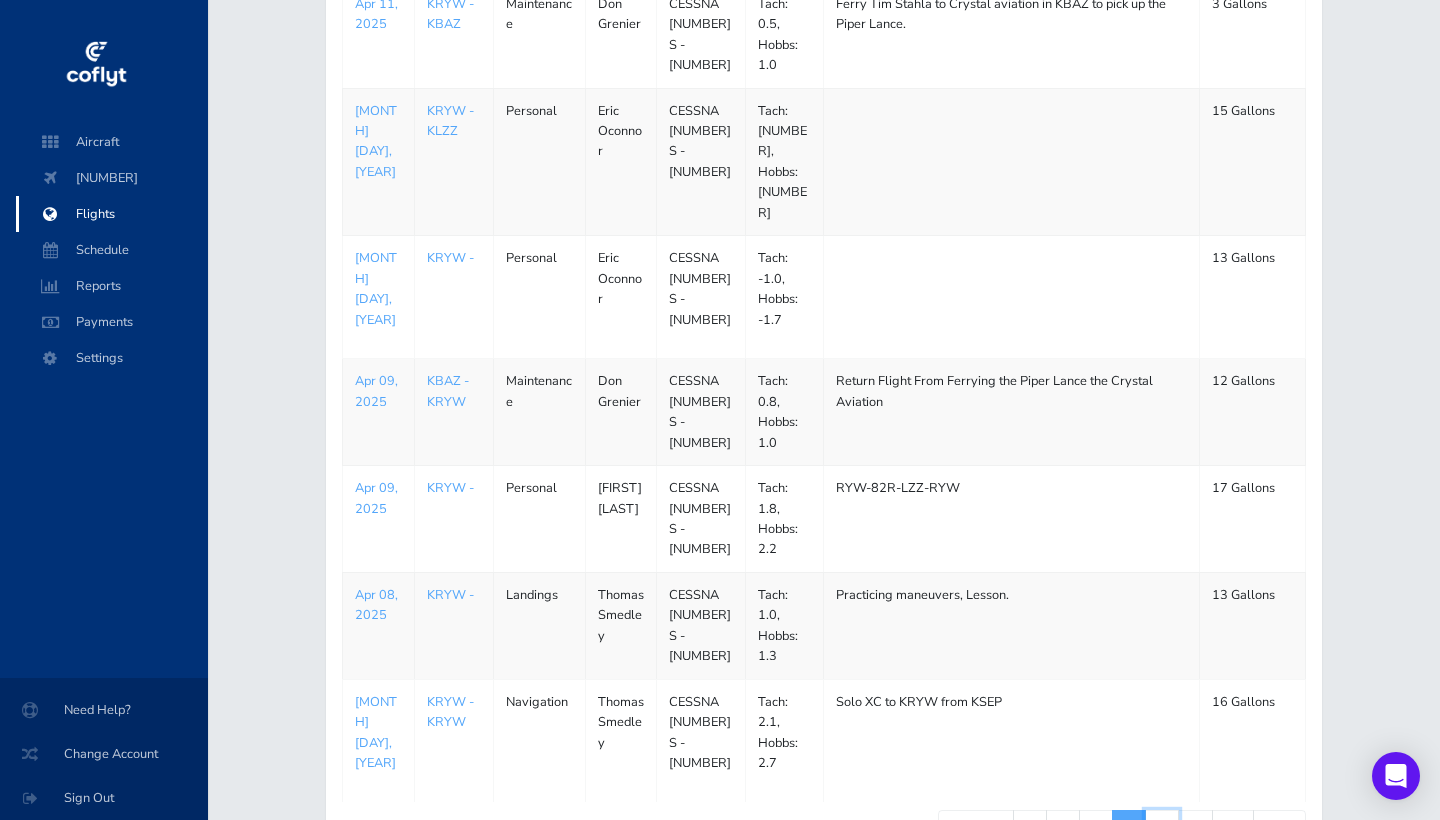 click on "5" at bounding box center [1162, 827] 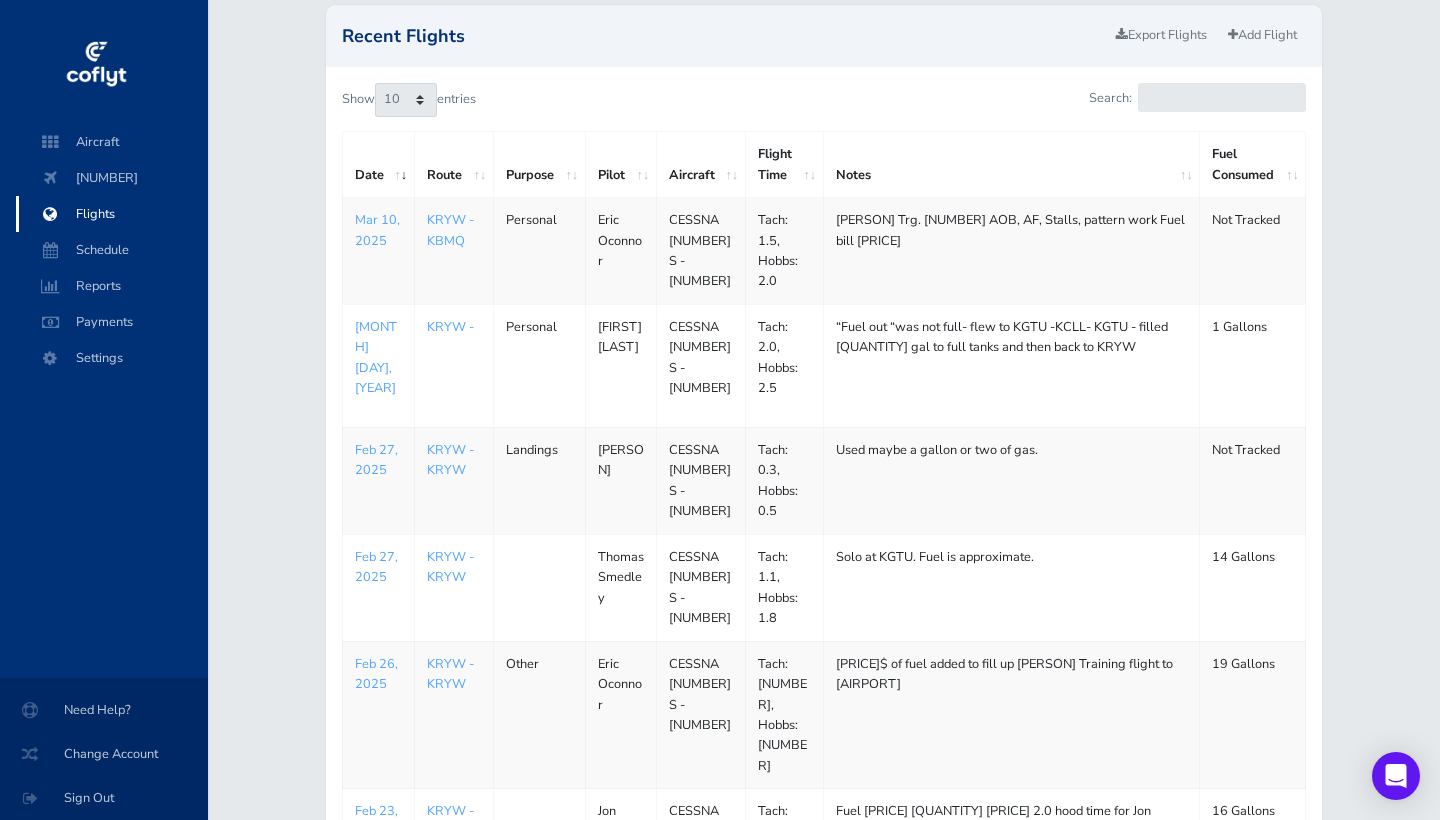 scroll, scrollTop: 125, scrollLeft: 0, axis: vertical 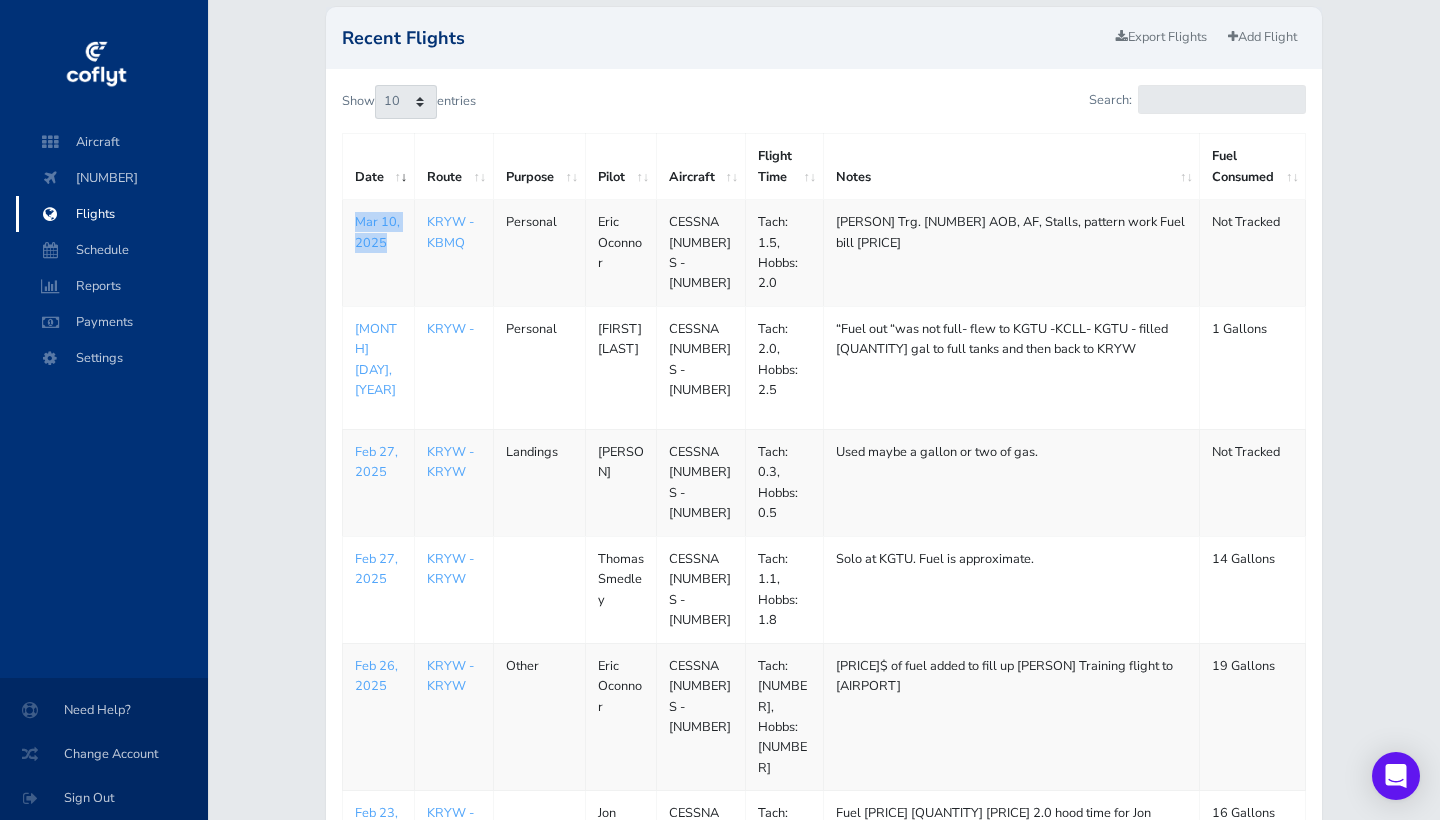 drag, startPoint x: 346, startPoint y: 213, endPoint x: 393, endPoint y: 234, distance: 51.47815 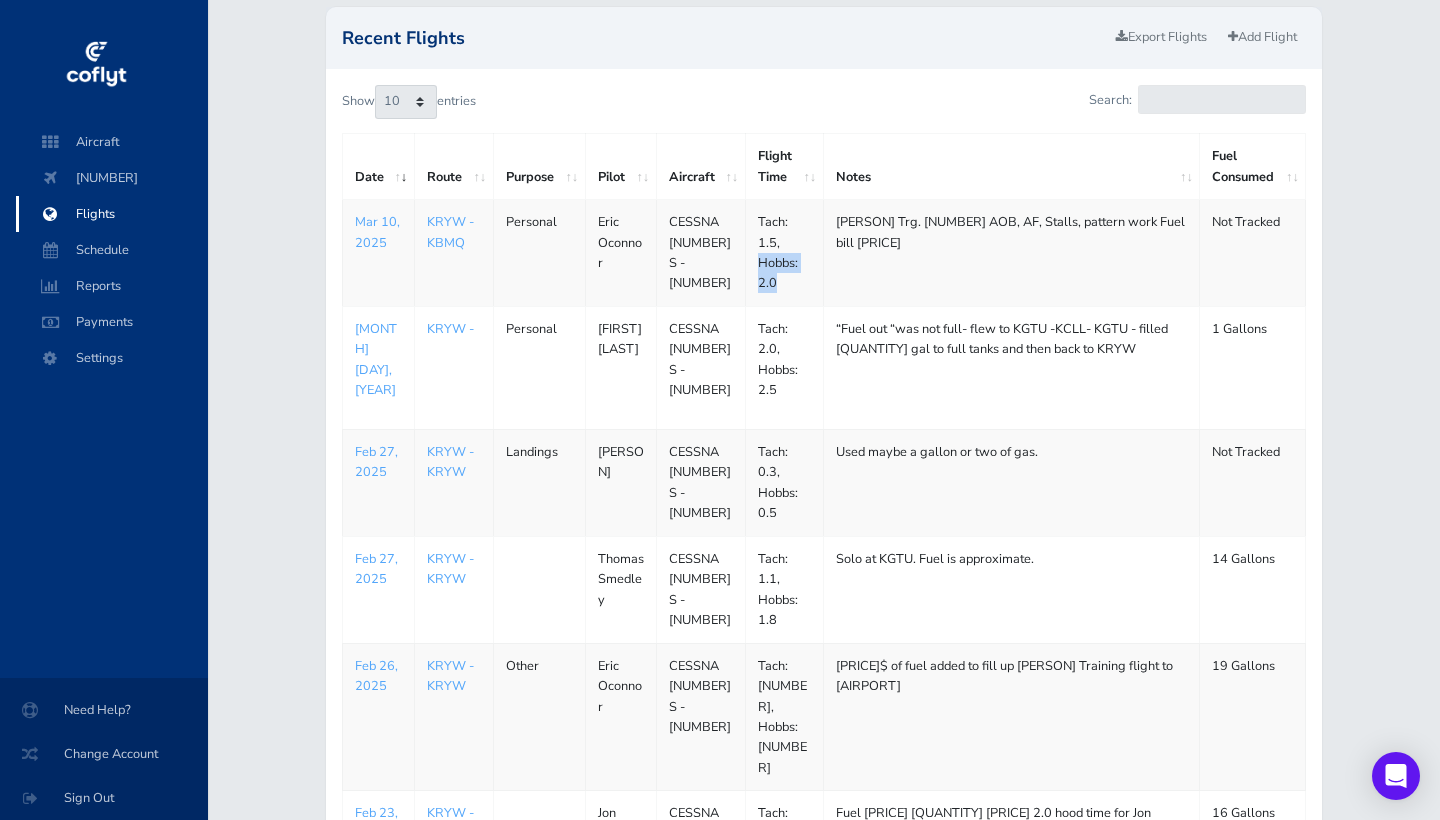 drag, startPoint x: 756, startPoint y: 261, endPoint x: 773, endPoint y: 274, distance: 21.400934 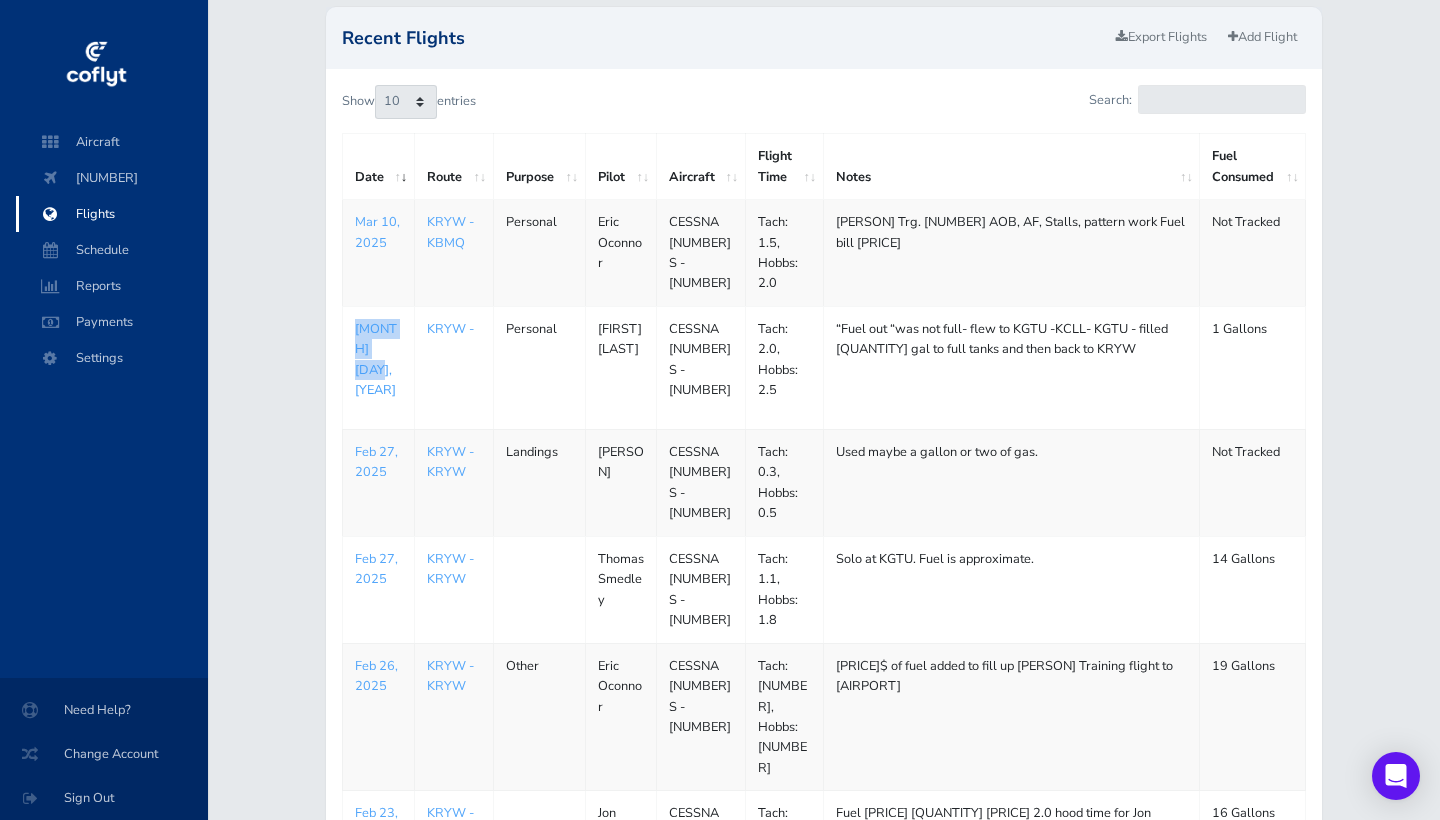 drag, startPoint x: 350, startPoint y: 318, endPoint x: 386, endPoint y: 338, distance: 41.18252 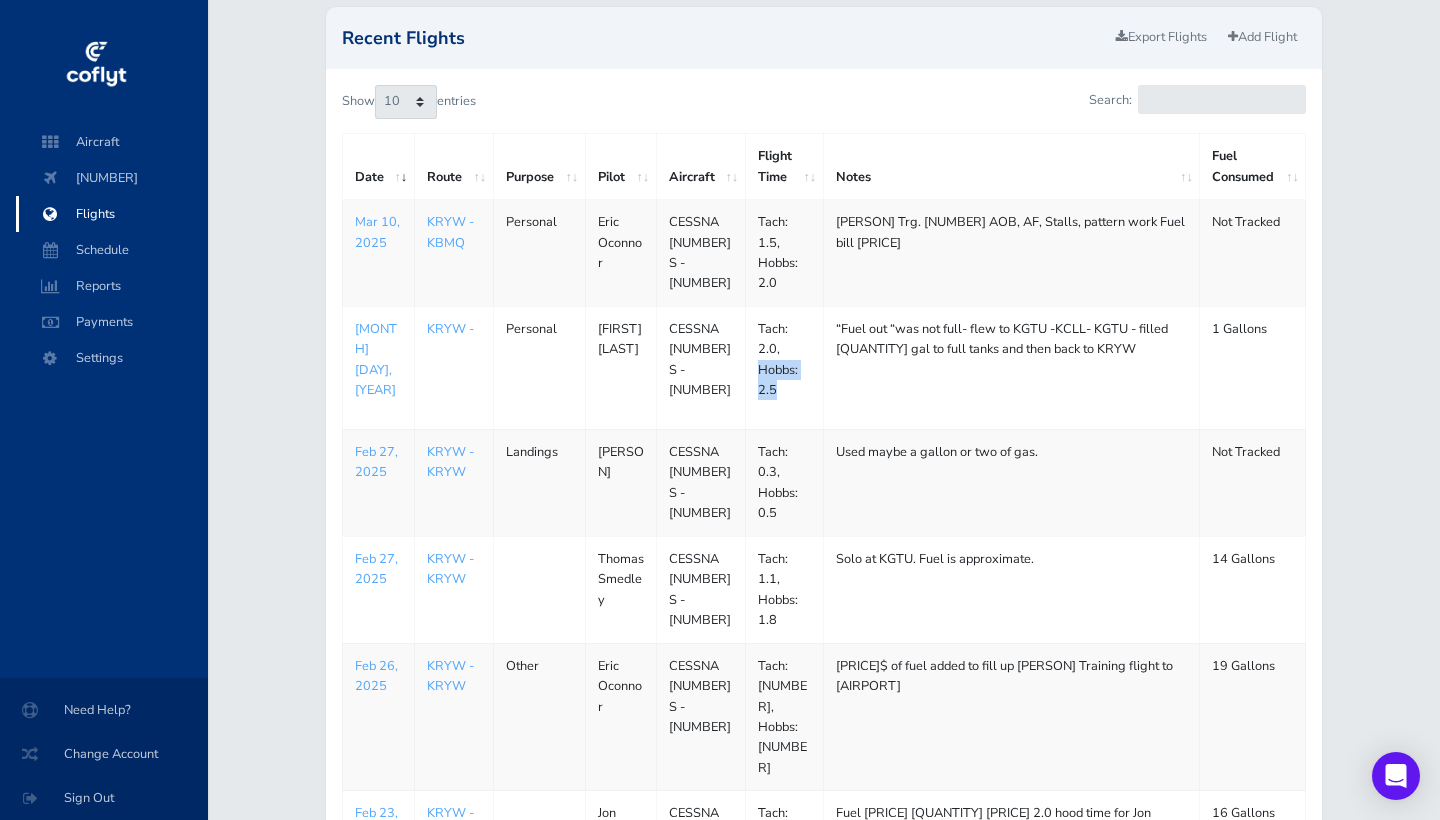 drag, startPoint x: 750, startPoint y: 363, endPoint x: 784, endPoint y: 379, distance: 37.576588 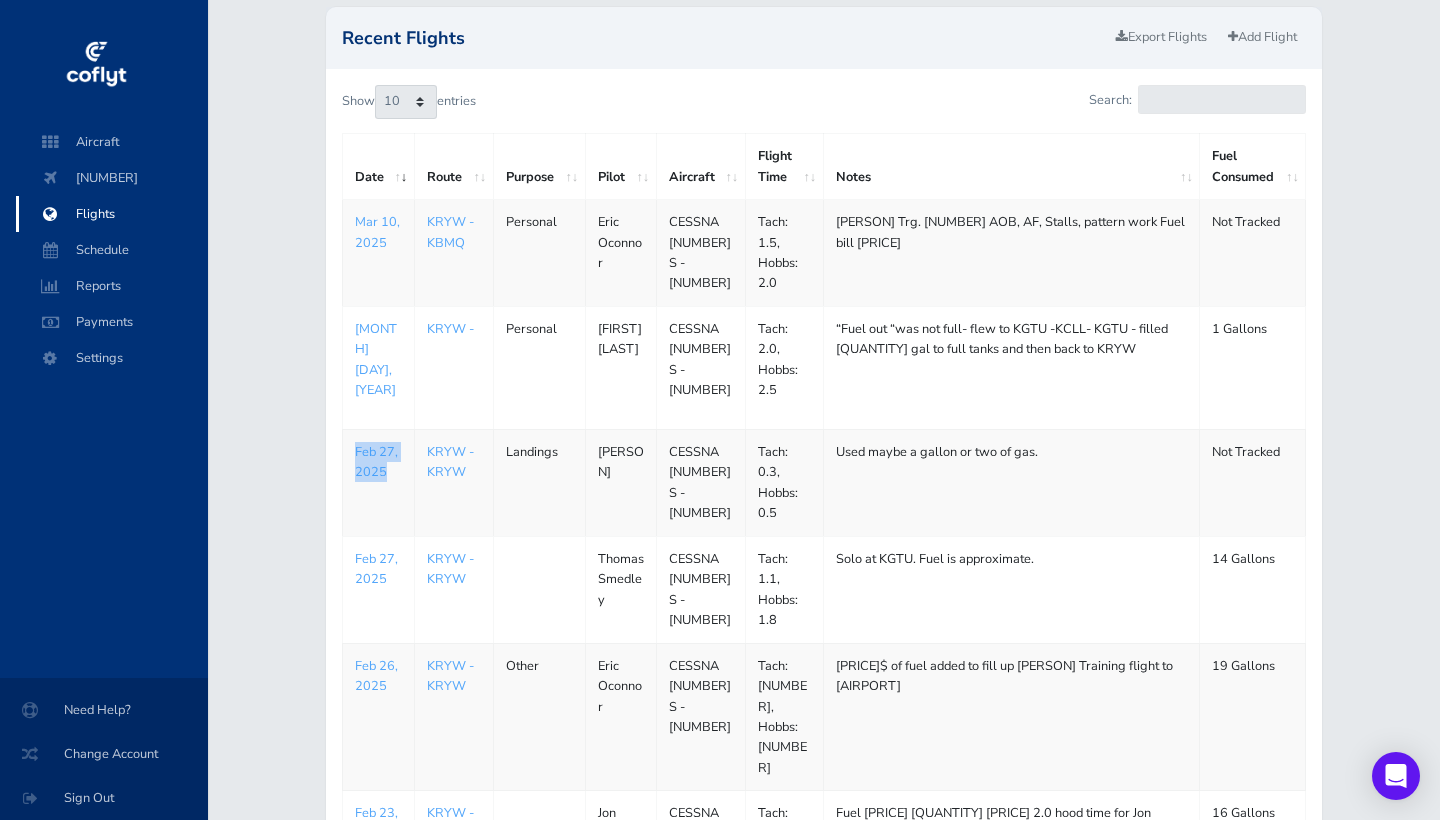 drag, startPoint x: 350, startPoint y: 426, endPoint x: 392, endPoint y: 445, distance: 46.09772 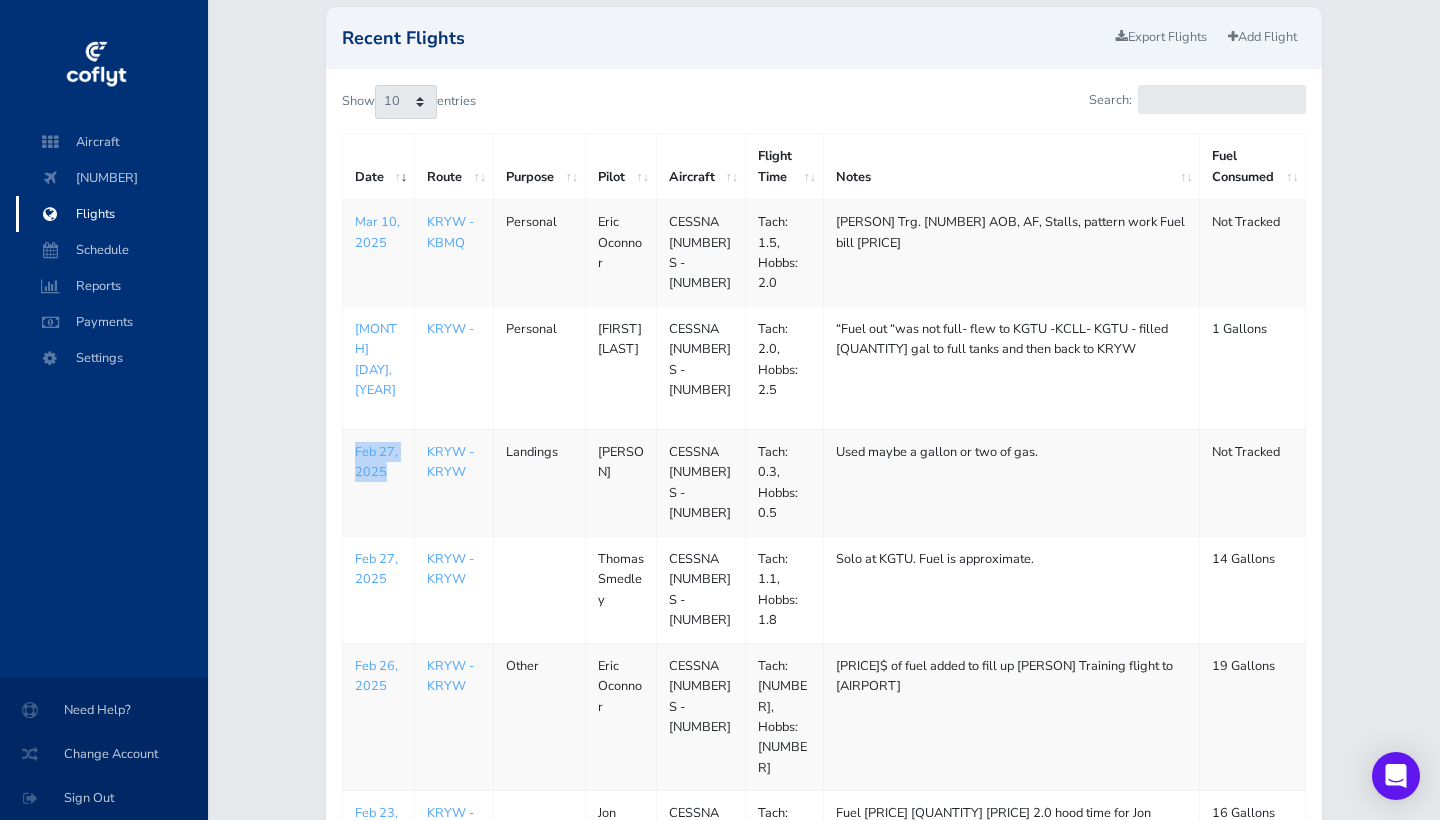 drag, startPoint x: 599, startPoint y: 428, endPoint x: 638, endPoint y: 451, distance: 45.276924 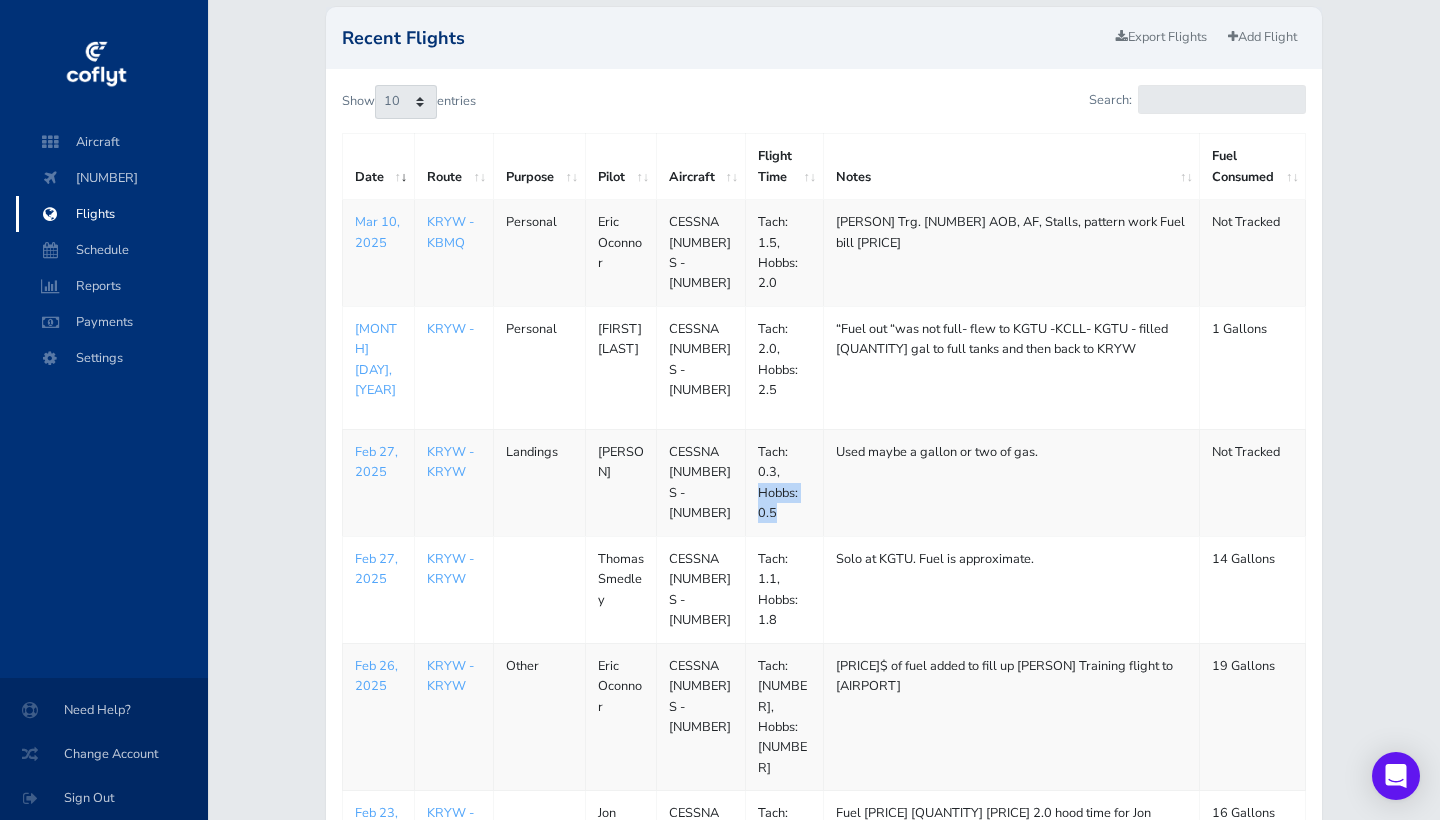 drag, startPoint x: 756, startPoint y: 468, endPoint x: 778, endPoint y: 484, distance: 27.202942 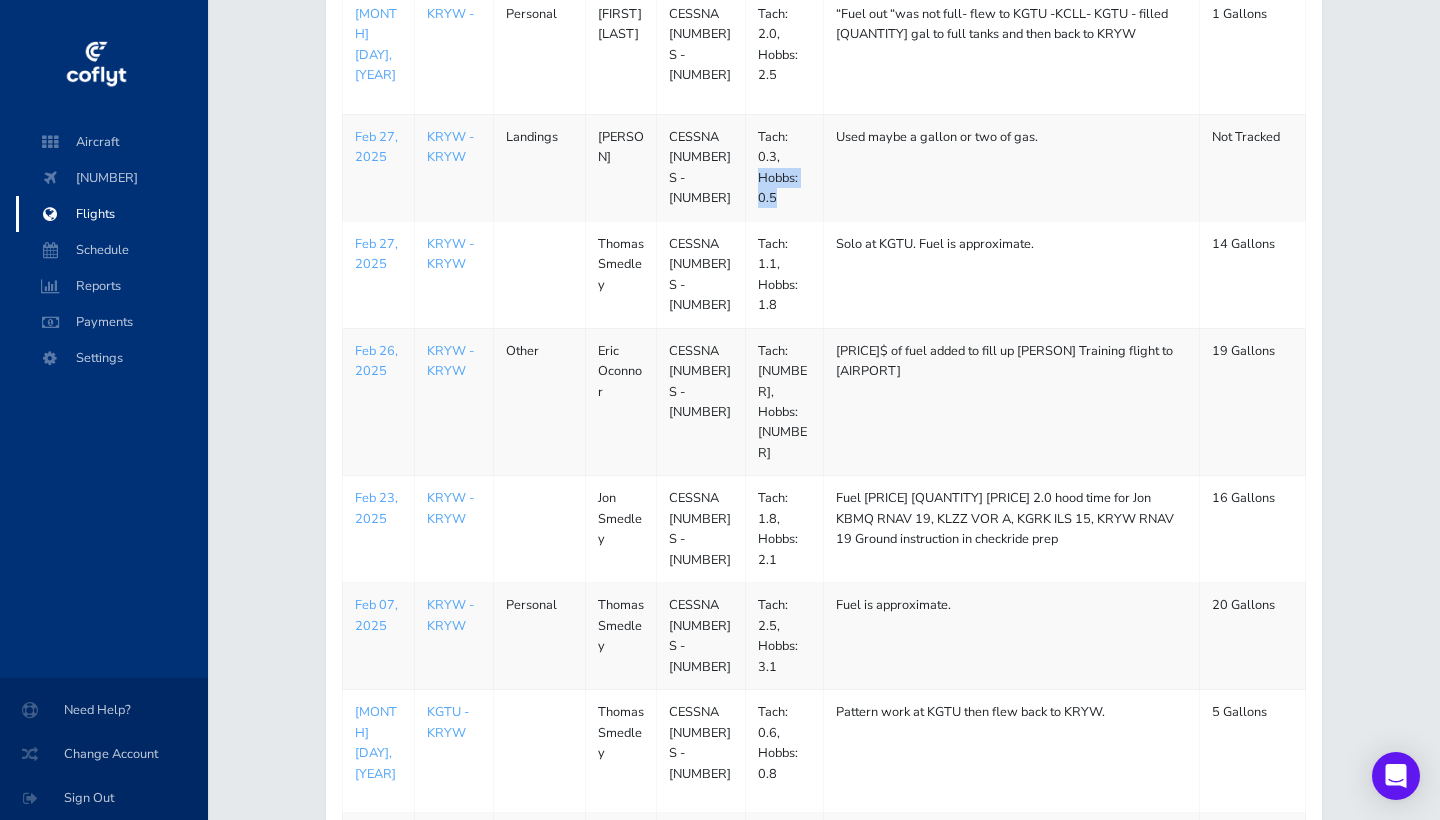 scroll, scrollTop: 441, scrollLeft: 0, axis: vertical 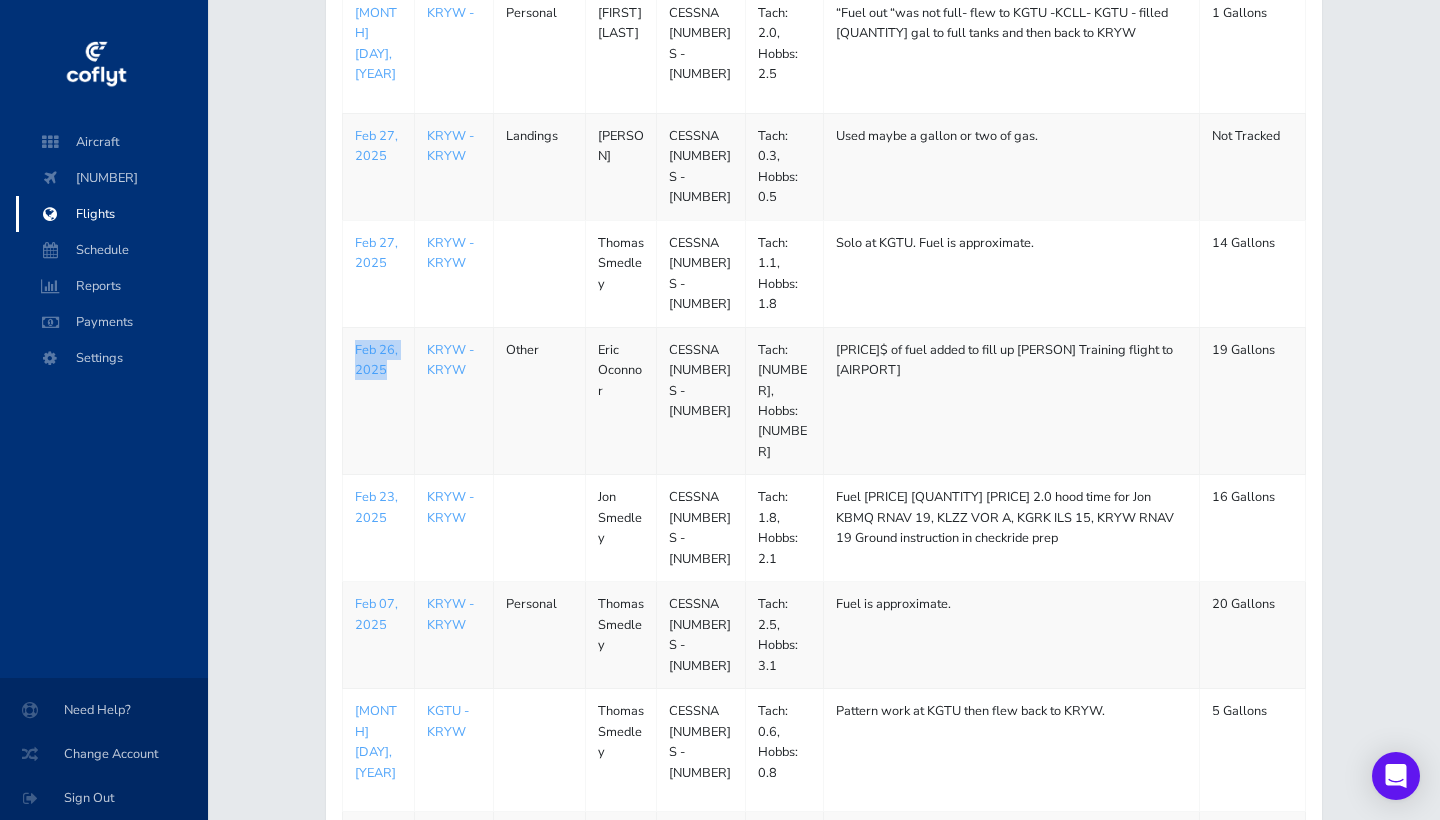 drag, startPoint x: 350, startPoint y: 318, endPoint x: 386, endPoint y: 337, distance: 40.706264 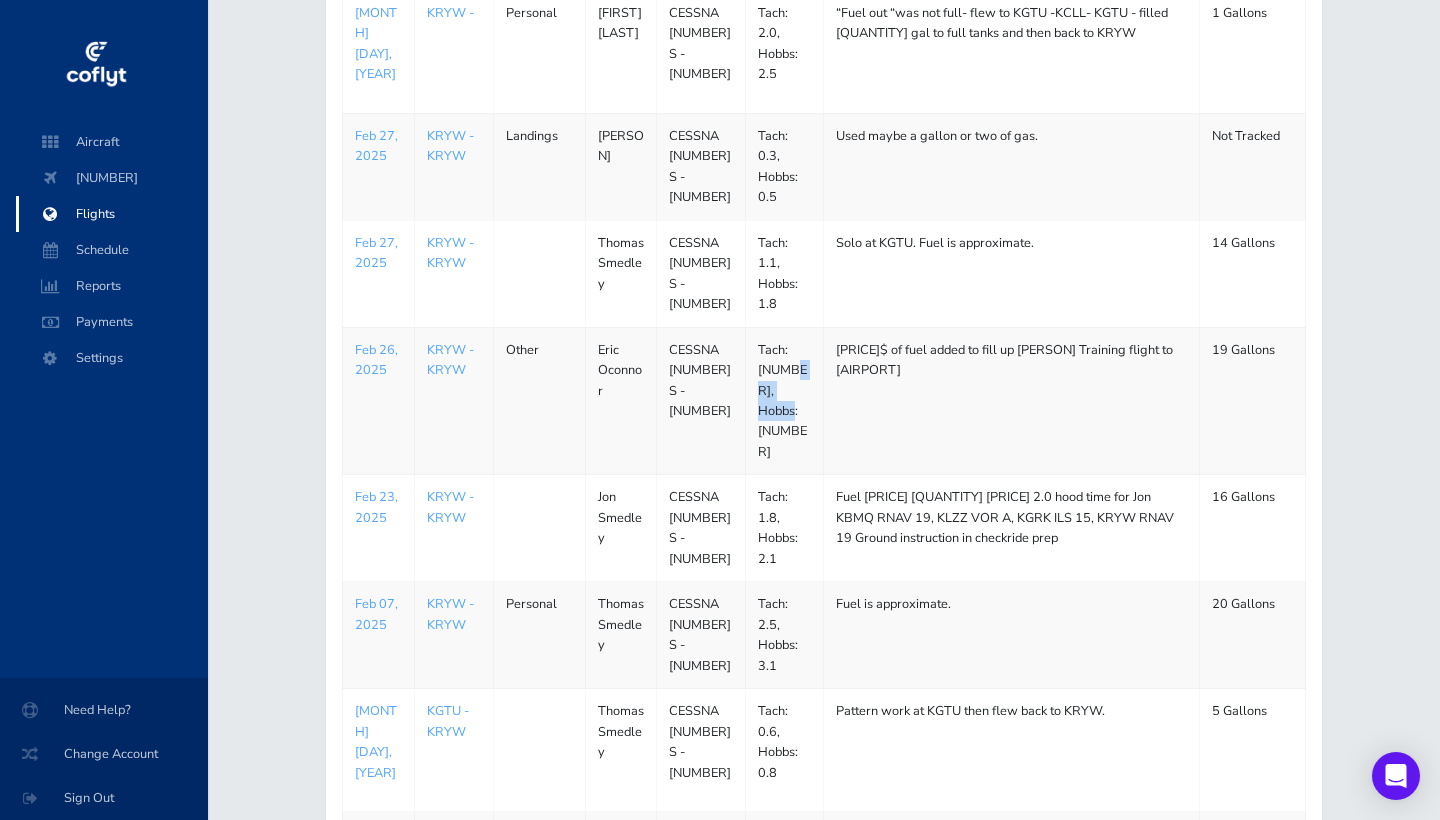 drag, startPoint x: 754, startPoint y: 363, endPoint x: 783, endPoint y: 377, distance: 32.202484 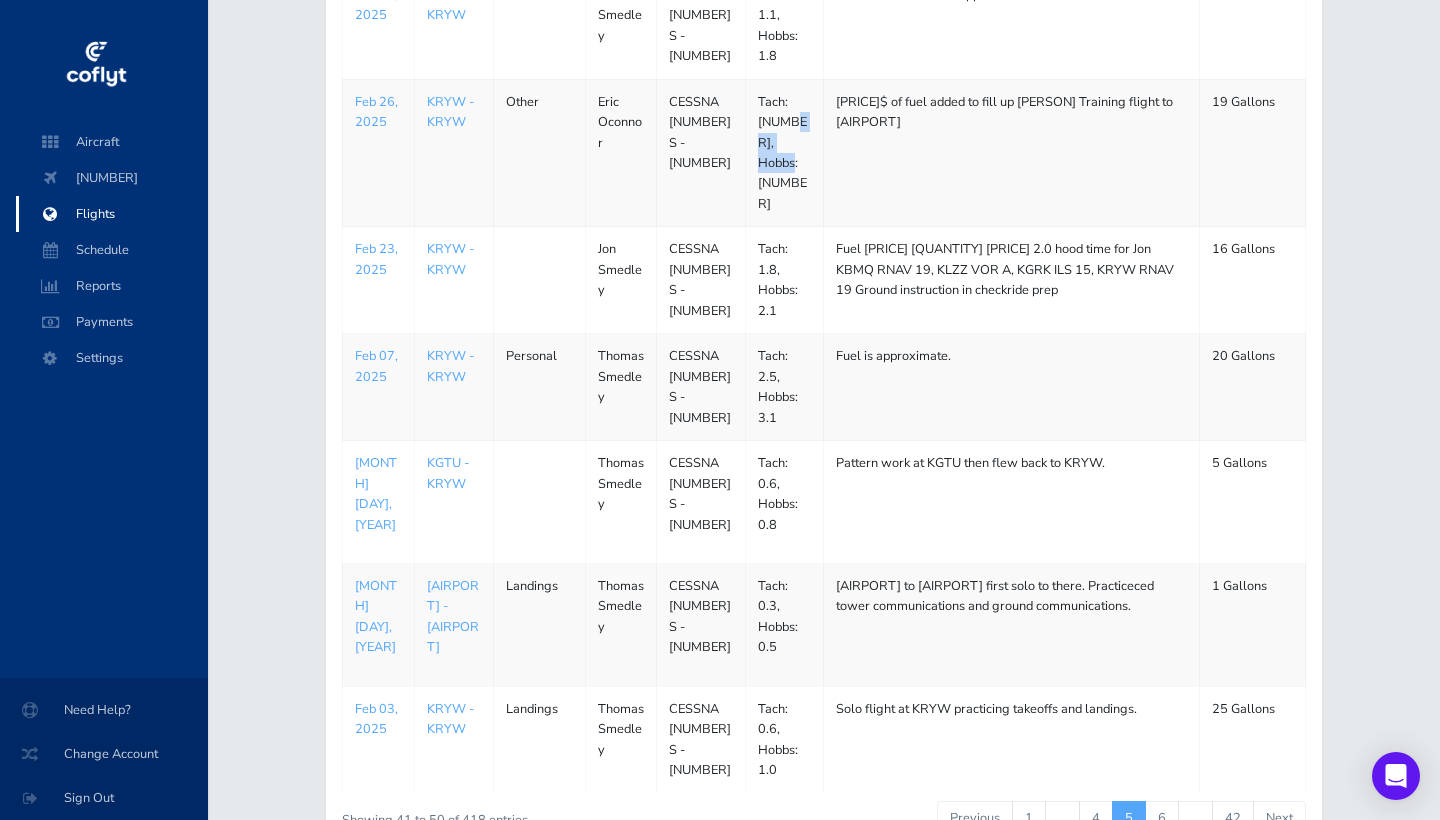 scroll, scrollTop: 700, scrollLeft: 0, axis: vertical 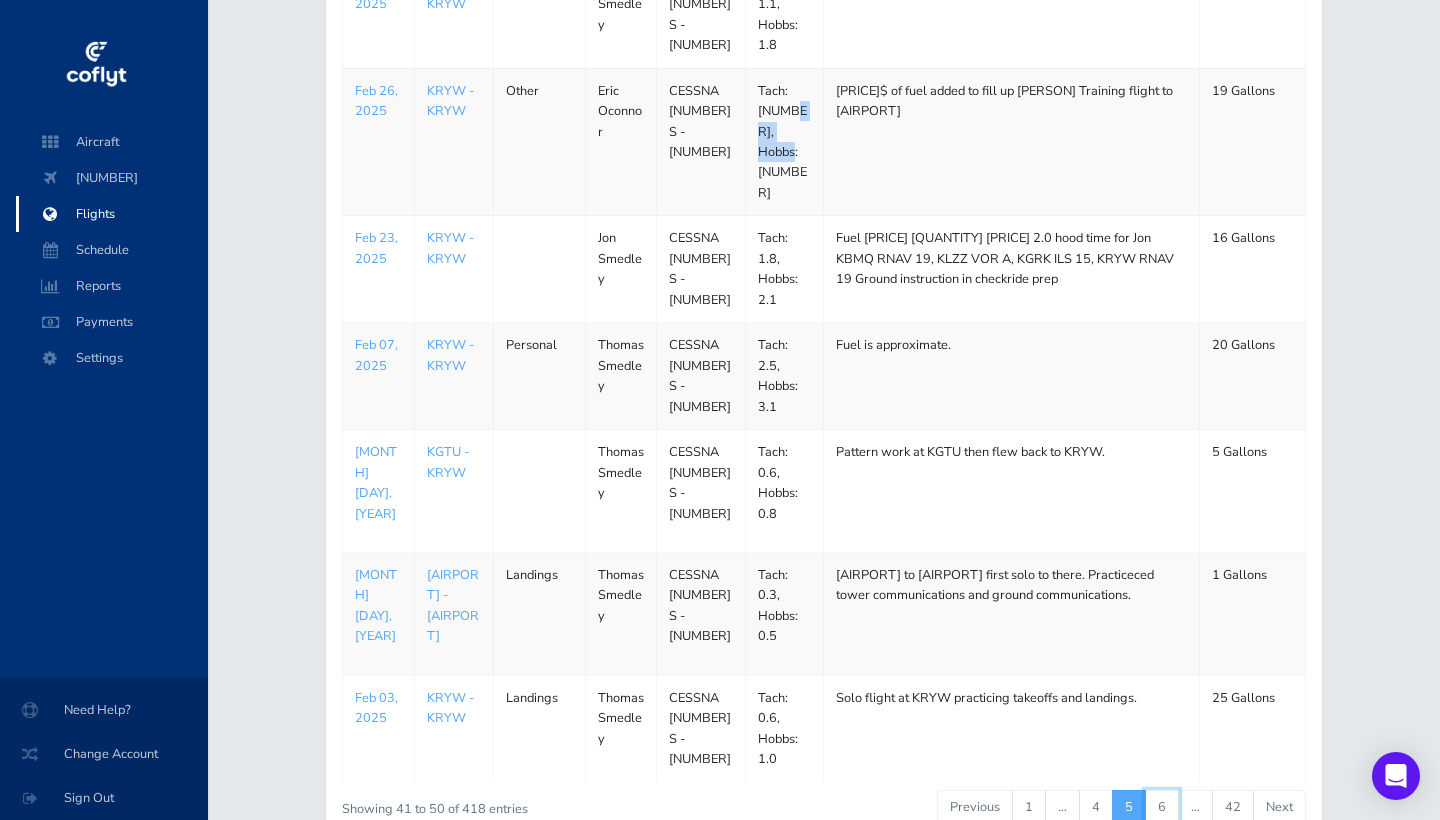 click on "6" at bounding box center (1162, 807) 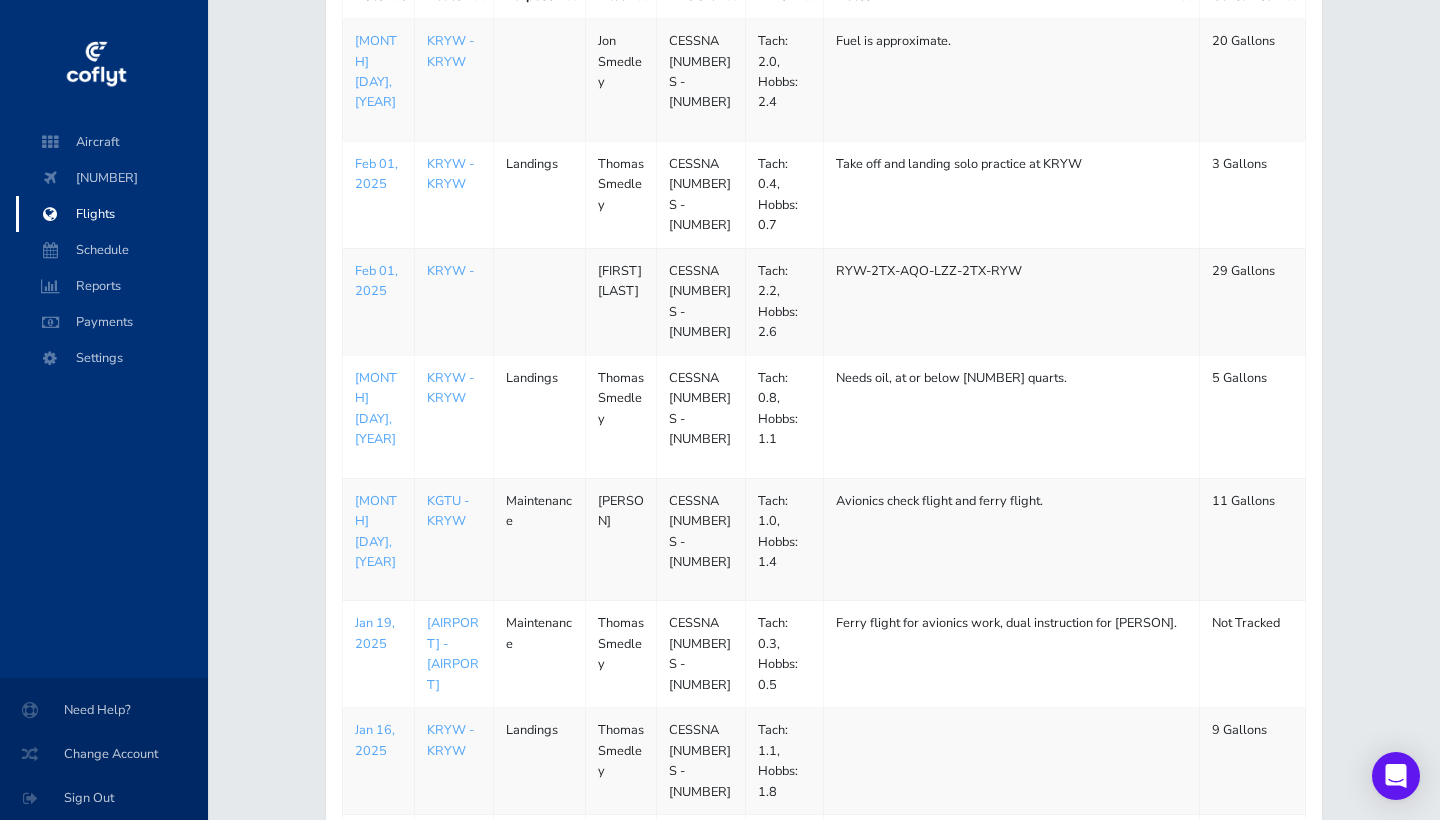 scroll, scrollTop: 307, scrollLeft: 0, axis: vertical 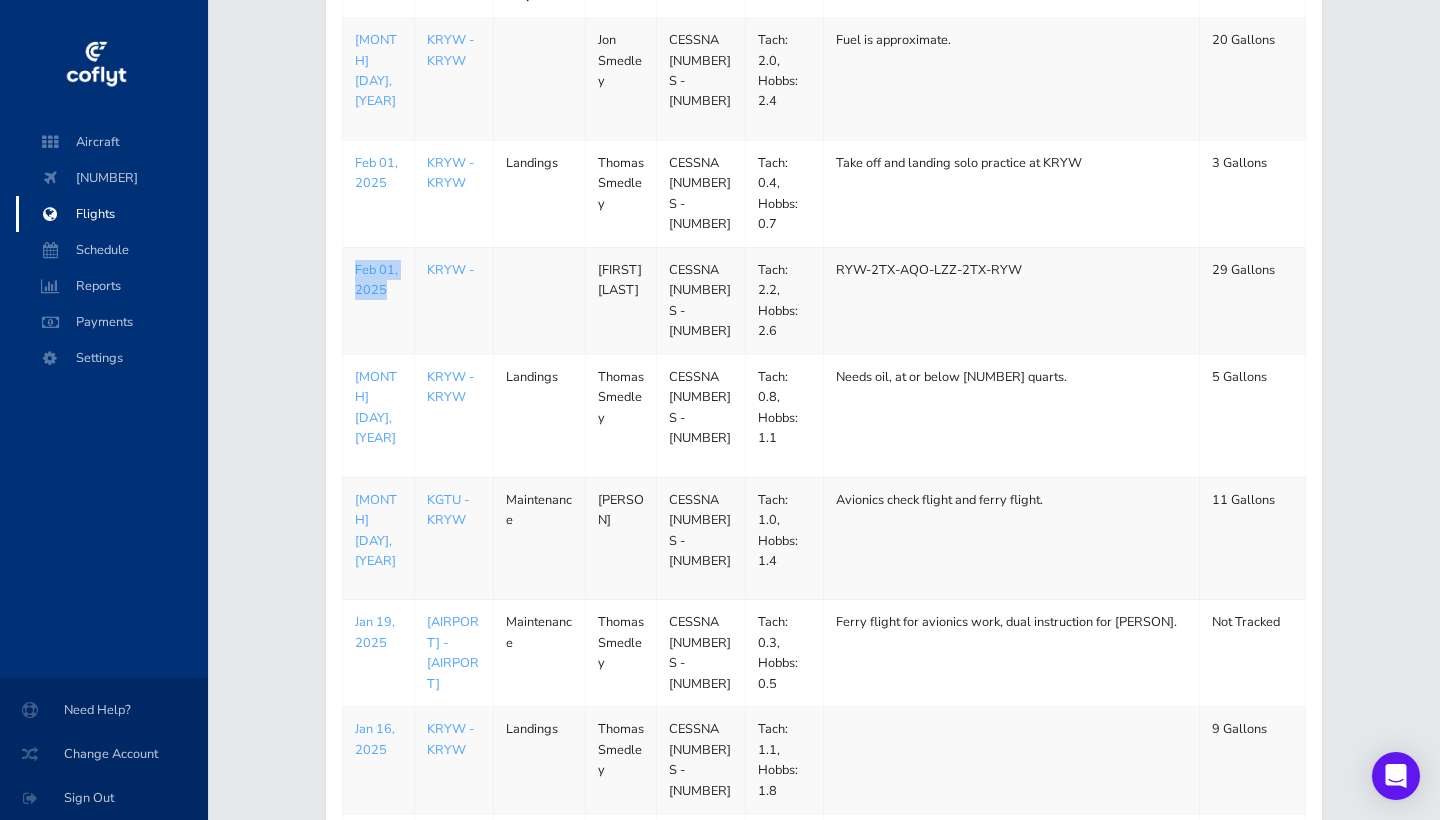 drag, startPoint x: 347, startPoint y: 239, endPoint x: 390, endPoint y: 260, distance: 47.853943 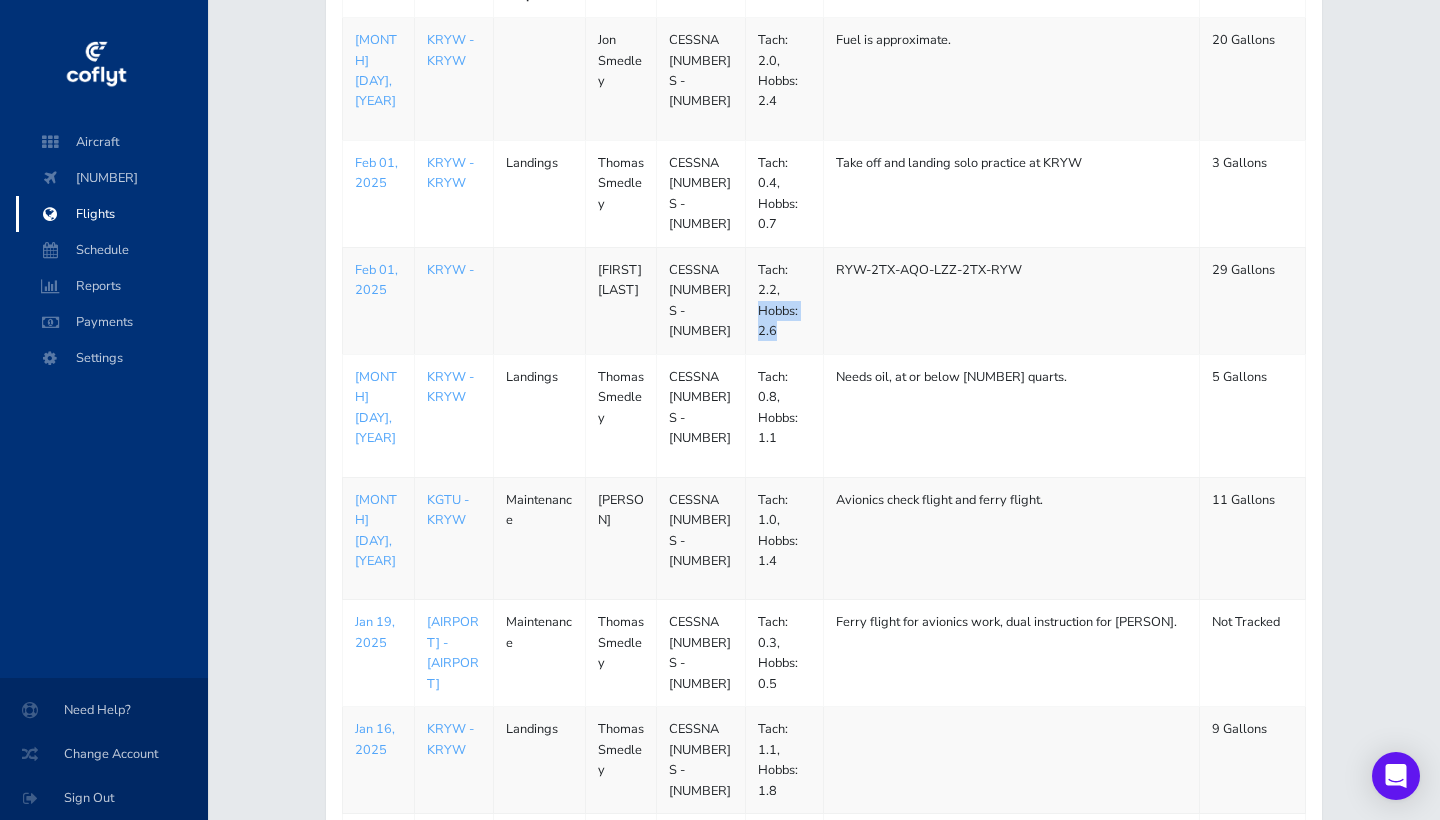 drag, startPoint x: 754, startPoint y: 284, endPoint x: 790, endPoint y: 301, distance: 39.812057 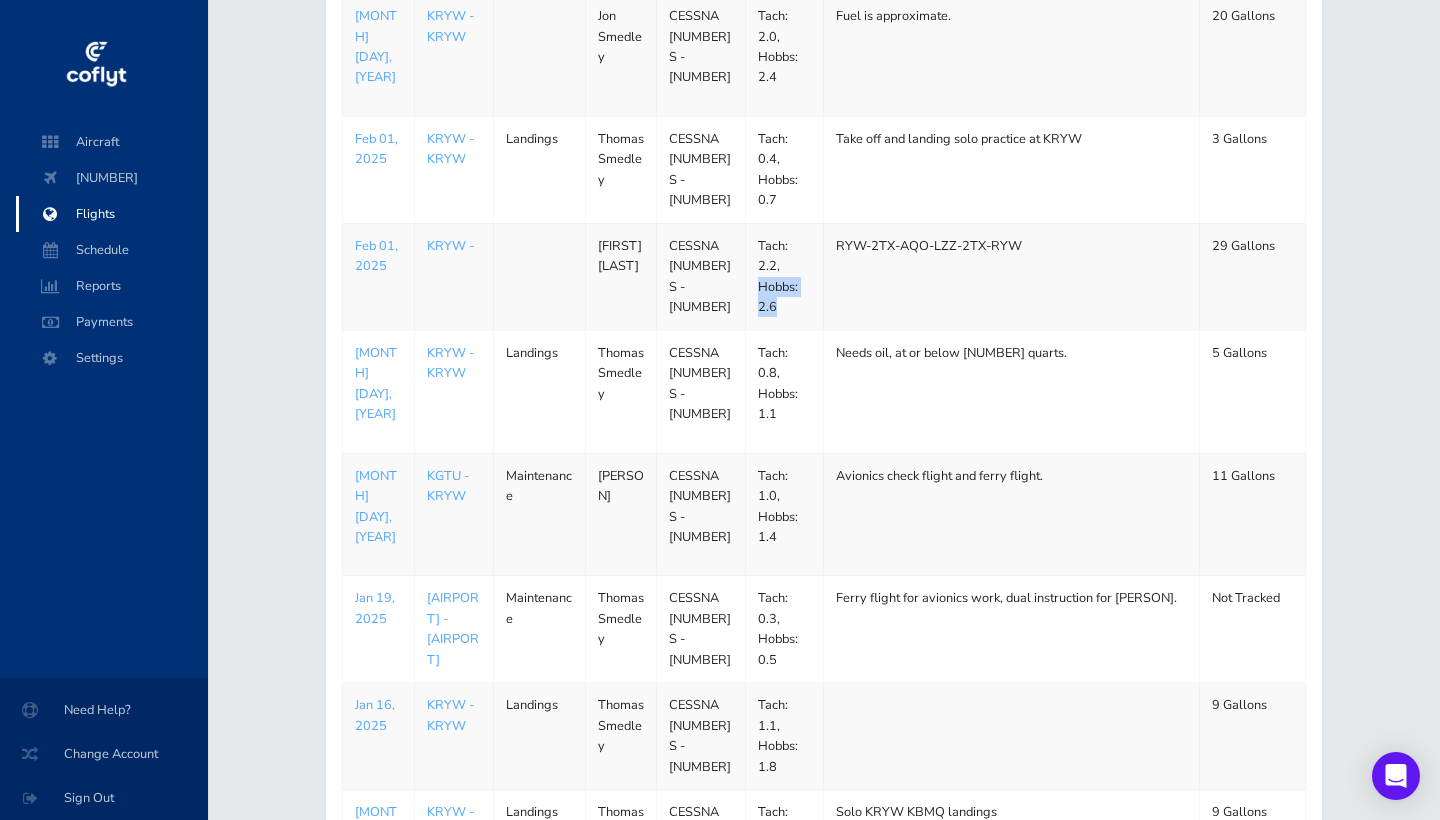 scroll, scrollTop: 347, scrollLeft: 0, axis: vertical 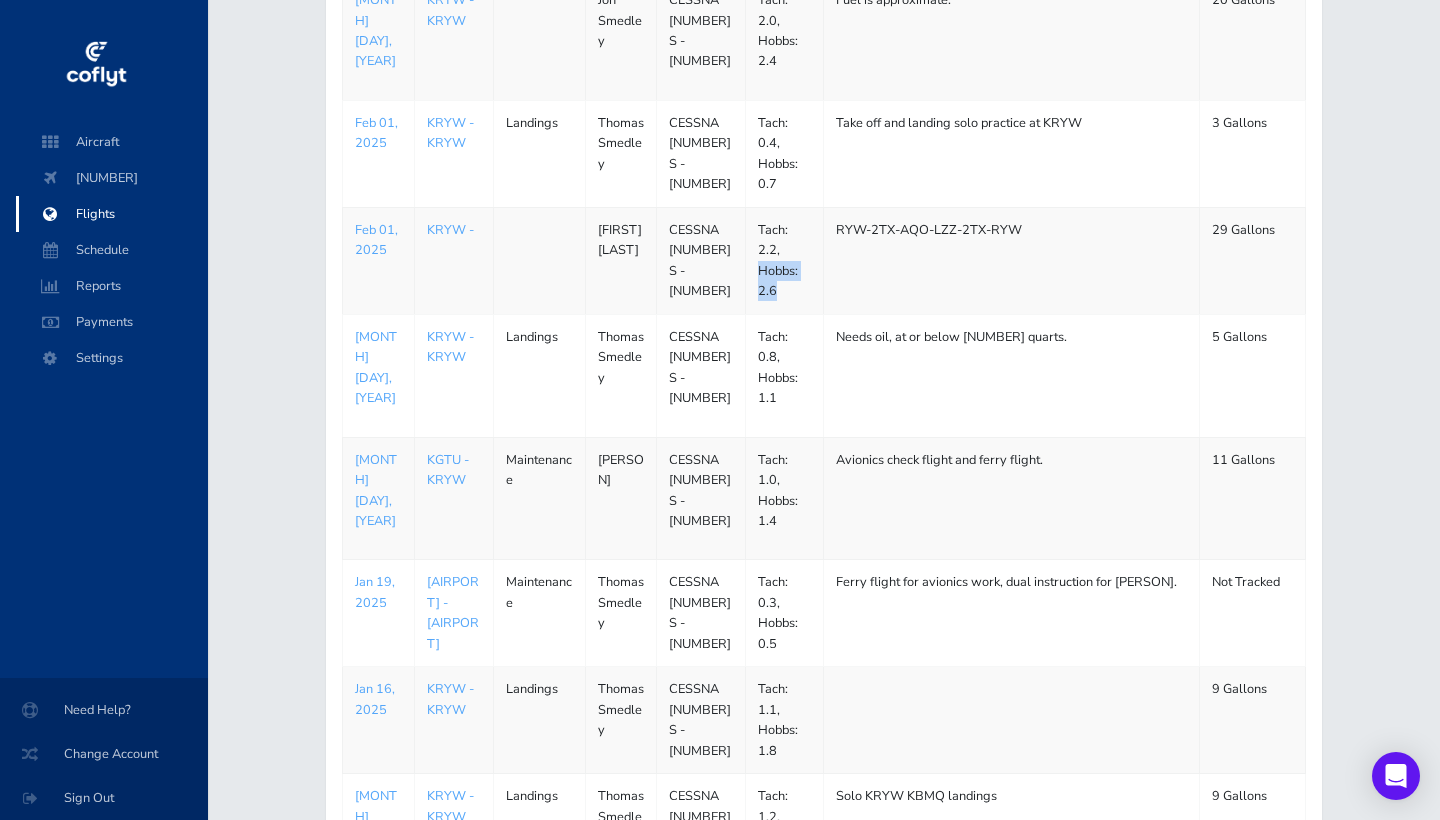 drag, startPoint x: 599, startPoint y: 412, endPoint x: 628, endPoint y: 427, distance: 32.649654 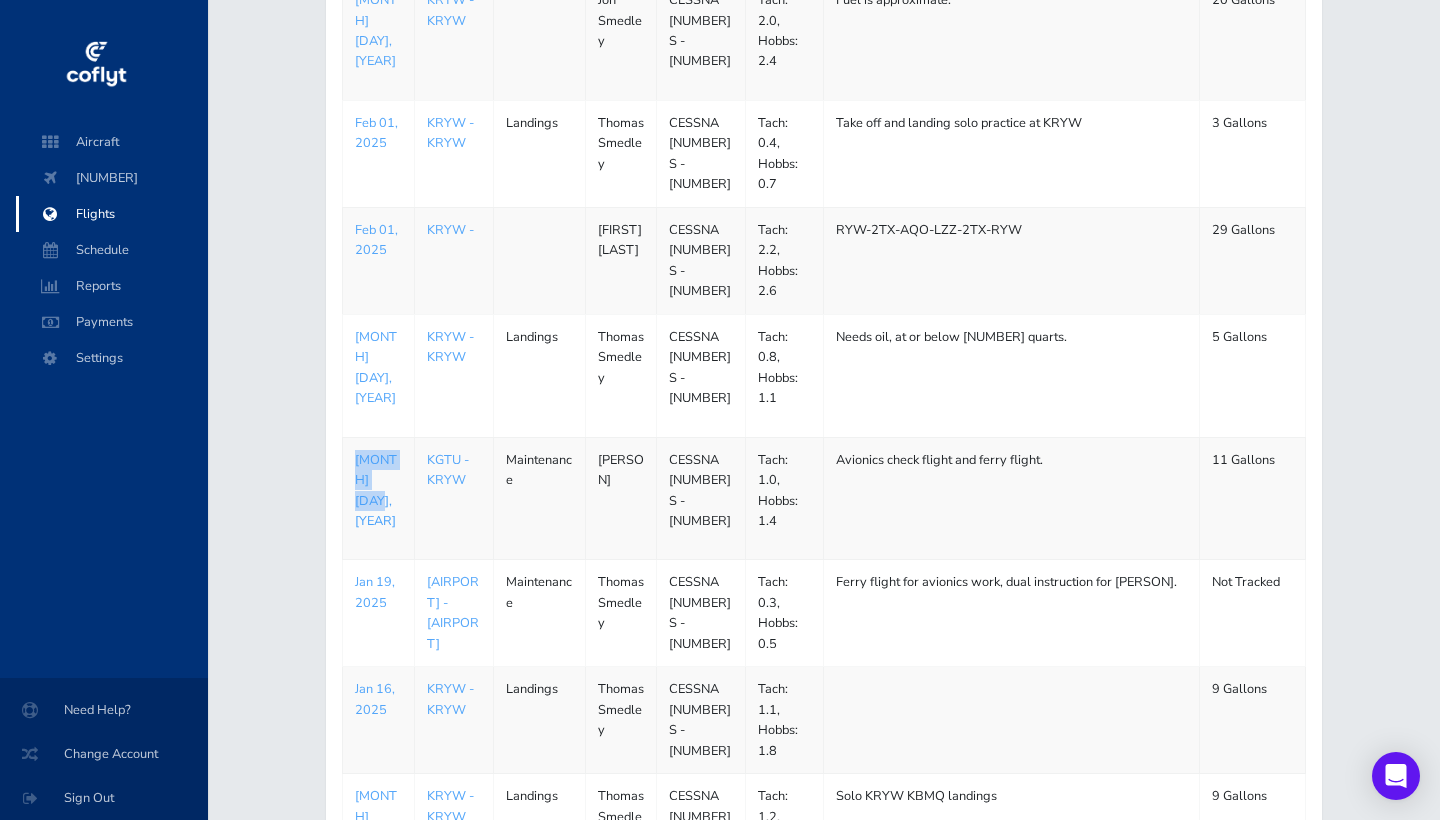 drag, startPoint x: 350, startPoint y: 409, endPoint x: 391, endPoint y: 431, distance: 46.52956 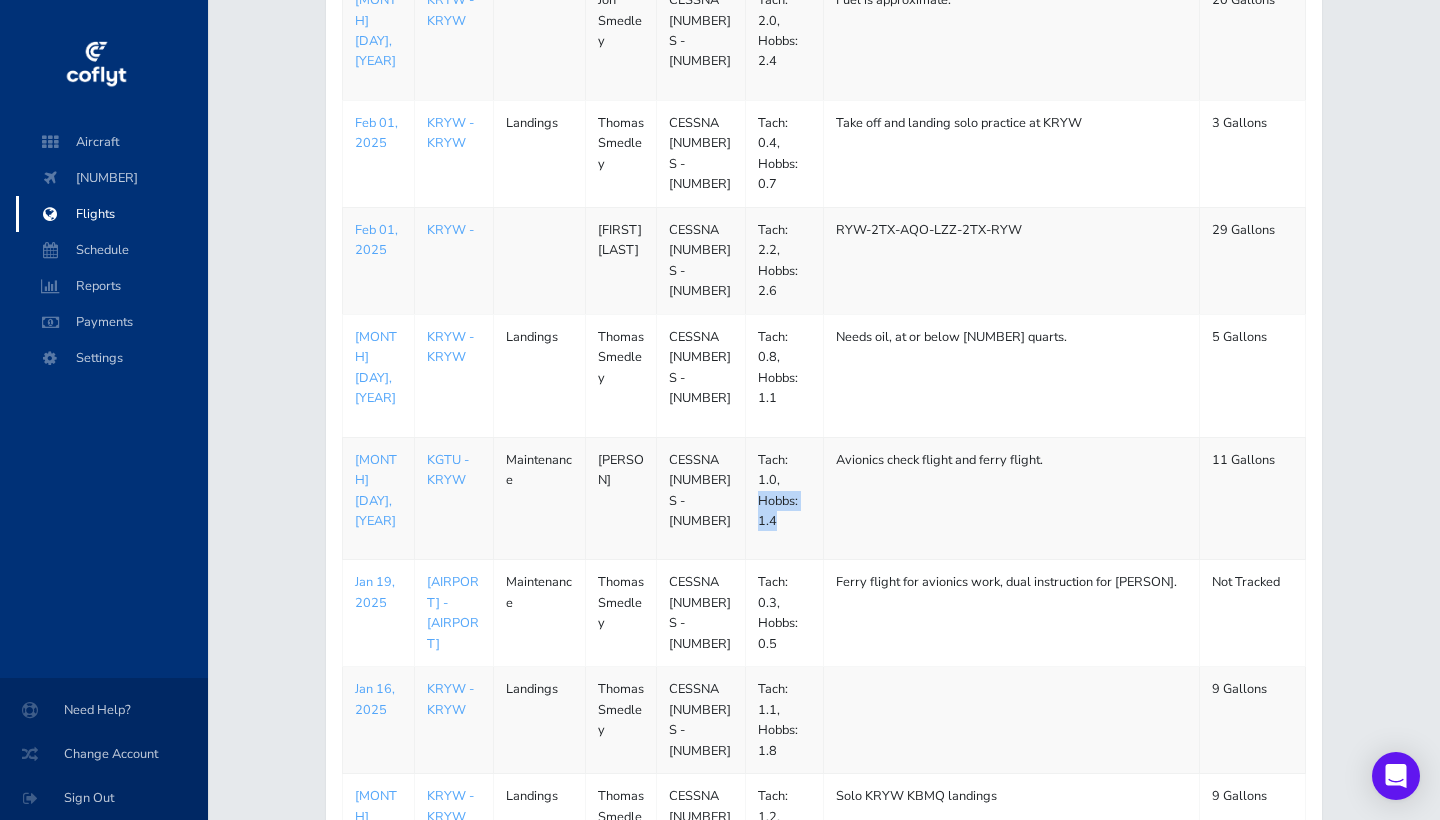 drag, startPoint x: 759, startPoint y: 457, endPoint x: 781, endPoint y: 472, distance: 26.627054 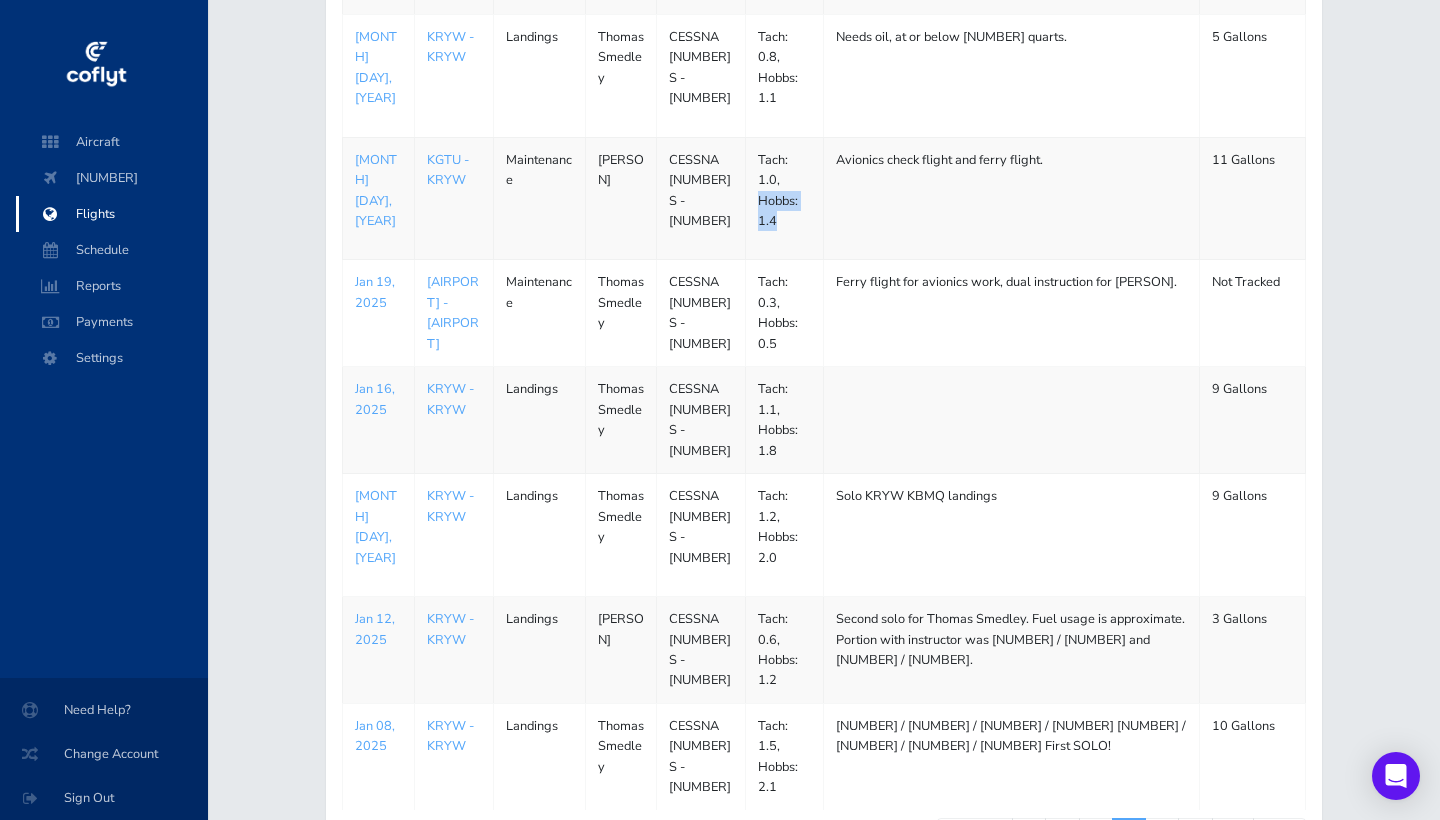 scroll, scrollTop: 663, scrollLeft: 0, axis: vertical 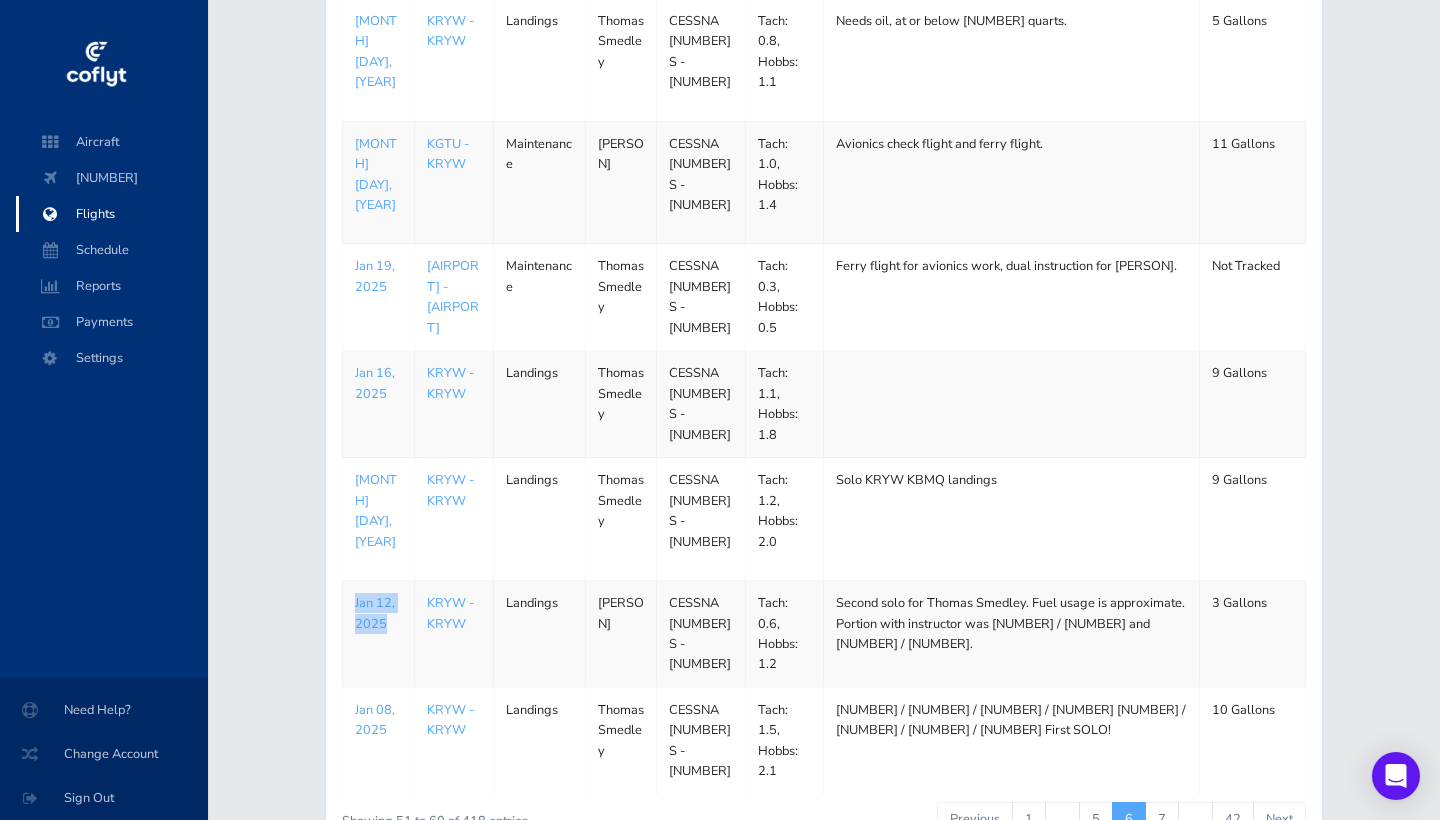 drag, startPoint x: 352, startPoint y: 517, endPoint x: 389, endPoint y: 535, distance: 41.14608 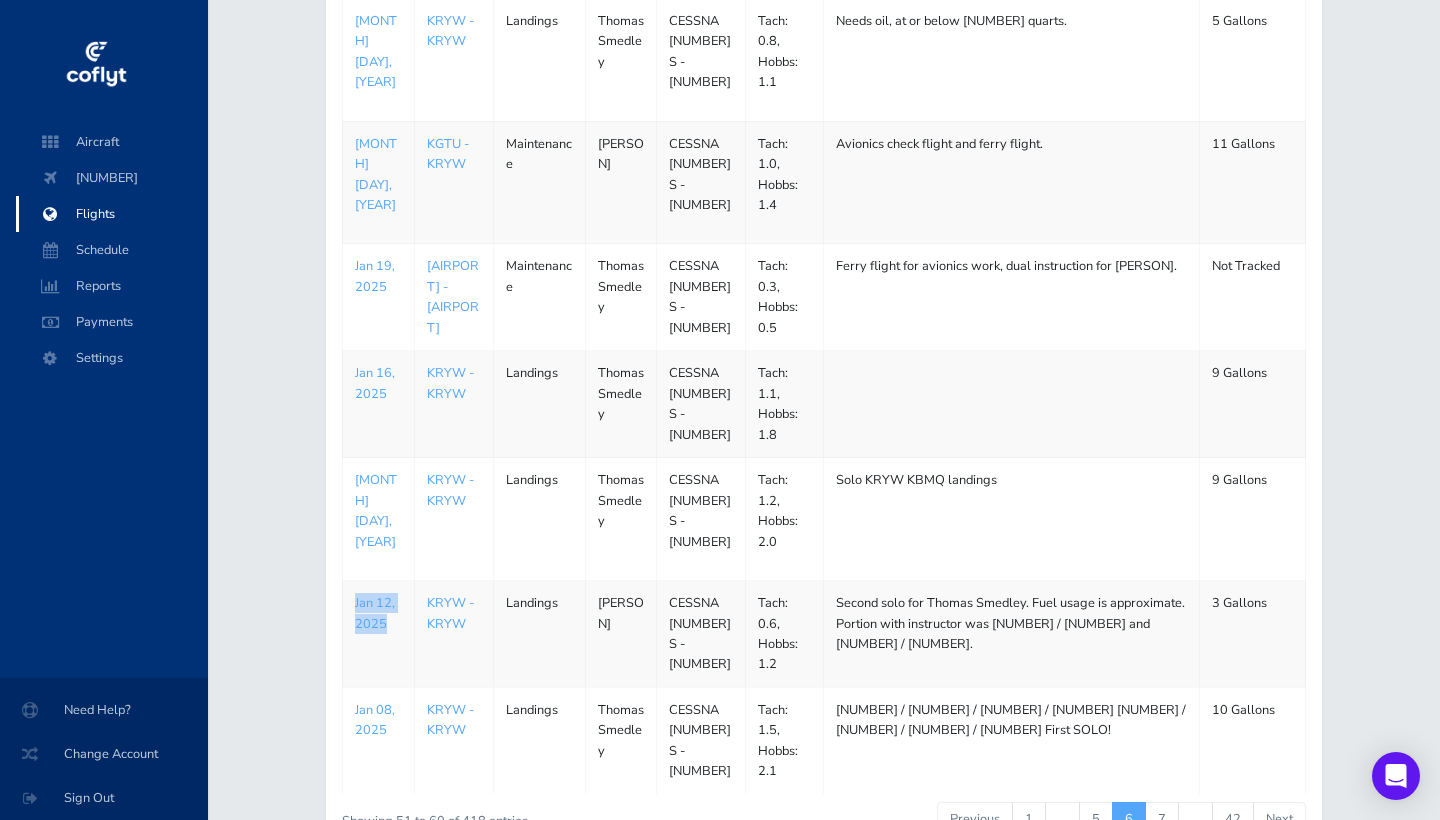 drag, startPoint x: 597, startPoint y: 523, endPoint x: 631, endPoint y: 552, distance: 44.687805 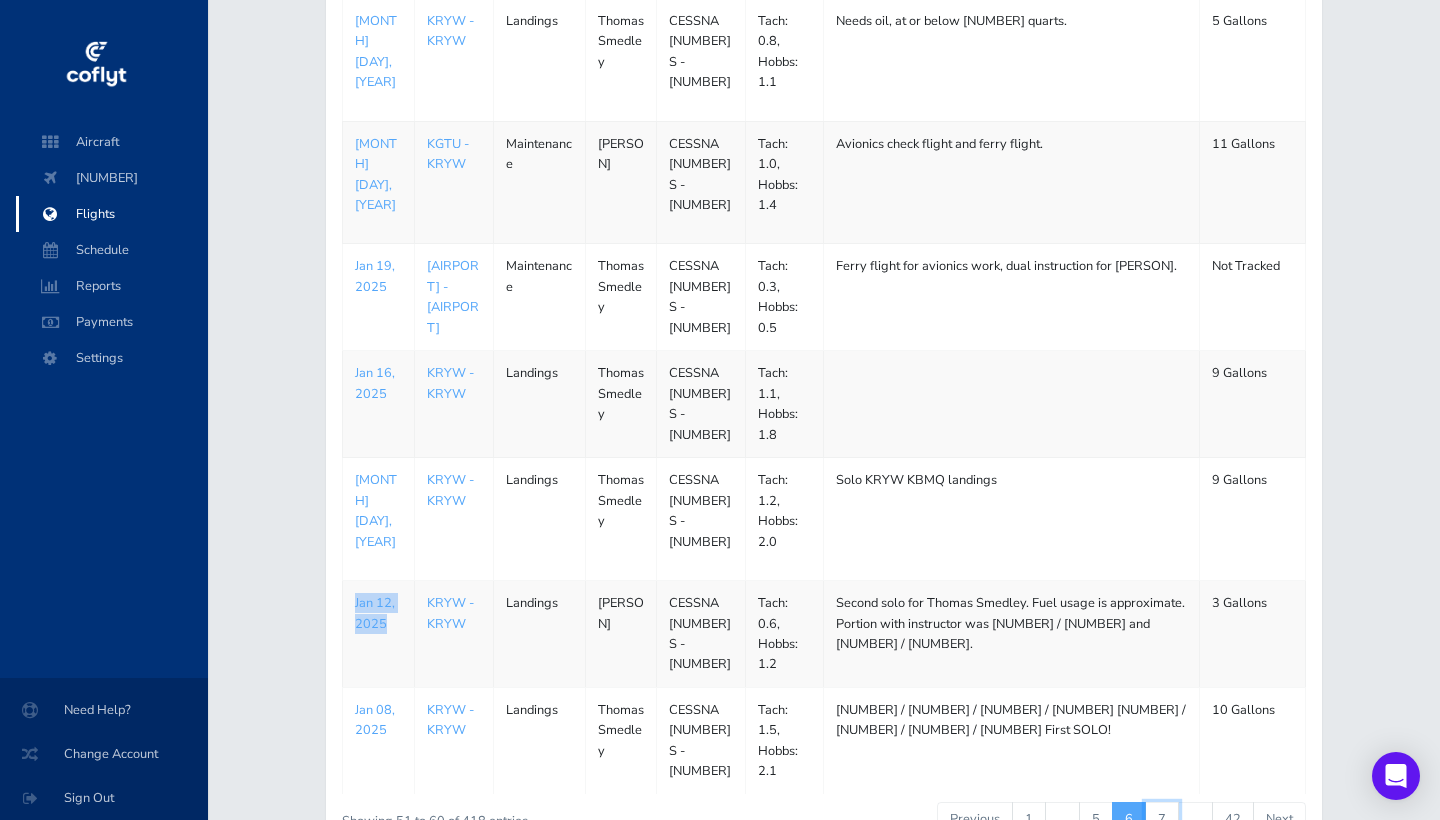 click on "7" at bounding box center (1162, 819) 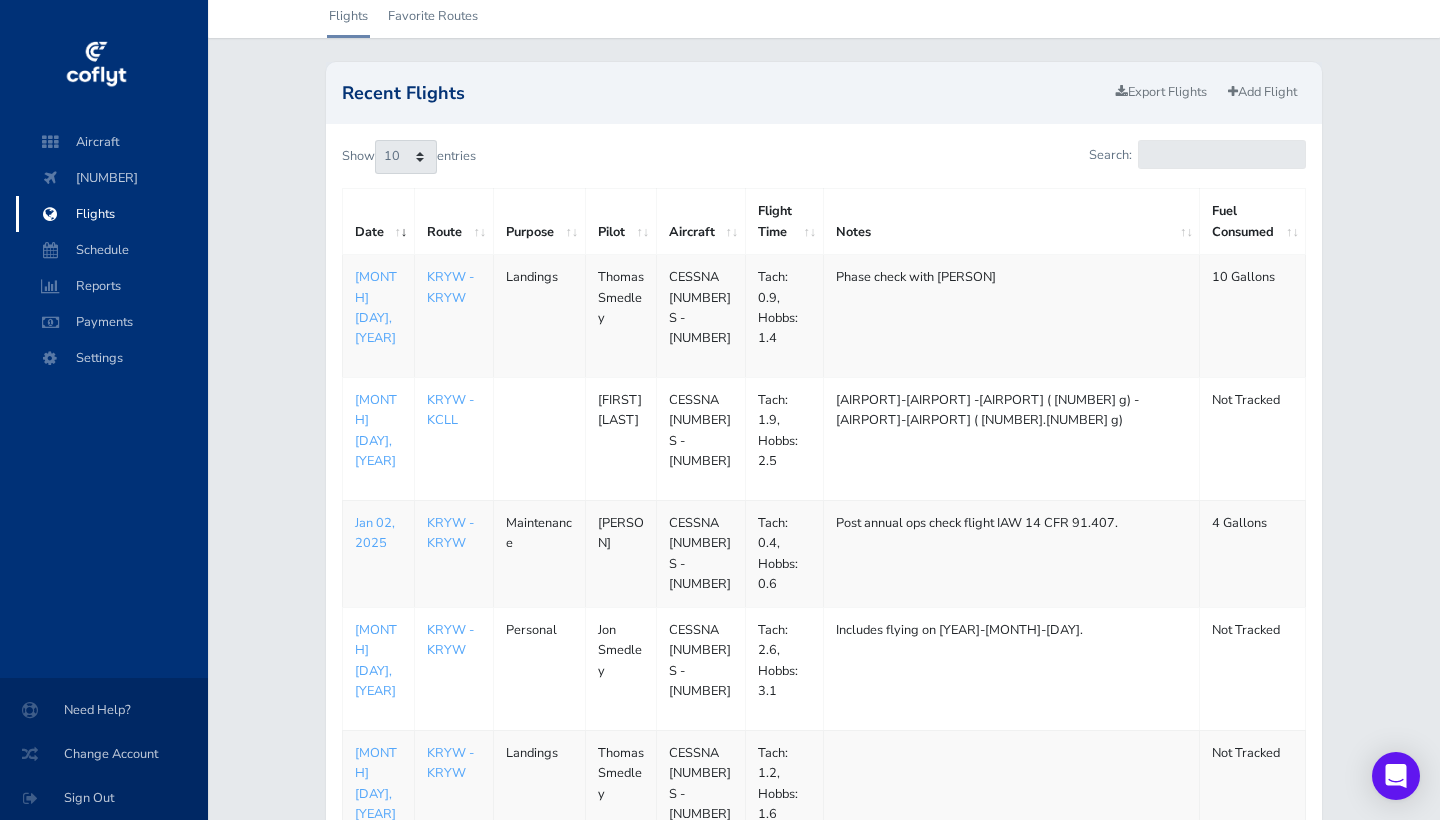 scroll, scrollTop: 70, scrollLeft: 0, axis: vertical 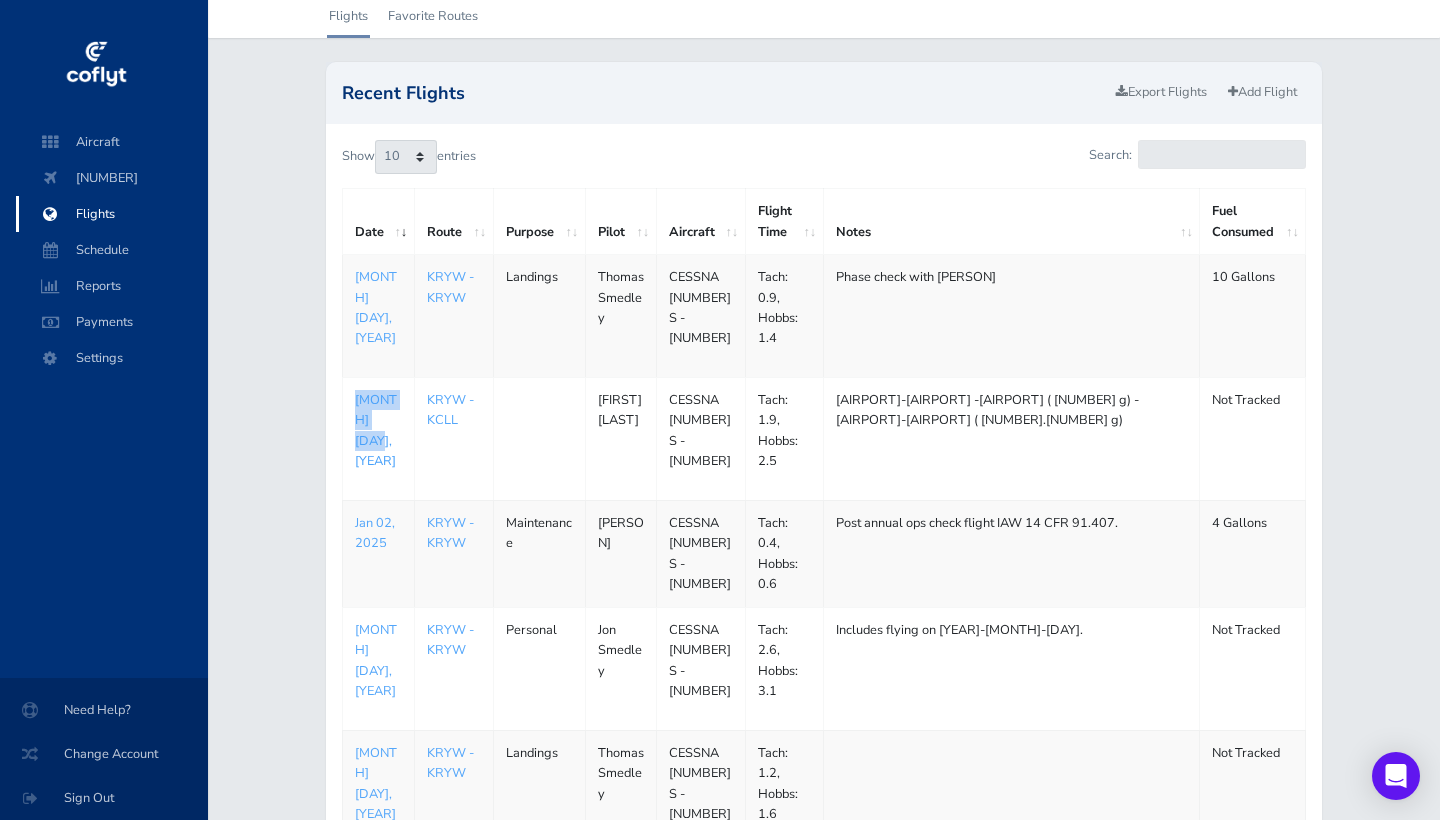 drag, startPoint x: 351, startPoint y: 372, endPoint x: 387, endPoint y: 394, distance: 42.190044 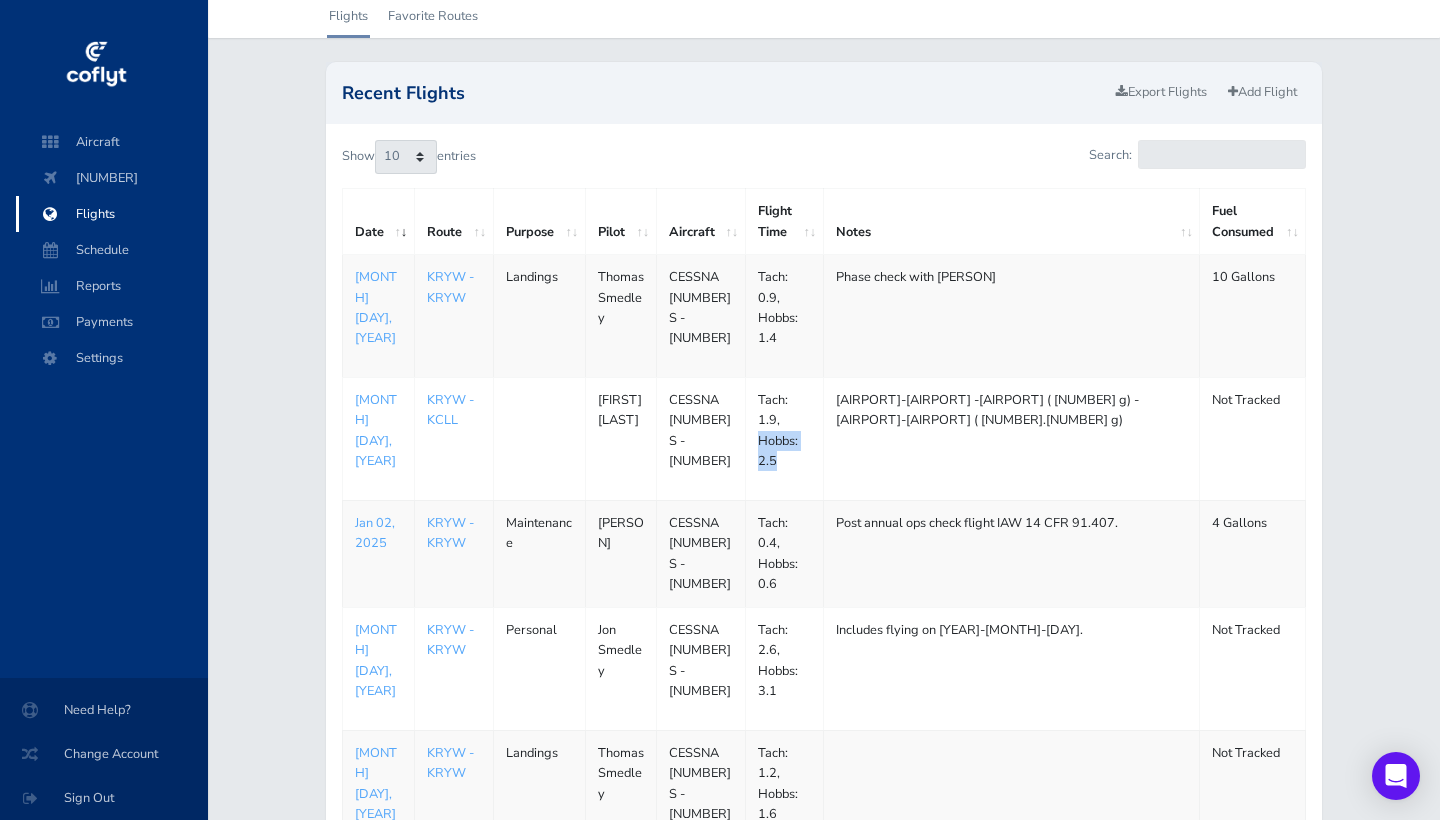 drag, startPoint x: 754, startPoint y: 417, endPoint x: 781, endPoint y: 438, distance: 34.20526 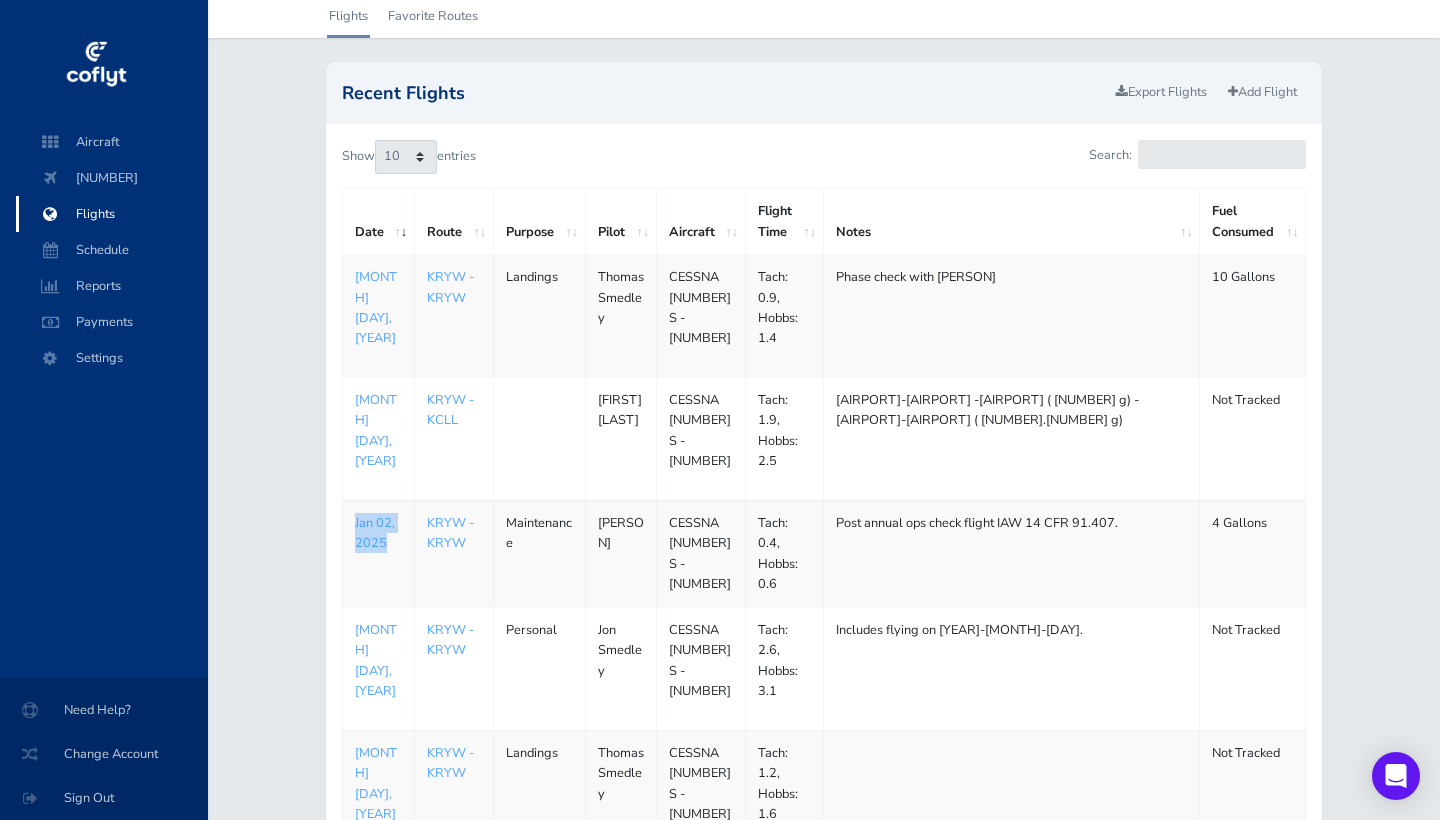 drag, startPoint x: 349, startPoint y: 476, endPoint x: 391, endPoint y: 498, distance: 47.41308 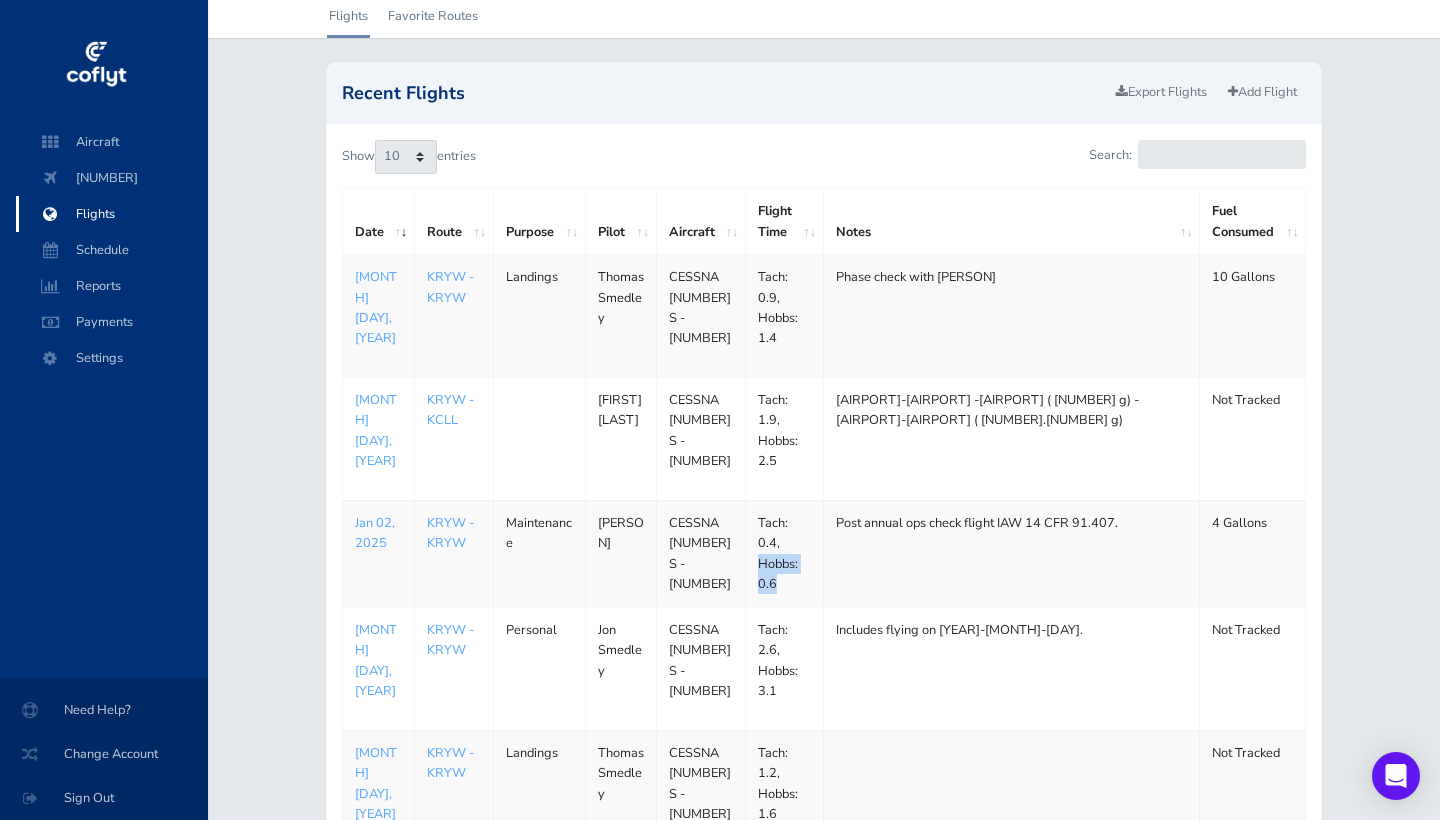 drag, startPoint x: 752, startPoint y: 523, endPoint x: 781, endPoint y: 541, distance: 34.132095 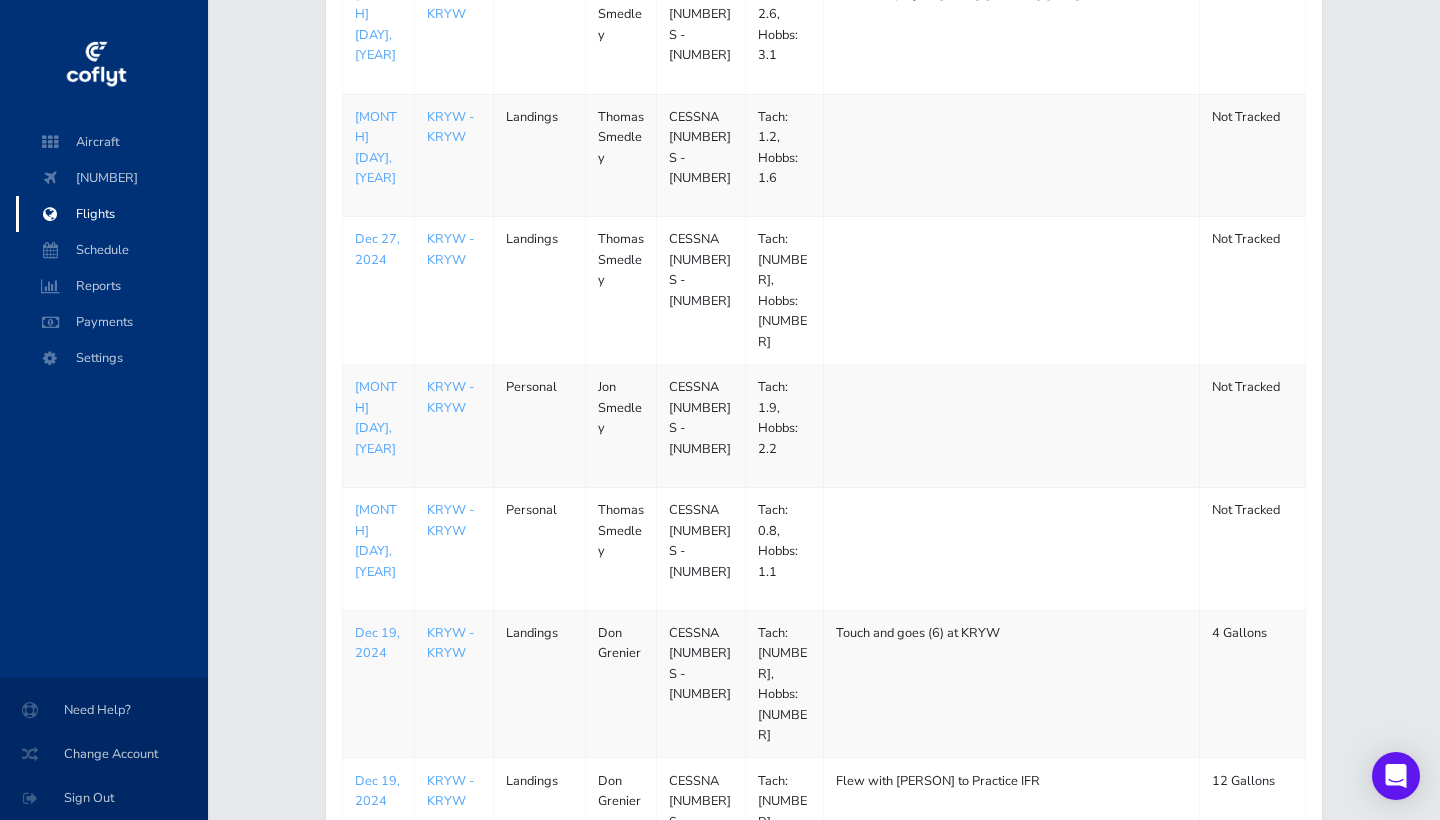 scroll, scrollTop: 705, scrollLeft: 0, axis: vertical 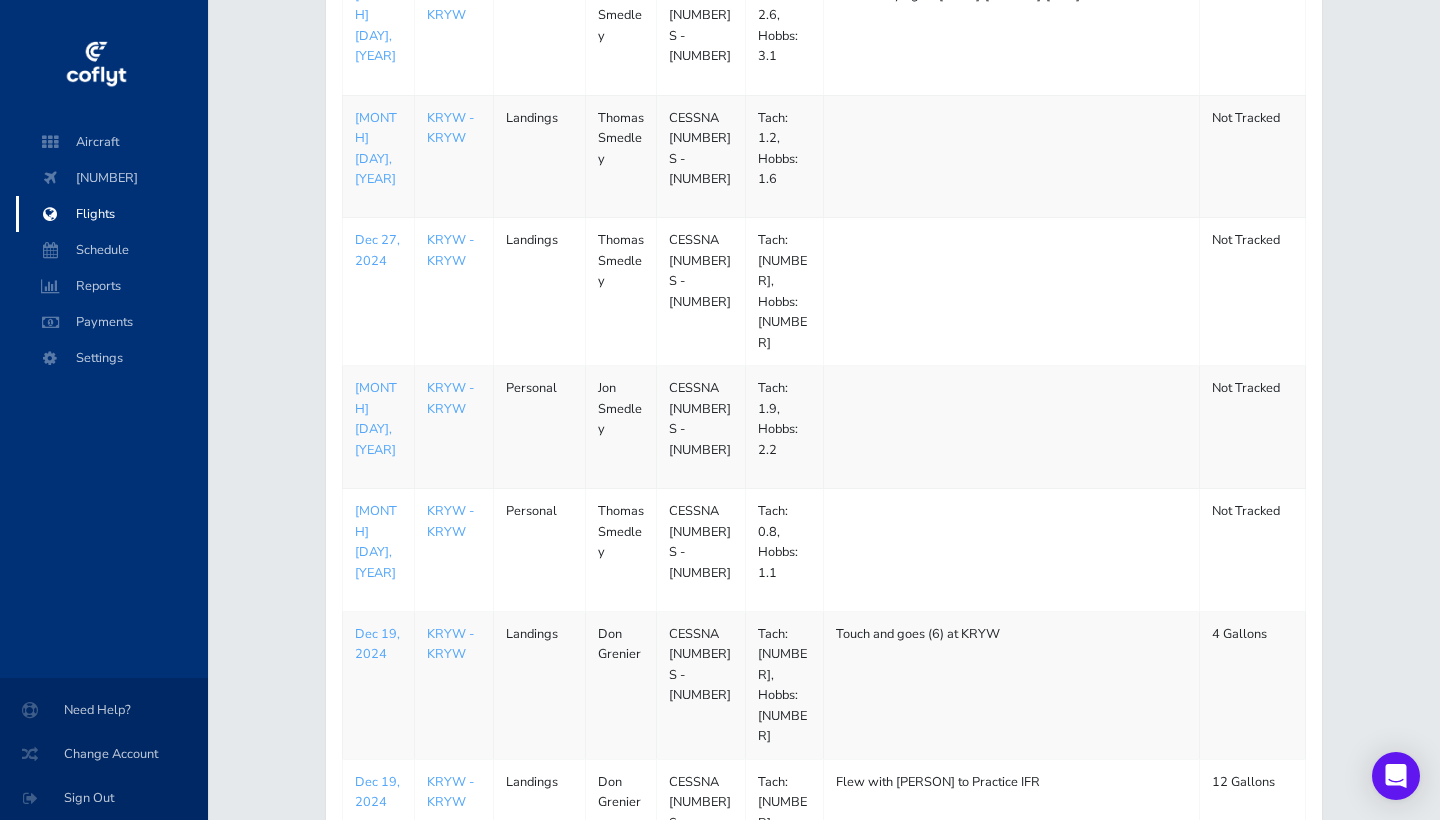 click on "6" at bounding box center [1096, 932] 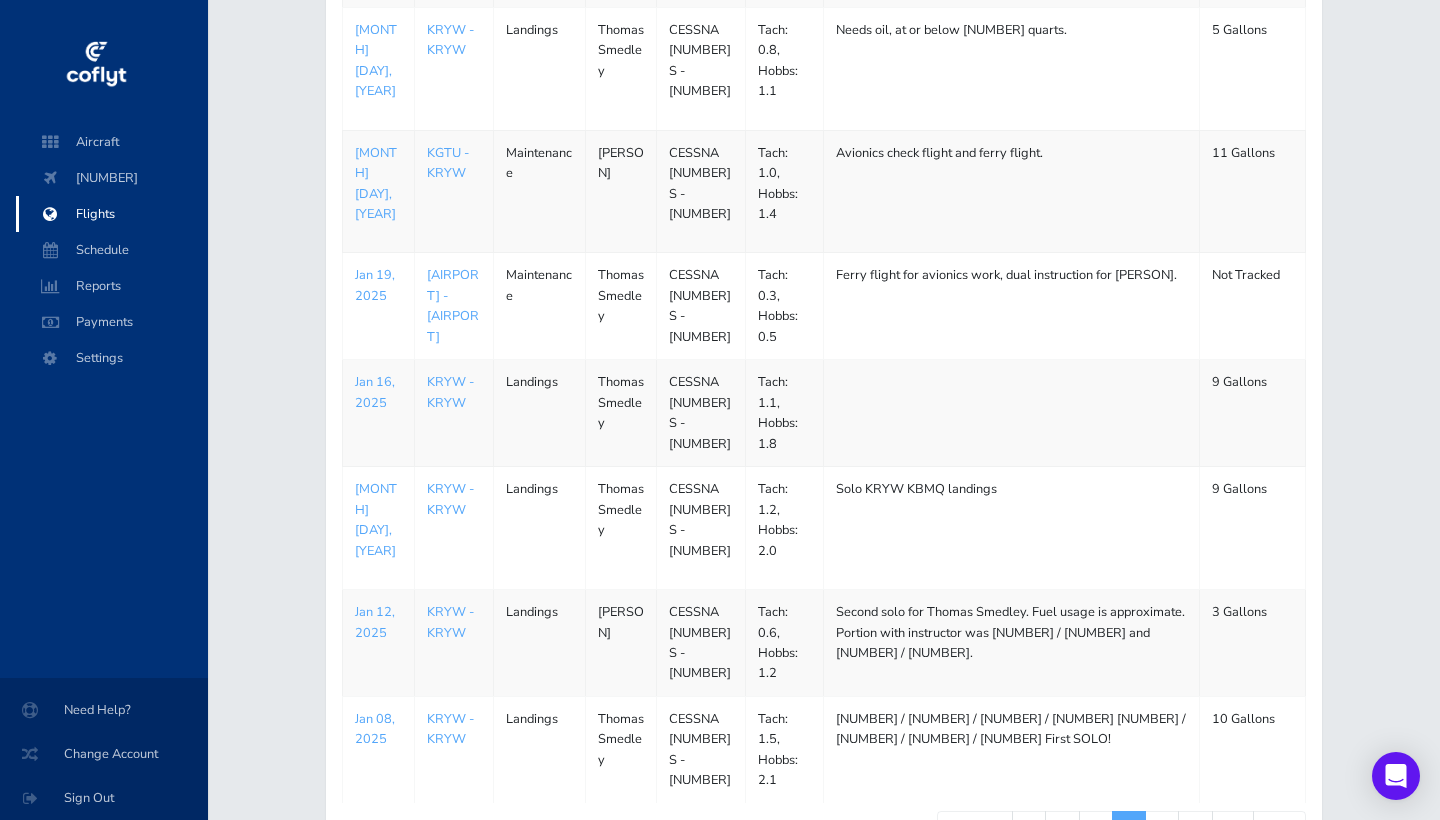 scroll, scrollTop: 656, scrollLeft: 0, axis: vertical 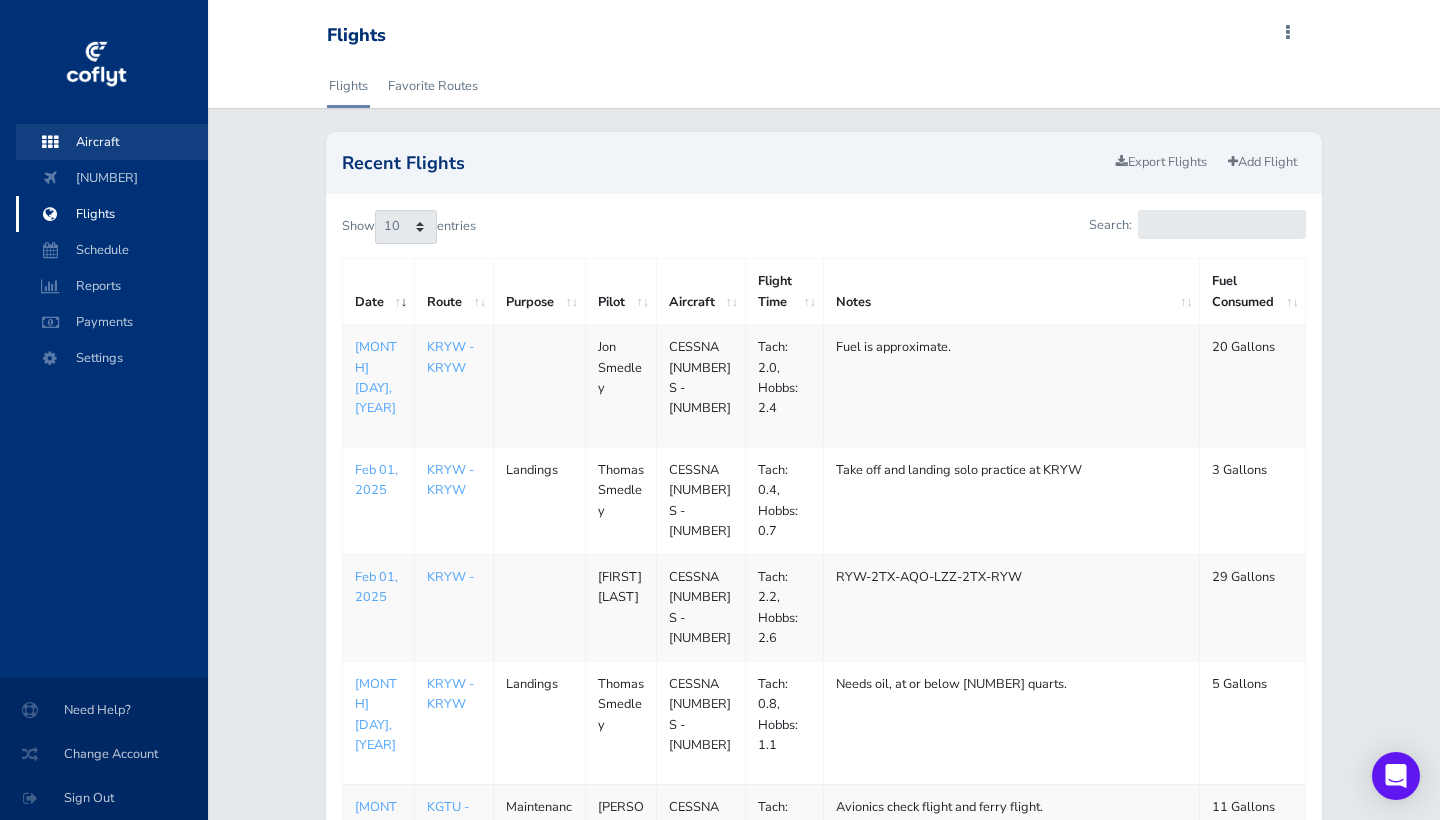 click on "Aircraft" at bounding box center (112, 142) 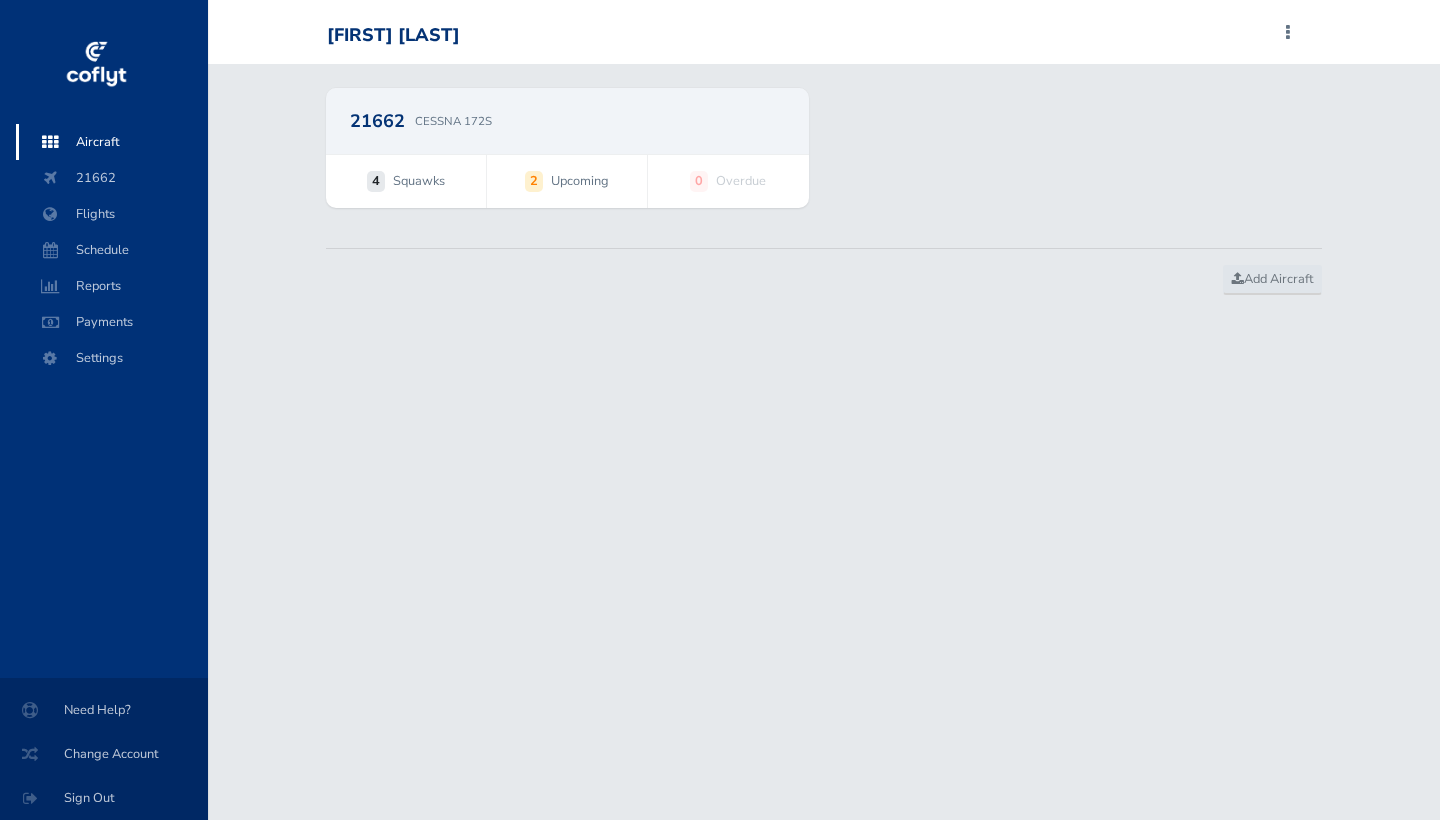 scroll, scrollTop: 0, scrollLeft: 0, axis: both 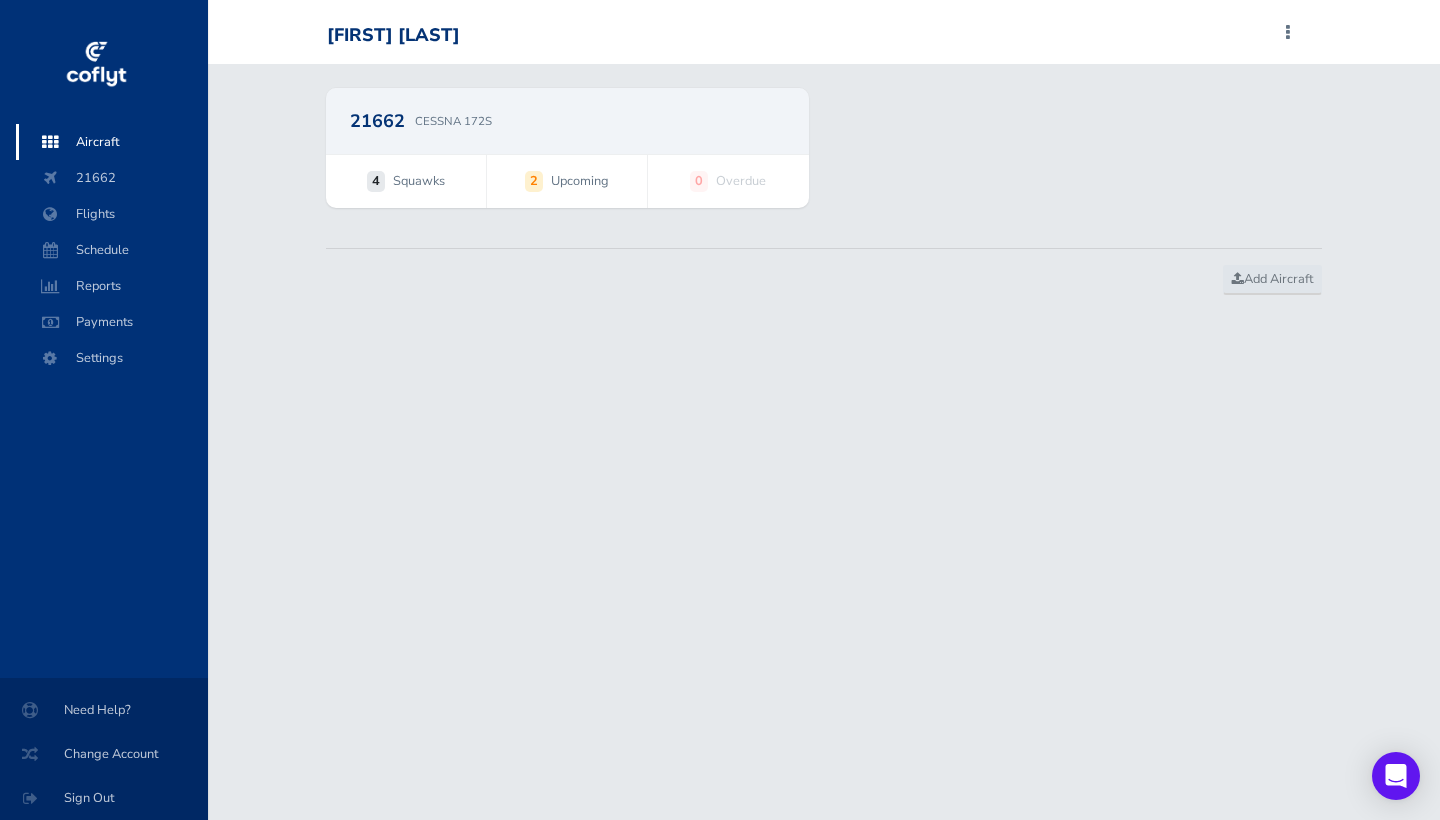 click on "Upcoming" at bounding box center (580, 181) 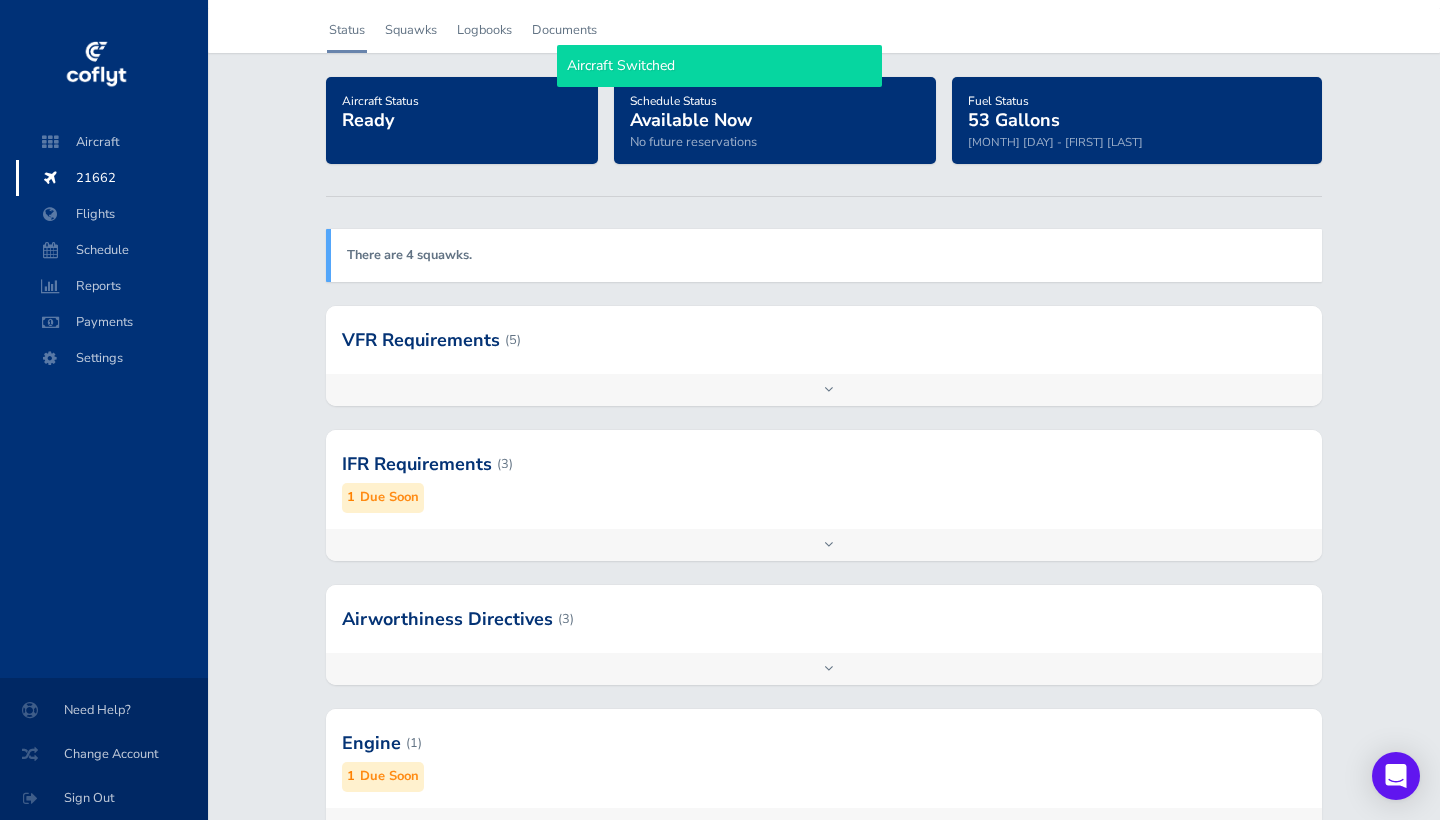 scroll, scrollTop: 76, scrollLeft: 0, axis: vertical 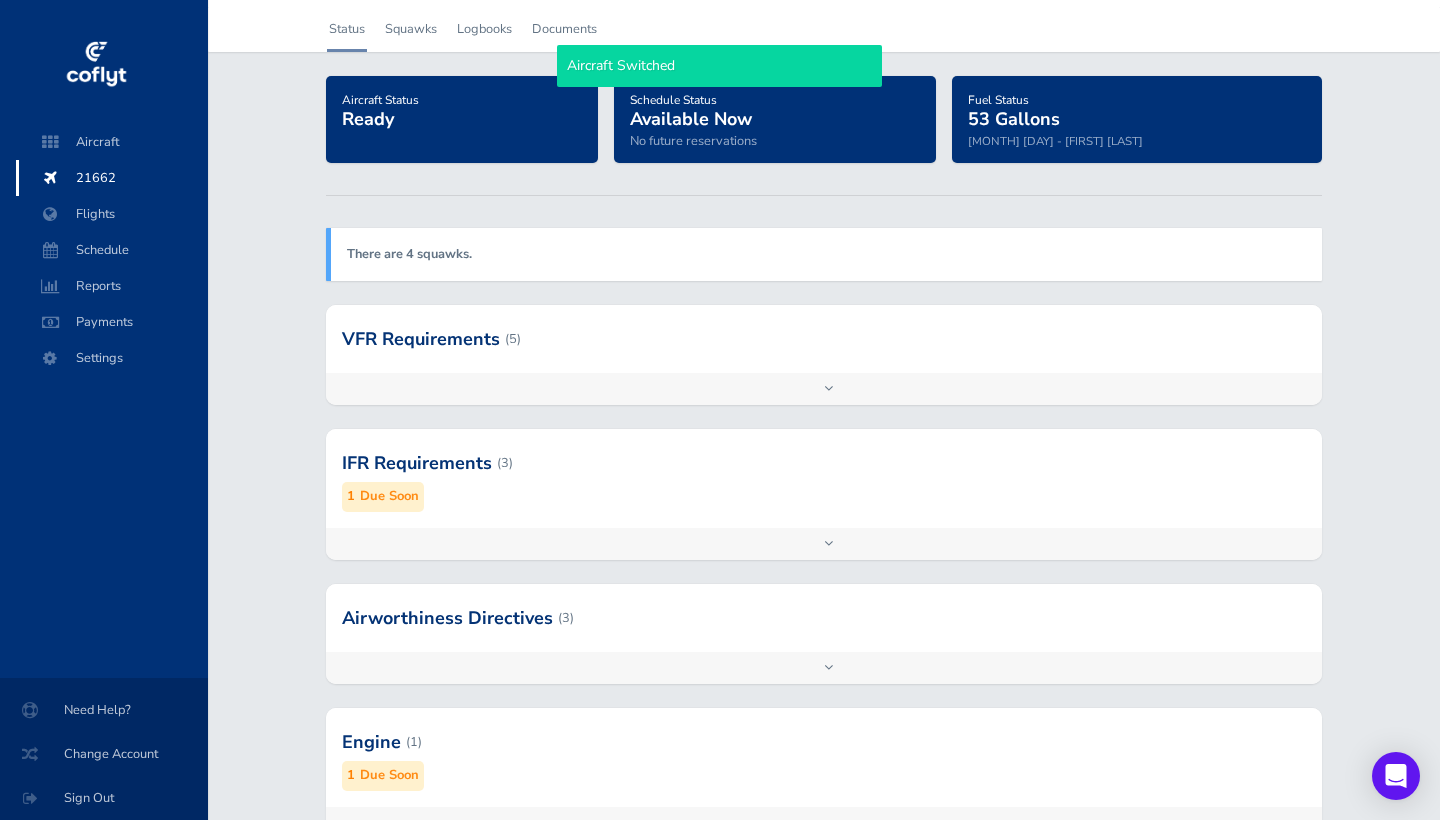 click on "Add inspection
Edit" at bounding box center [824, 544] 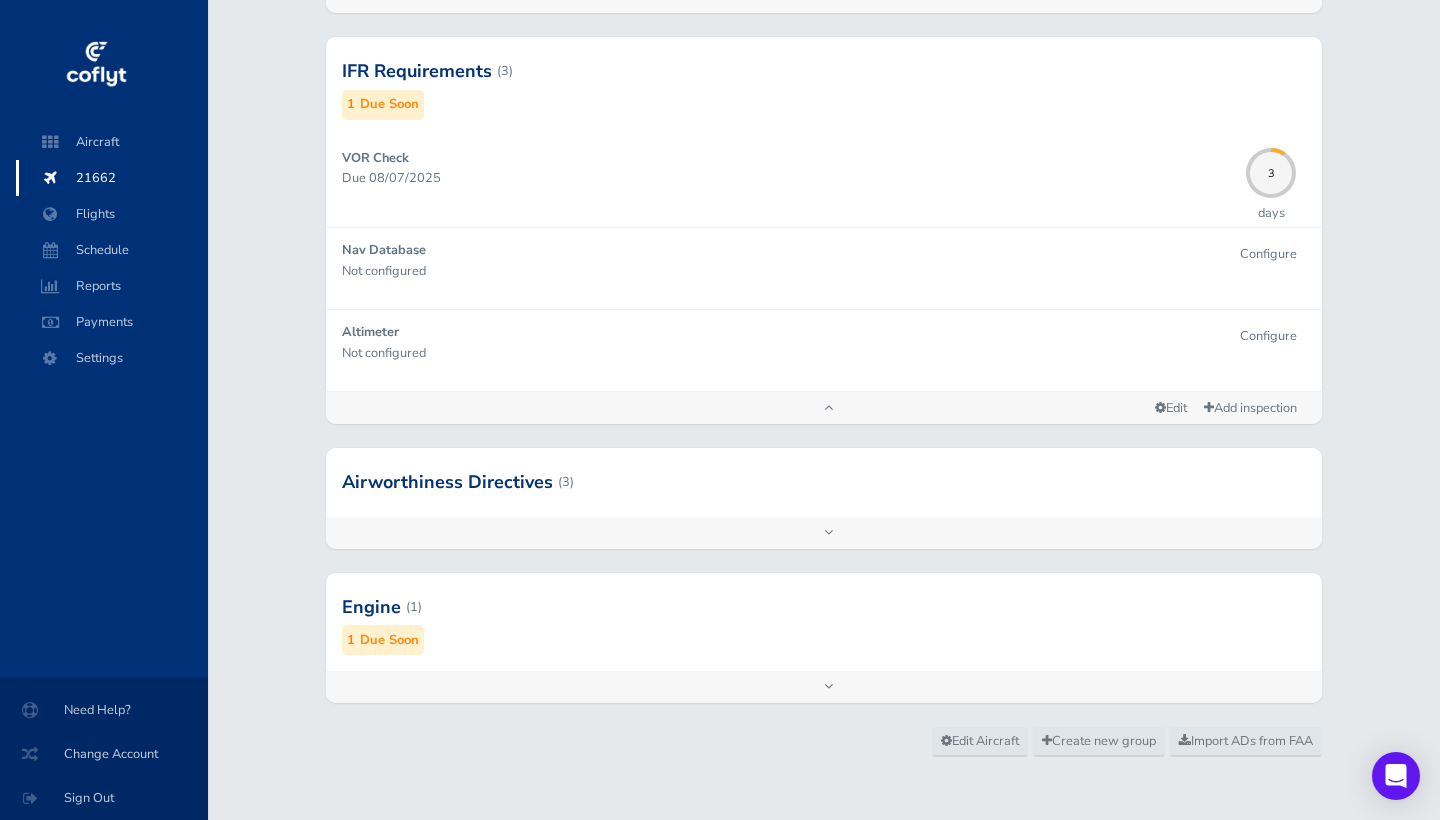 scroll, scrollTop: 467, scrollLeft: 0, axis: vertical 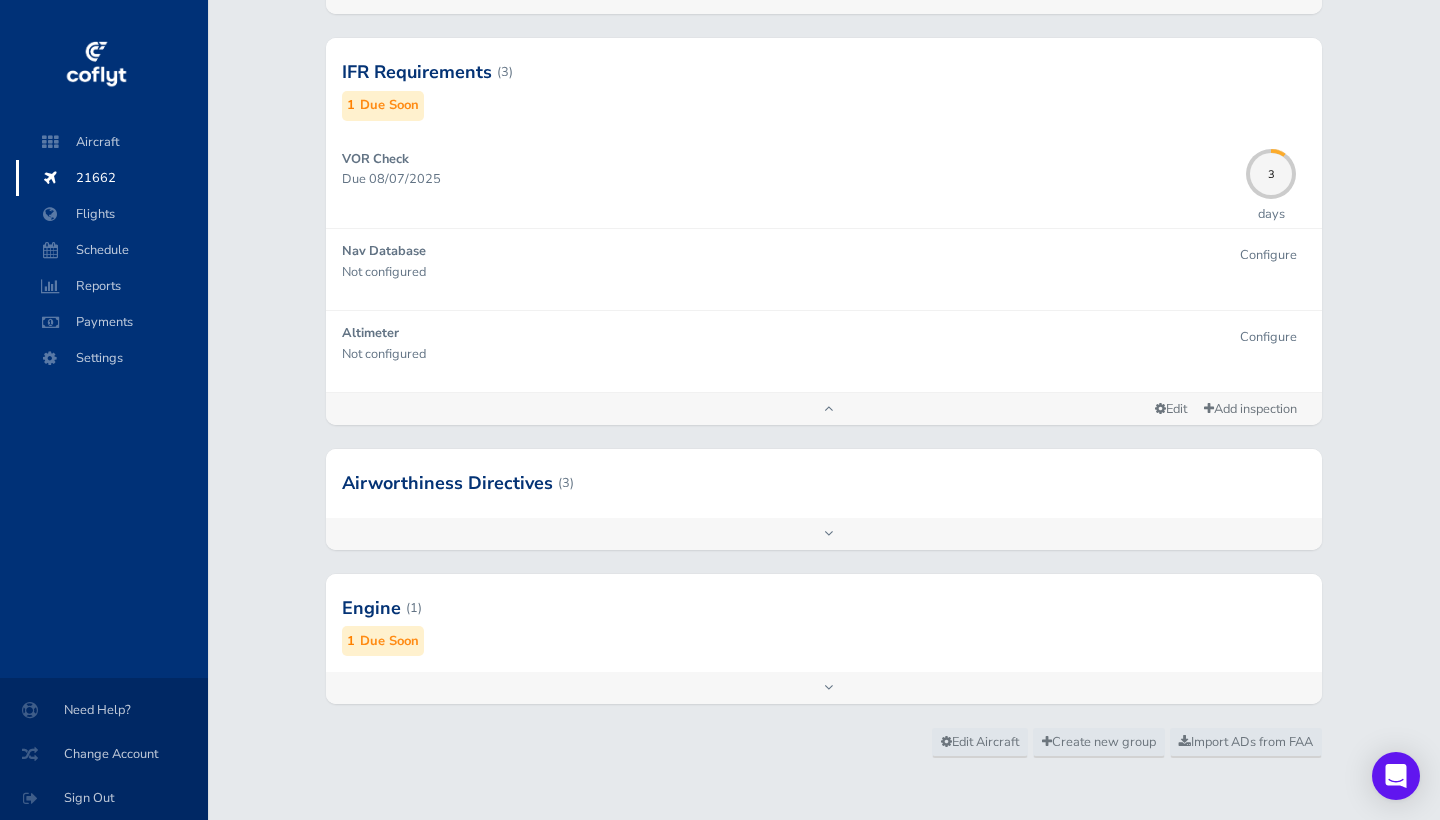 click on "Engine
(1)
1
Due Soon" at bounding box center [824, 623] 